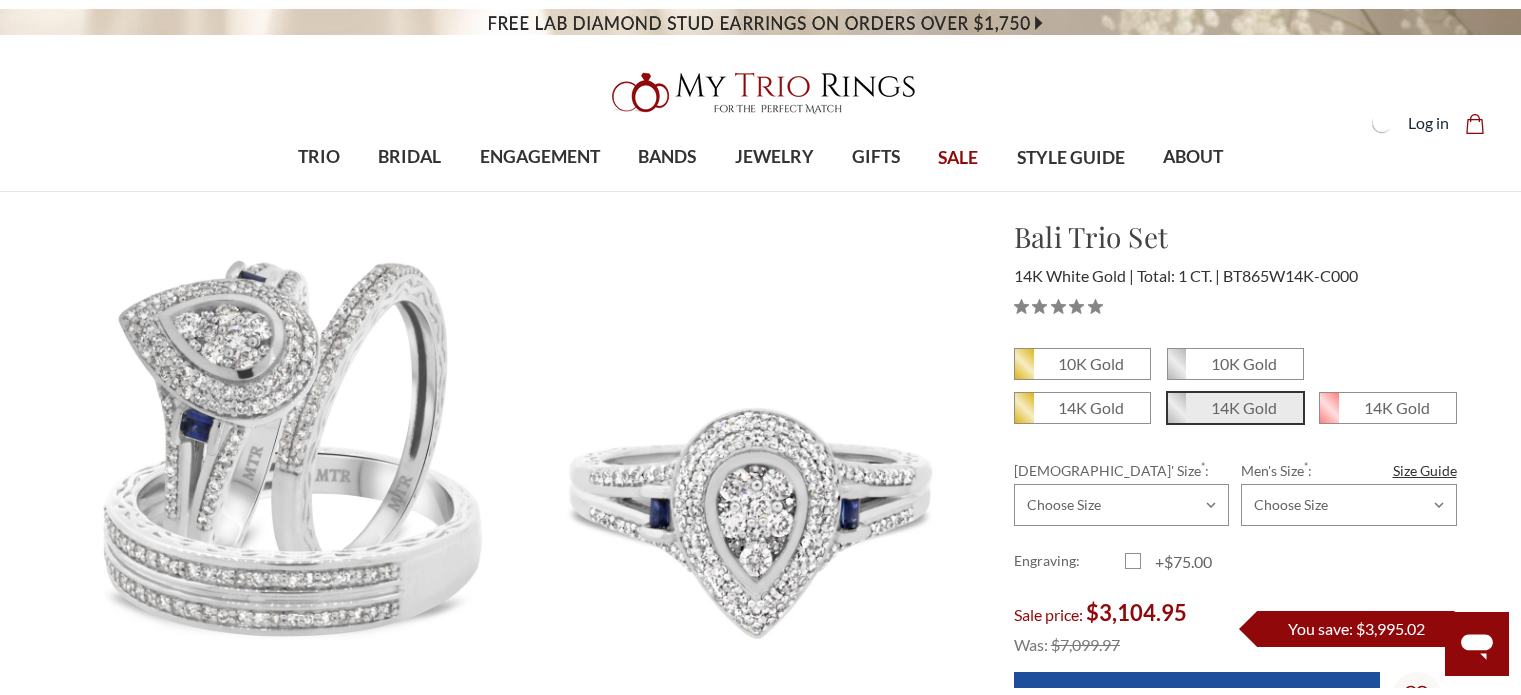 scroll, scrollTop: 0, scrollLeft: 0, axis: both 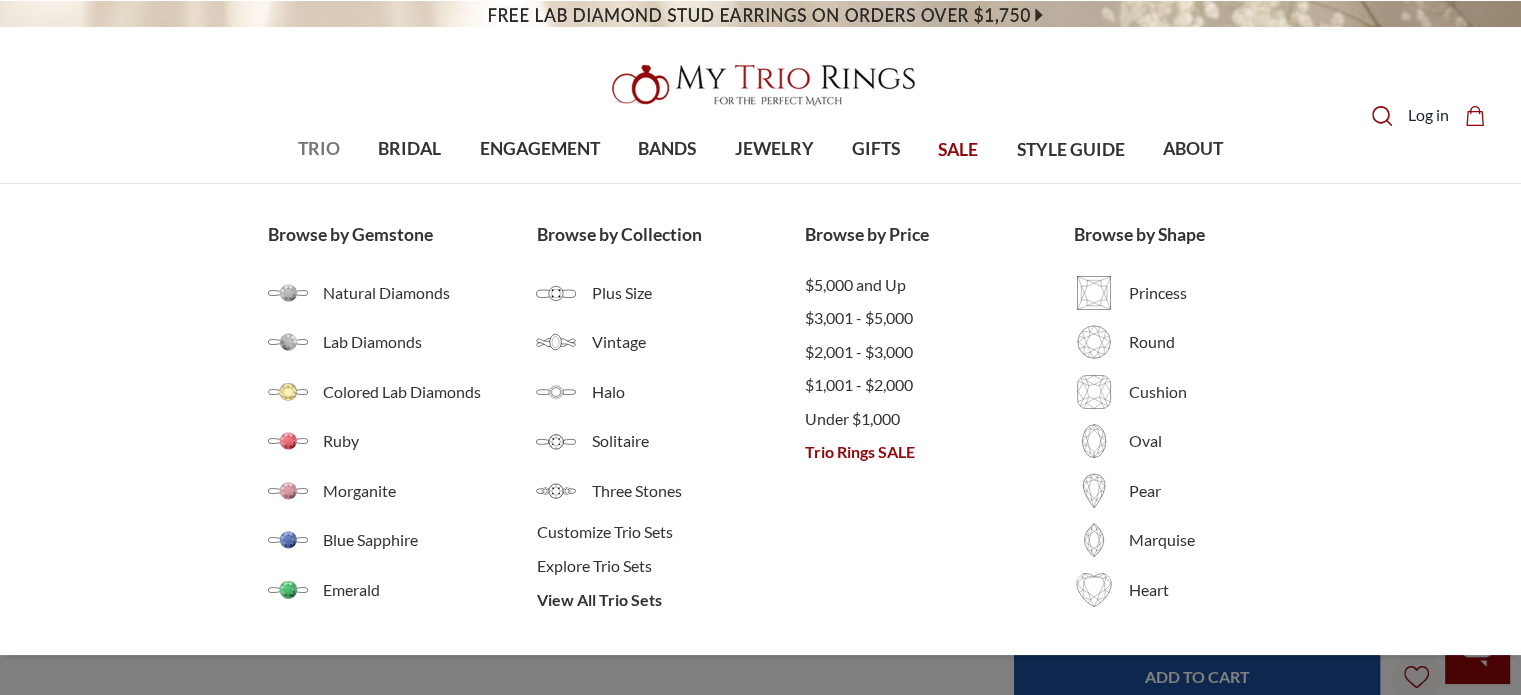 click on "TRIO" 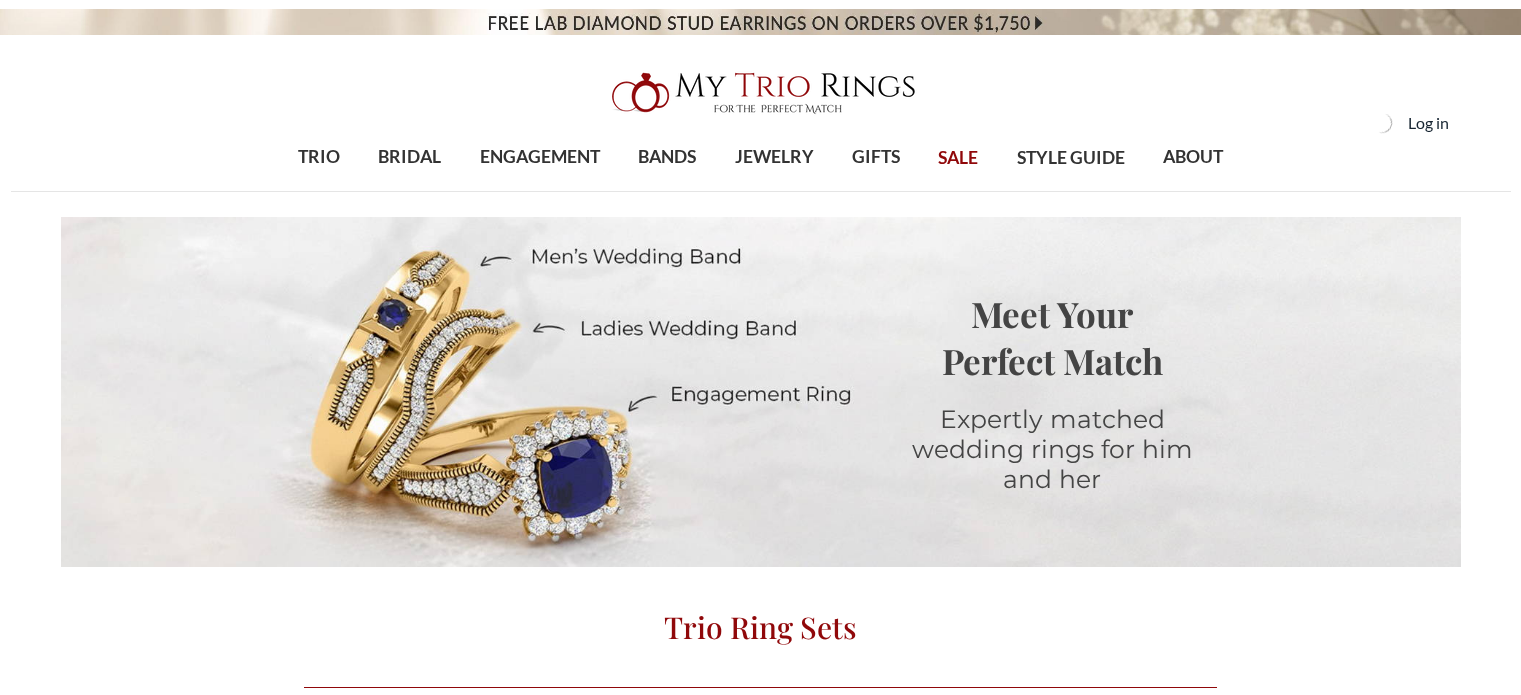 scroll, scrollTop: 0, scrollLeft: 0, axis: both 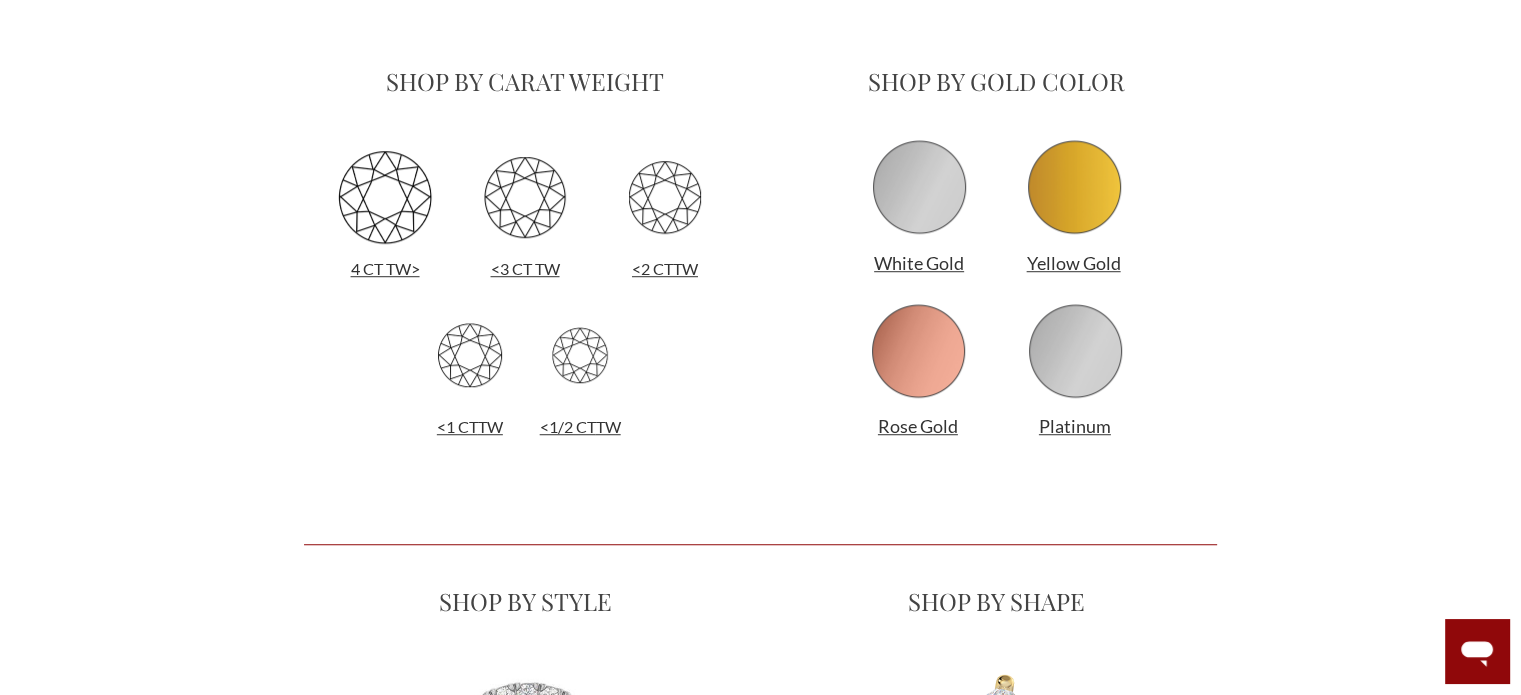 click at bounding box center [919, 187] 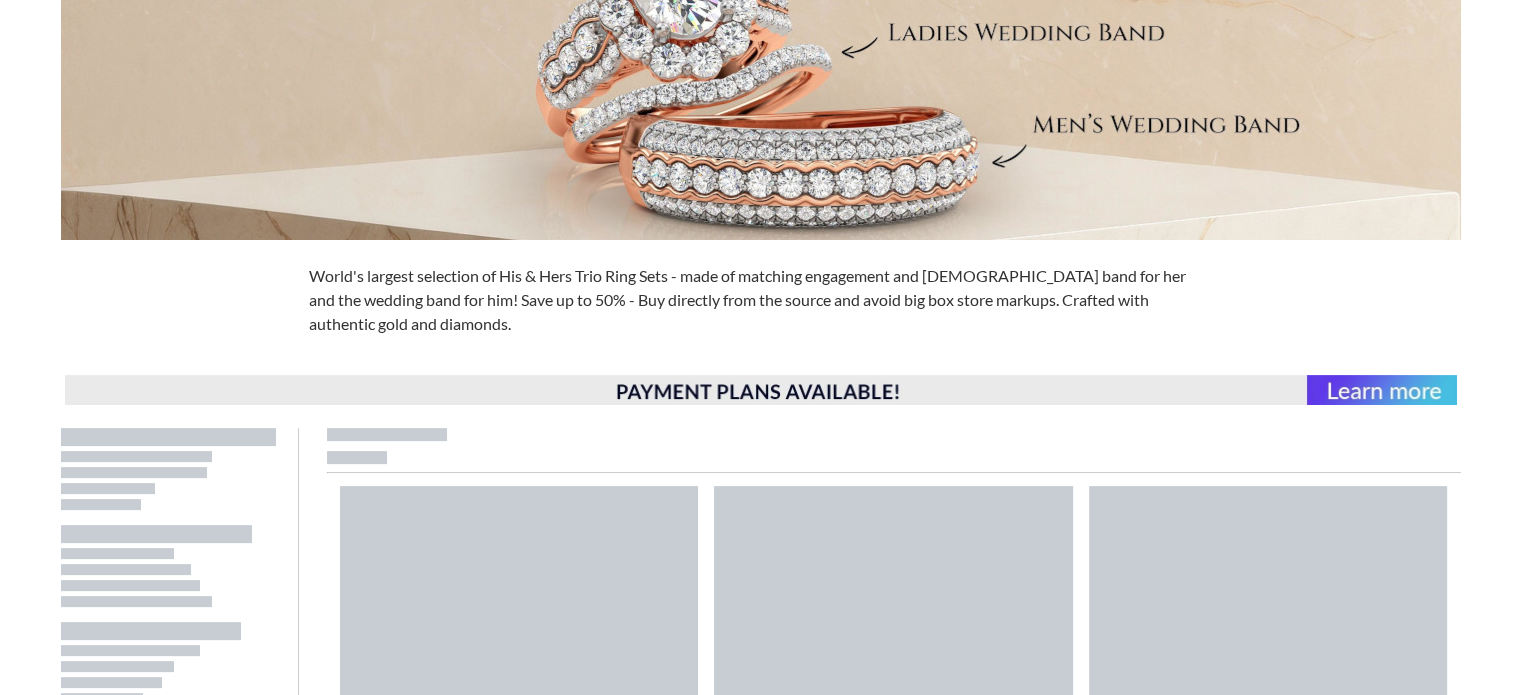 scroll, scrollTop: 600, scrollLeft: 0, axis: vertical 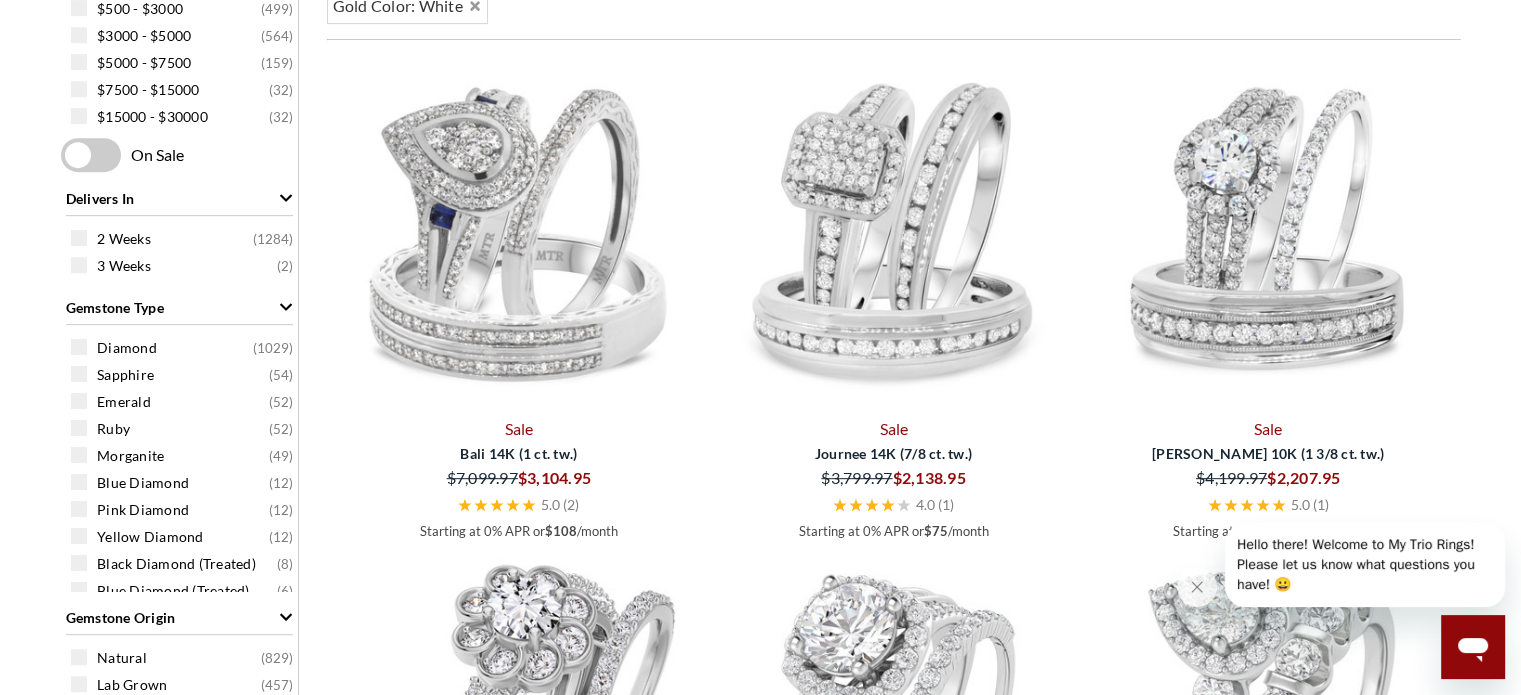 select on "US" 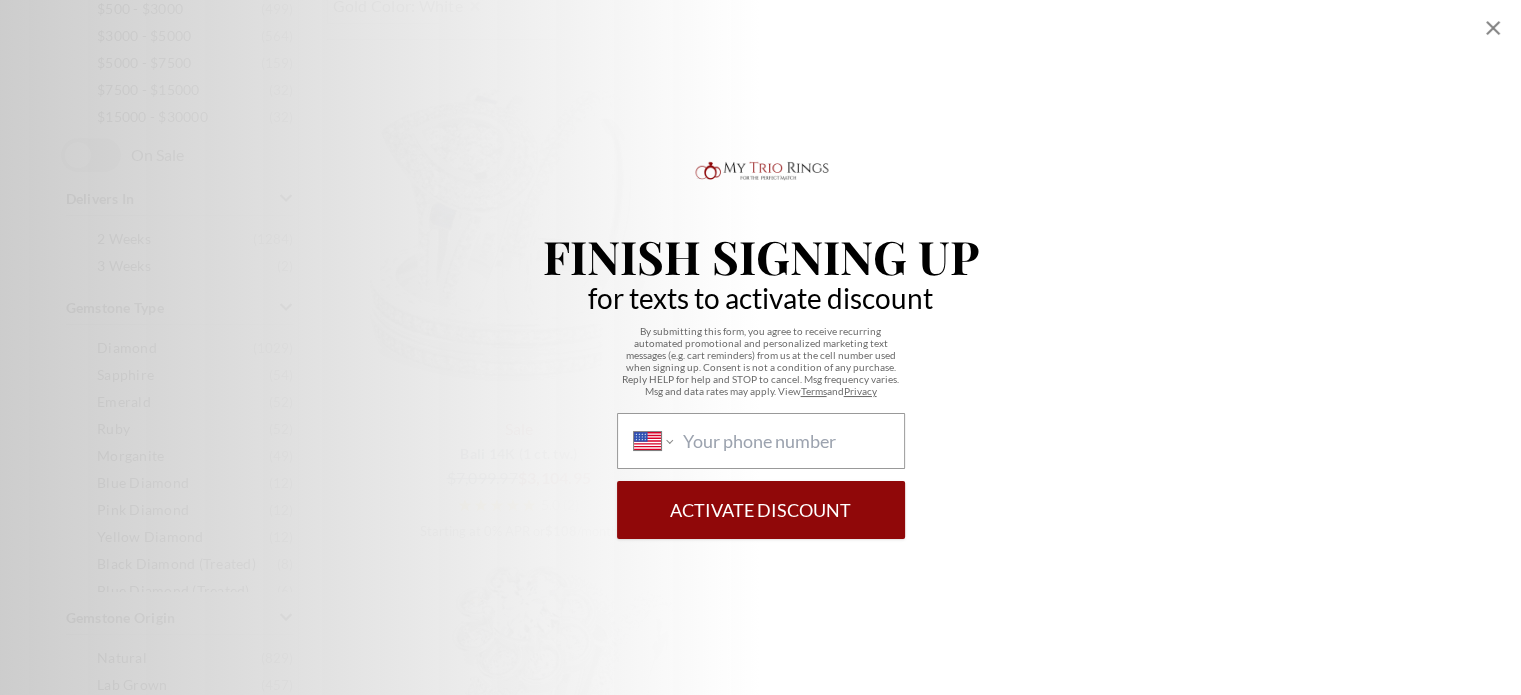 scroll, scrollTop: 1100, scrollLeft: 0, axis: vertical 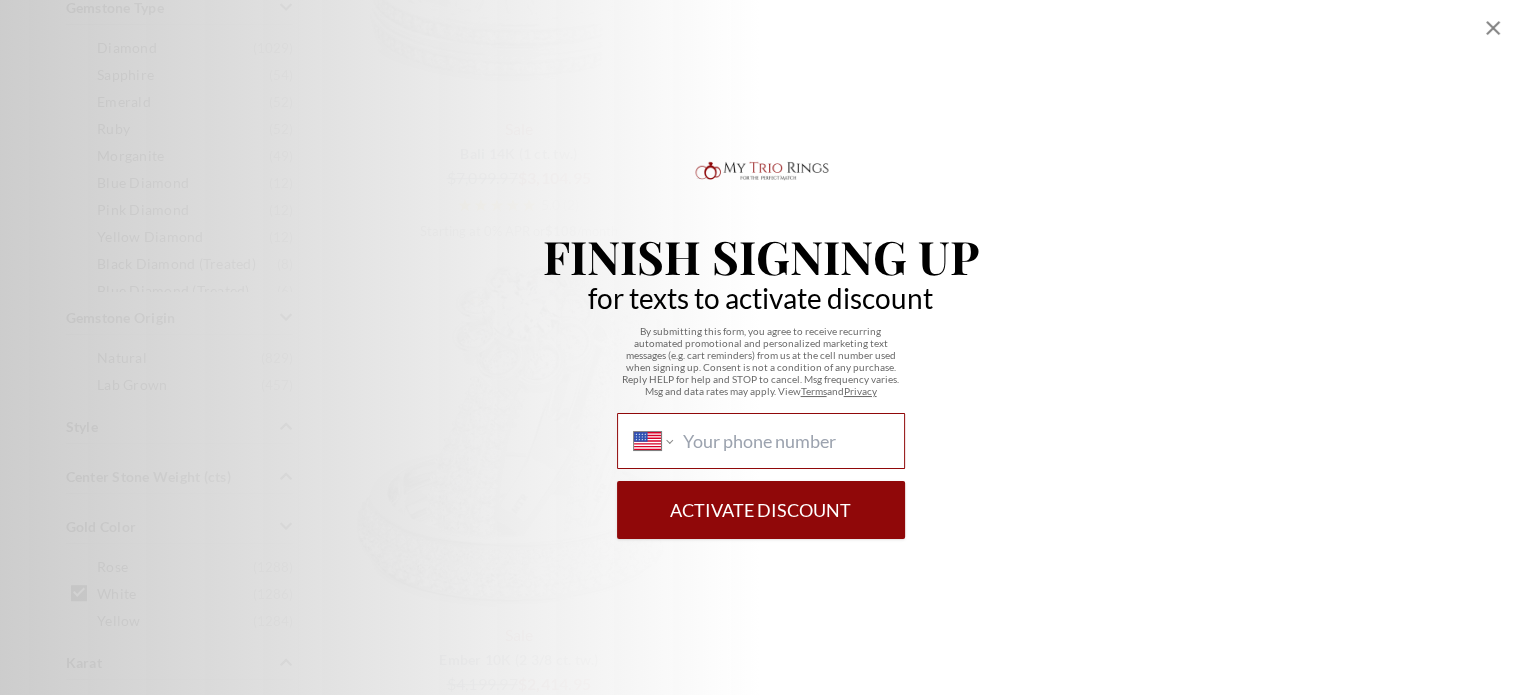 click on "International Afghanistan Åland Islands Albania Algeria American Samoa Andorra Angola Anguilla Antigua and Barbuda Argentina Armenia Aruba Ascension Island Australia Austria Azerbaijan Bahamas Bahrain Bangladesh Barbados Belarus Belgium Belize Benin Bermuda Bhutan Bolivia Bonaire, Sint Eustatius and Saba Bosnia and Herzegovina Botswana Brazil British Indian Ocean Territory Brunei Darussalam Bulgaria Burkina Faso Burundi Cambodia Cameroon Canada Cape Verde Cayman Islands Central African Republic Chad Chile China Christmas Island Cocos (Keeling) Islands Colombia Comoros Congo Congo, Democratic Republic of the Cook Islands Costa Rica Cote d'Ivoire Croatia Cuba Curaçao Cyprus Czech Republic Denmark Djibouti Dominica Dominican Republic Ecuador Egypt El Salvador Equatorial Guinea Eritrea Estonia Ethiopia Falkland Islands Faroe Islands Federated States of Micronesia Fiji Finland France French Guiana French Polynesia Gabon Gambia Georgia Germany Ghana Gibraltar Greece Greenland Grenada Guadeloupe Guam Guatemala" at bounding box center [784, 441] 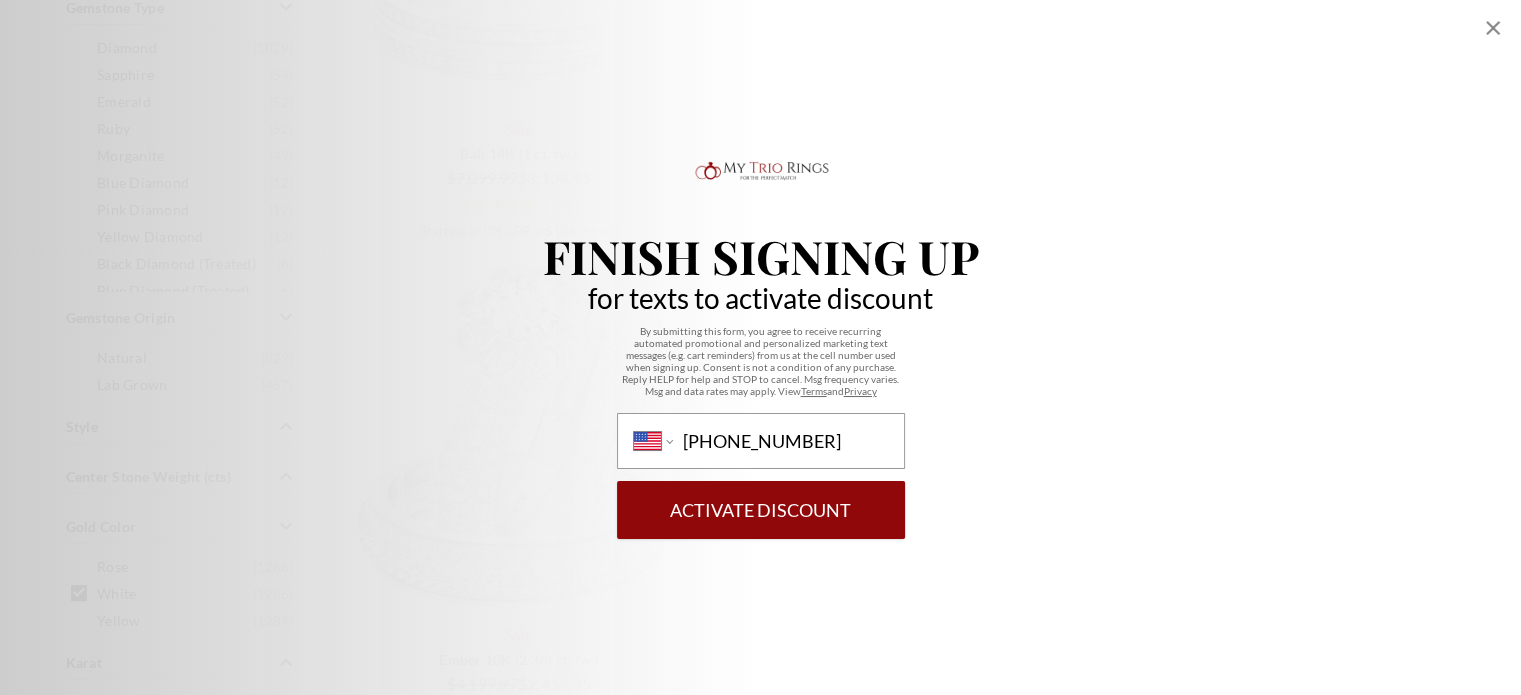 click on "Activate Discount" at bounding box center (761, 510) 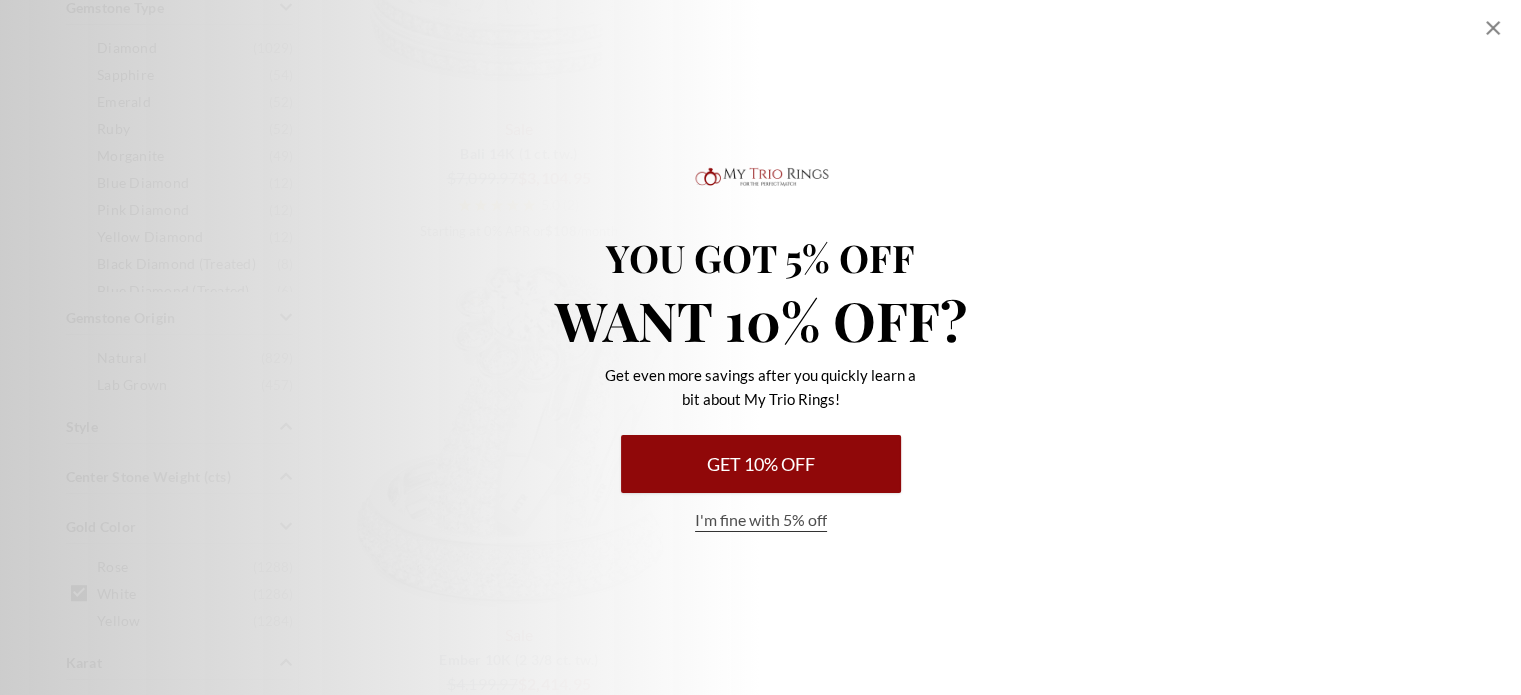 click on "Get 10% Off" at bounding box center (761, 464) 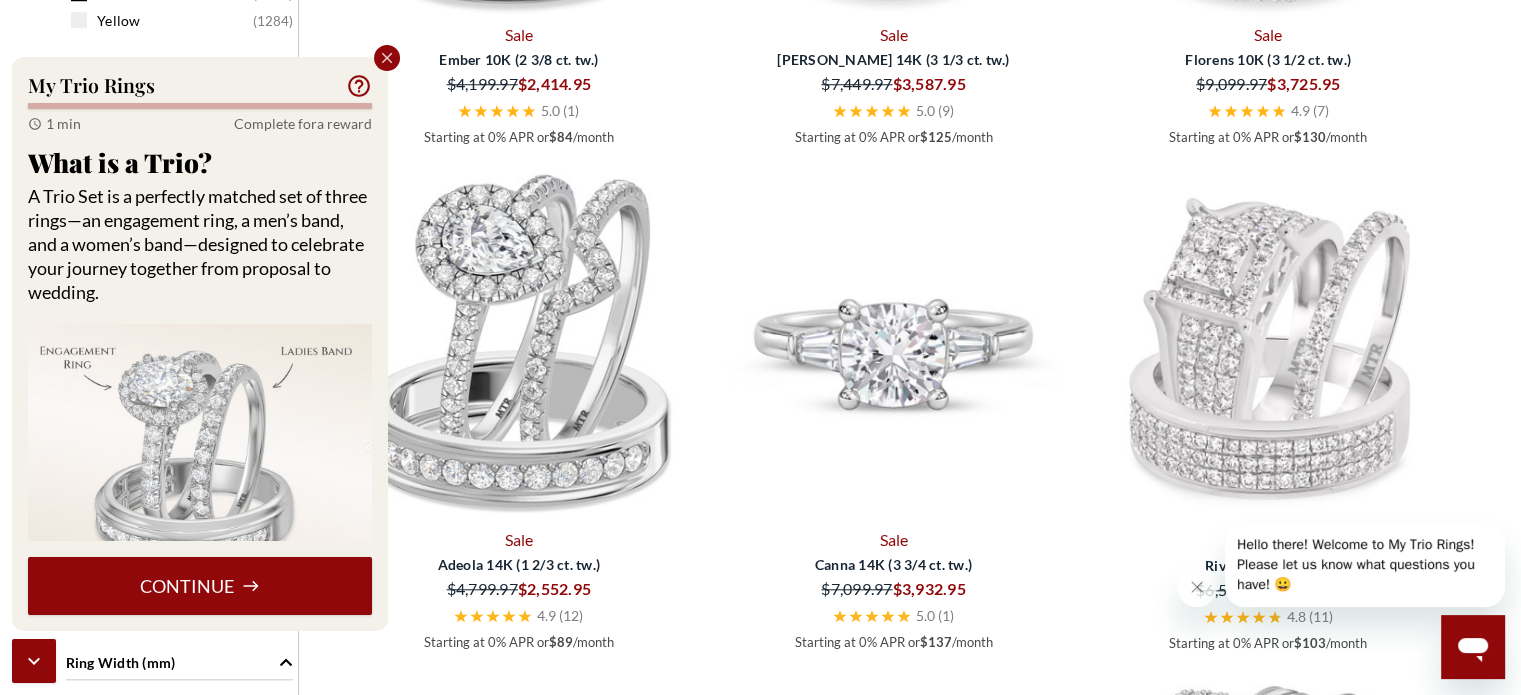 scroll, scrollTop: 1900, scrollLeft: 0, axis: vertical 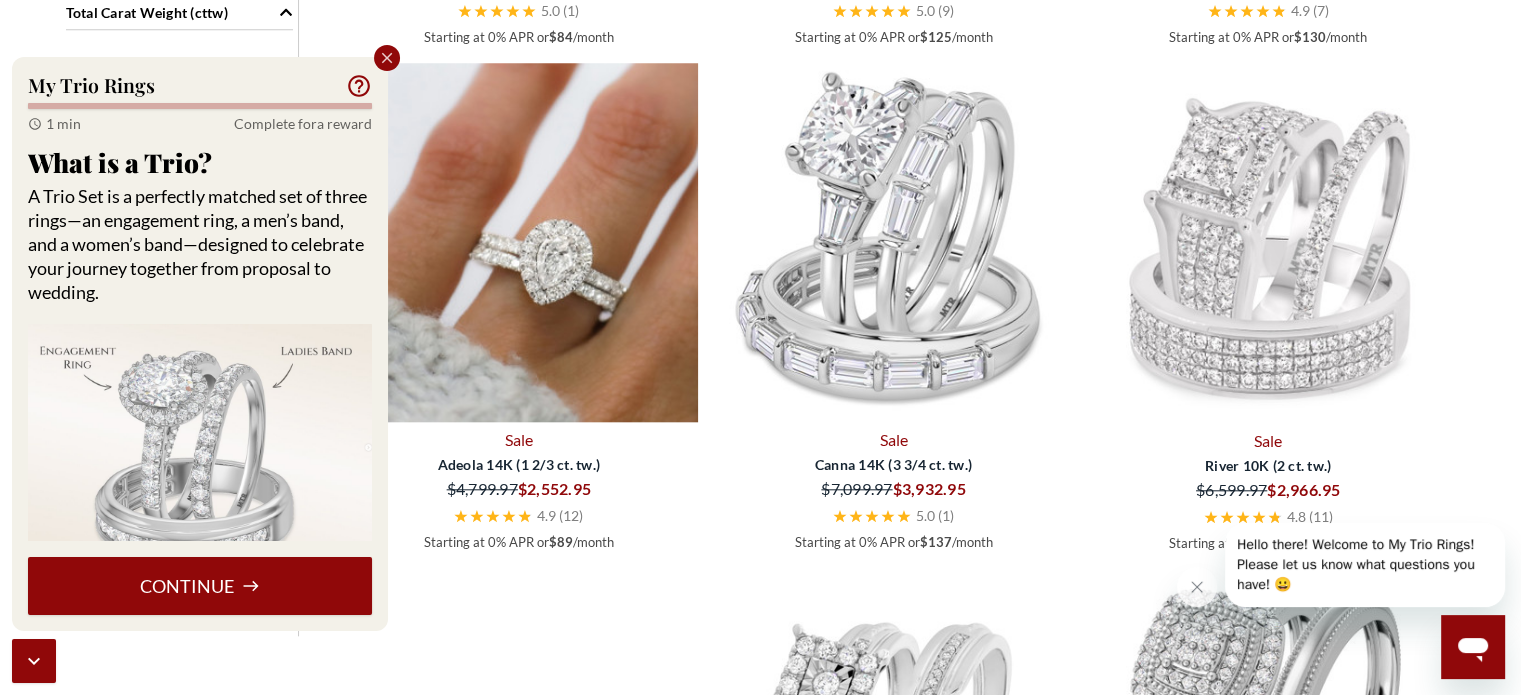 click at bounding box center (519, 242) 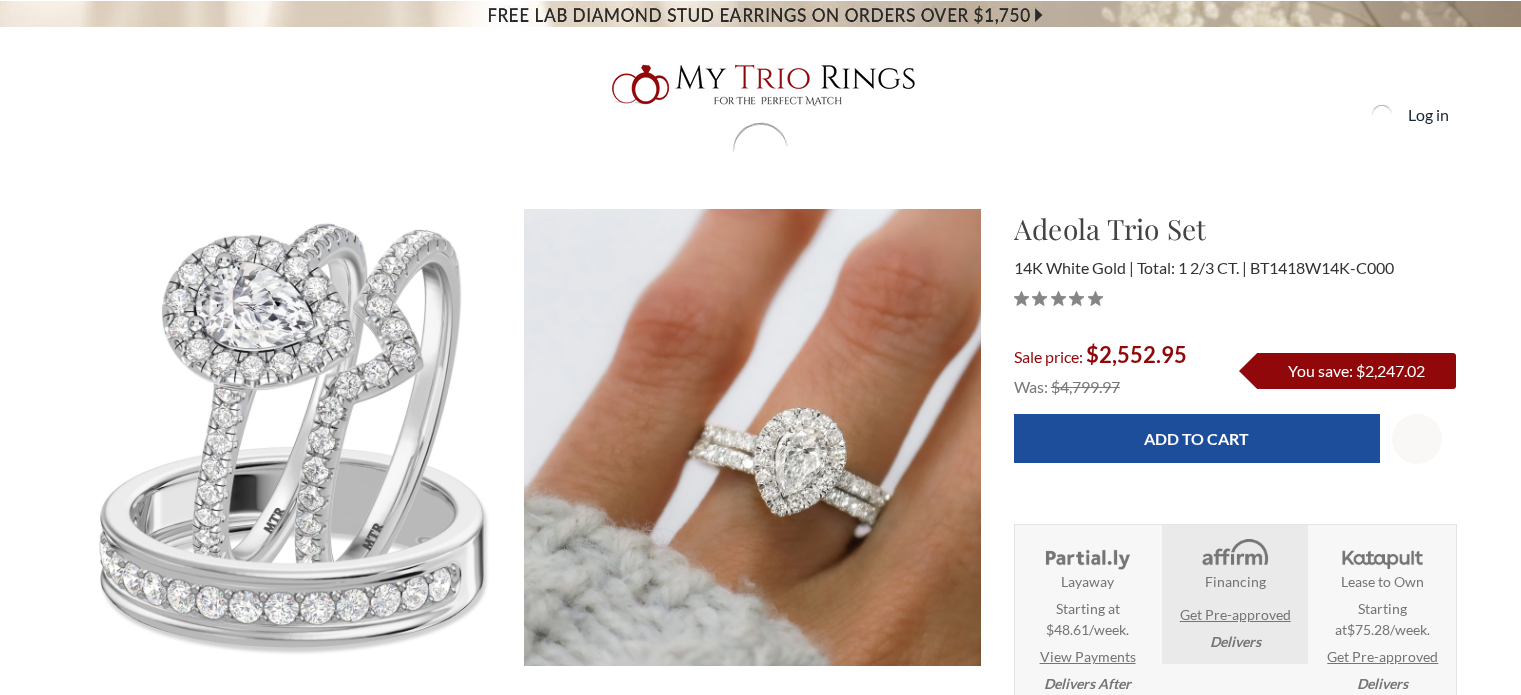 scroll, scrollTop: 0, scrollLeft: 0, axis: both 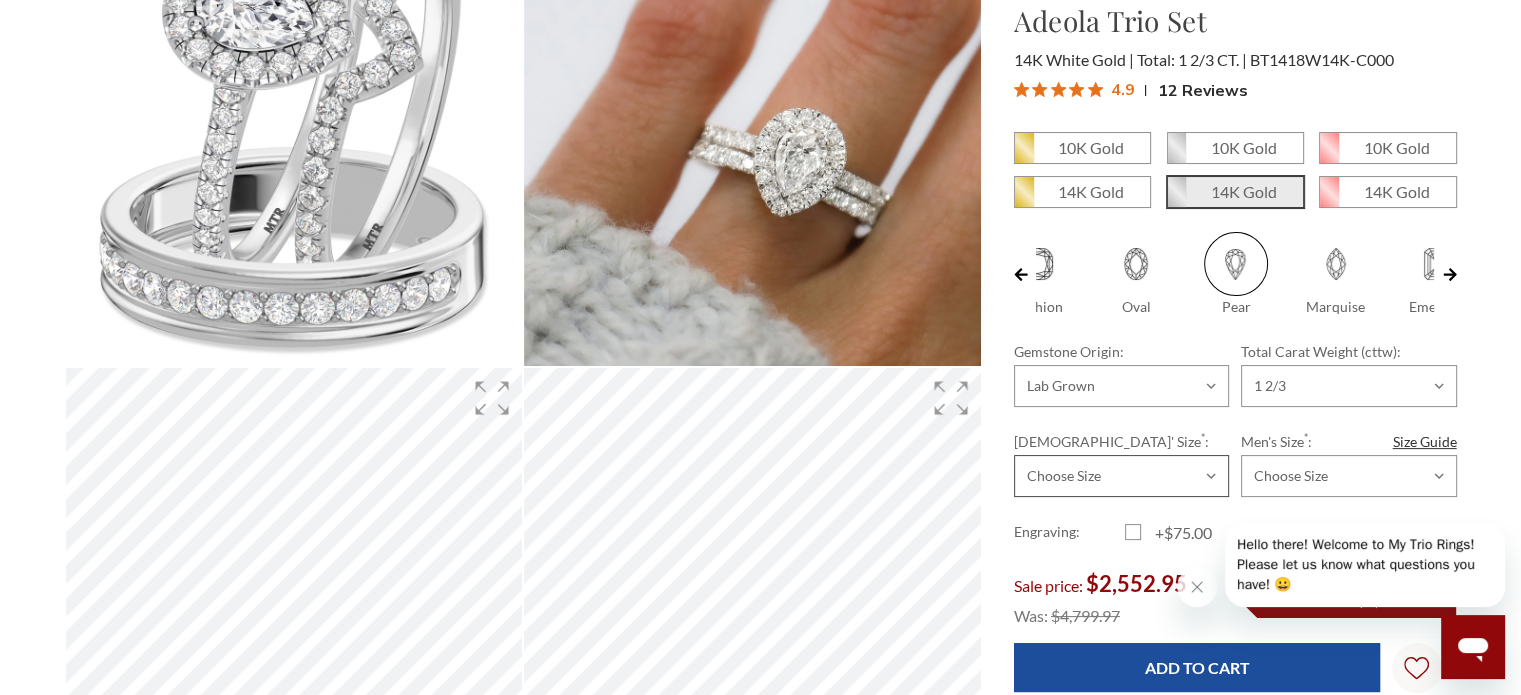 click on "Choose Size
3.00
3.25
3.50
3.75
4.00
4.25
4.50
4.75
5.00
5.25
5.50
5.75
6.00
6.25
6.50
6.75
7.00
7.25
7.50
7.75
8.00
8.25
8.50
8.75
9.00
9.25
9.50
9.75
10.00
10.25
10.50
10.75
11.00
11.25
11.50
11.75
12.00
12.25
12.50
12.75
13.00" at bounding box center (1121, 476) 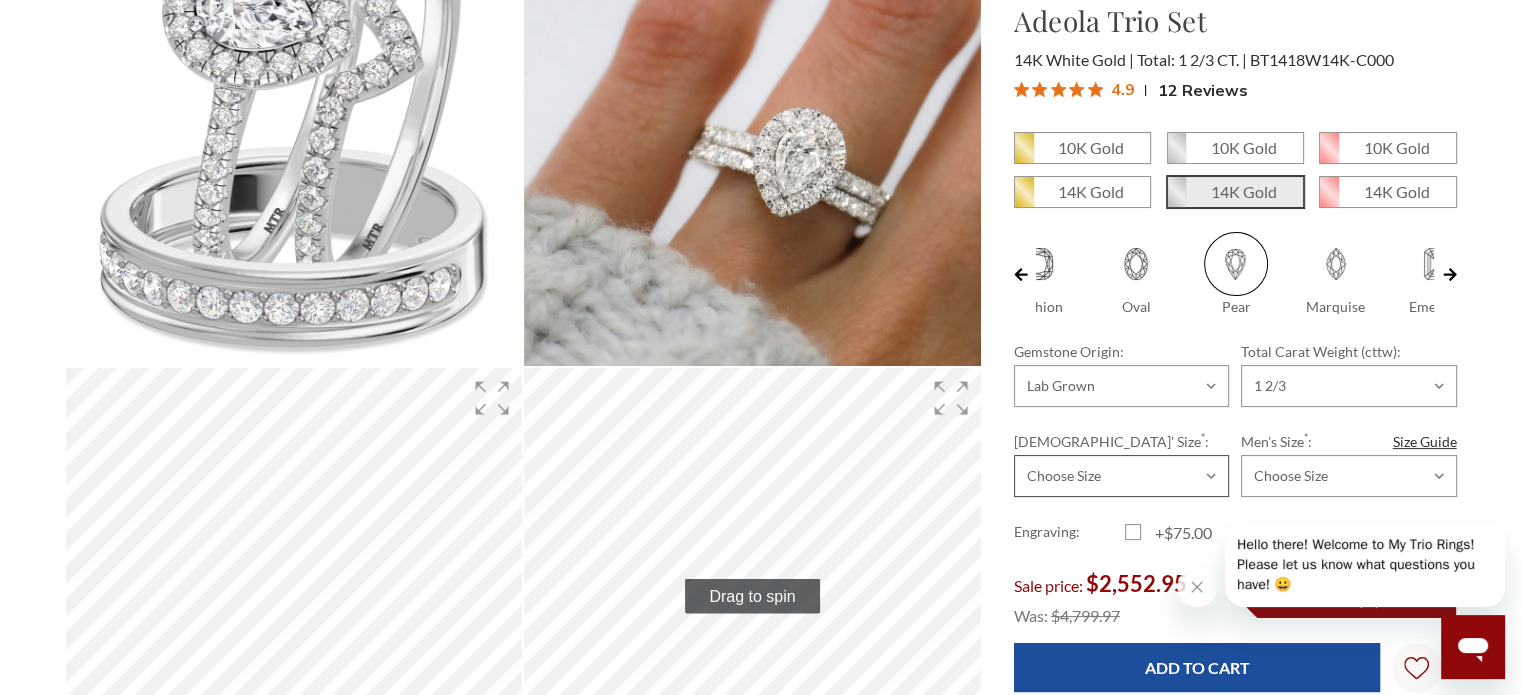 select on "19516750" 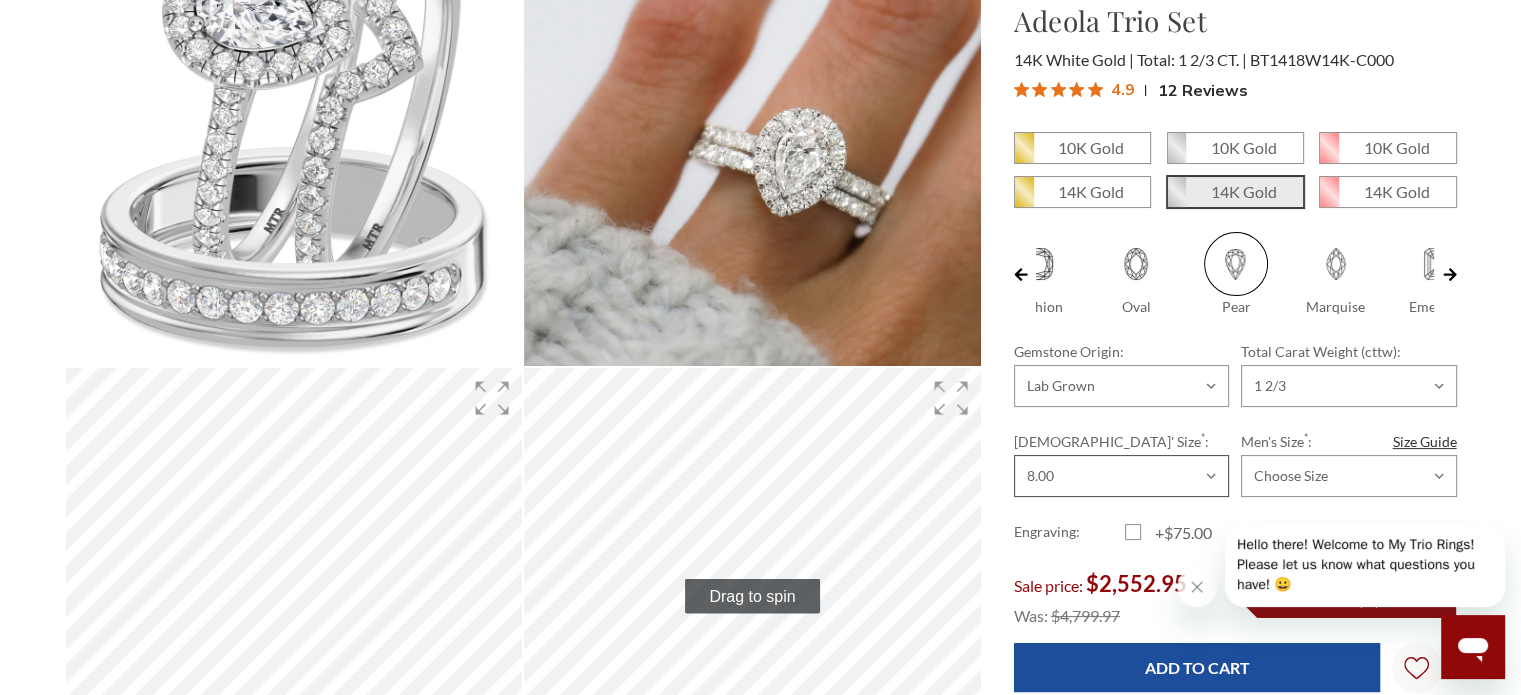 click on "Choose Size
3.00
3.25
3.50
3.75
4.00
4.25
4.50
4.75
5.00
5.25
5.50
5.75
6.00
6.25
6.50
6.75
7.00
7.25
7.50
7.75
8.00
8.25
8.50
8.75
9.00
9.25
9.50
9.75
10.00
10.25
10.50
10.75
11.00
11.25
11.50
11.75
12.00
12.25
12.50
12.75
13.00" at bounding box center [1121, 476] 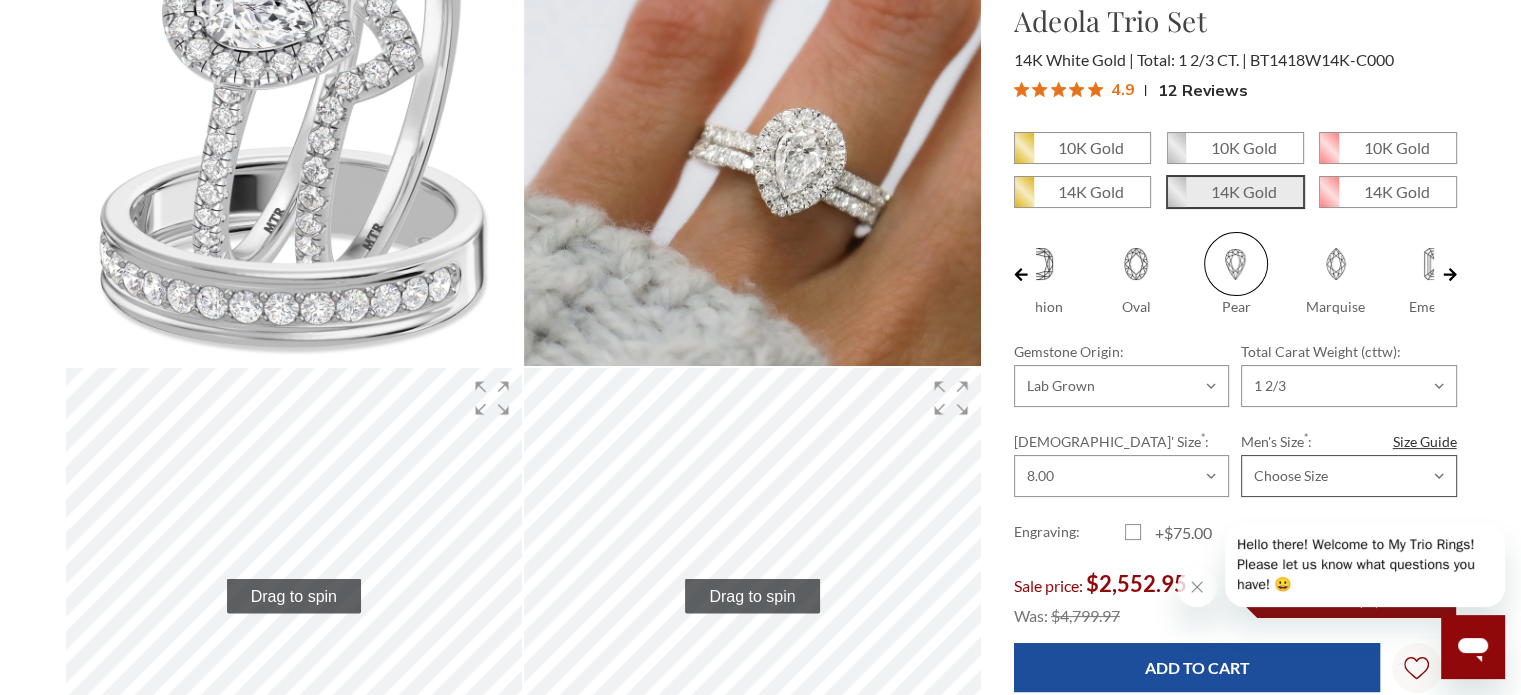 click on "Choose Size
6.00
6.25
6.50
6.75
7.00
7.25
7.50
7.75
8.00
8.25
8.50
8.75
9.00
9.25
9.50
9.75
10.00
10.25
10.50
10.75
11.00
11.25
11.50
11.75
12.00
12.25
12.50
12.75
13.00
13.25
13.50
13.75
14.00
14.25
14.50
14.75
15.00
15.25
15.50
15.75
16.00" at bounding box center (1348, 476) 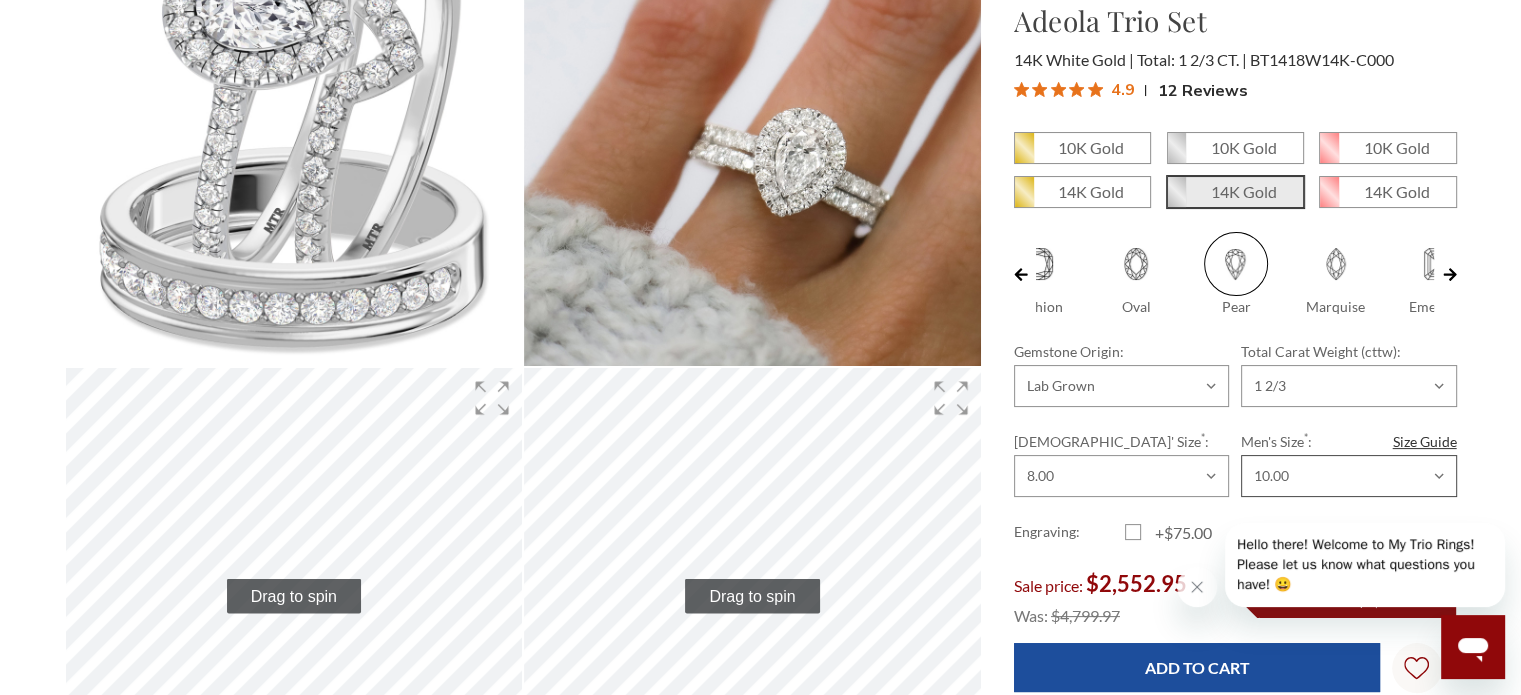 click on "Choose Size
6.00
6.25
6.50
6.75
7.00
7.25
7.50
7.75
8.00
8.25
8.50
8.75
9.00
9.25
9.50
9.75
10.00
10.25
10.50
10.75
11.00
11.25
11.50
11.75
12.00
12.25
12.50
12.75
13.00
13.25
13.50
13.75
14.00
14.25
14.50
14.75
15.00
15.25
15.50
15.75
16.00" at bounding box center [1348, 476] 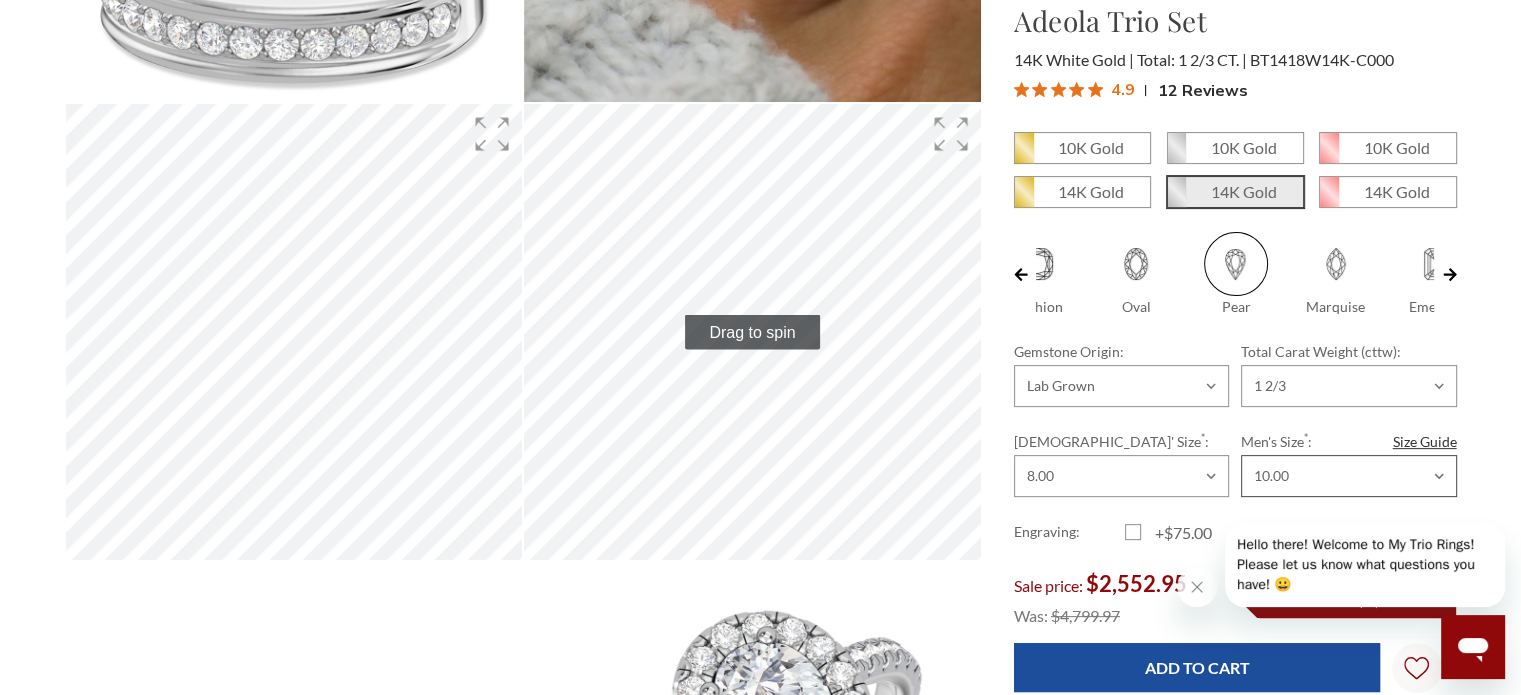 scroll, scrollTop: 600, scrollLeft: 0, axis: vertical 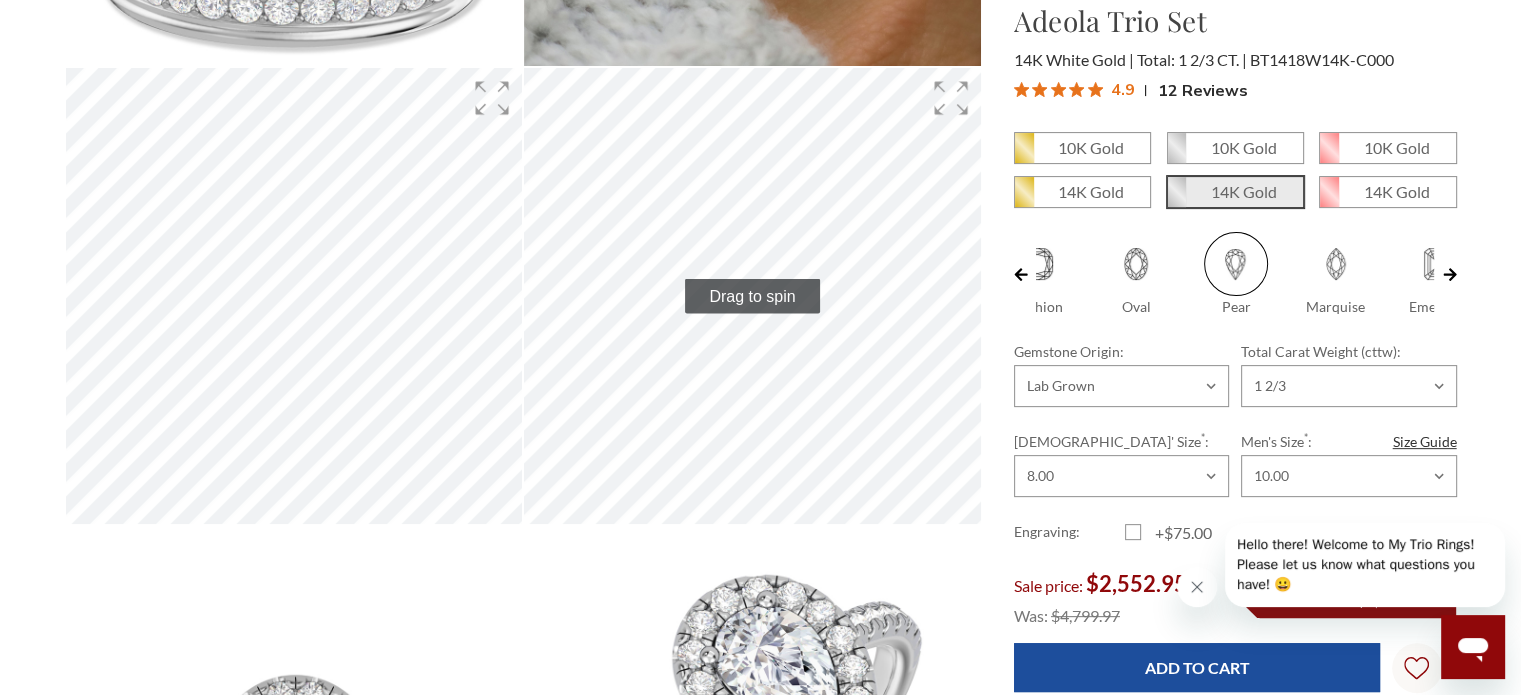click at bounding box center [1197, 587] 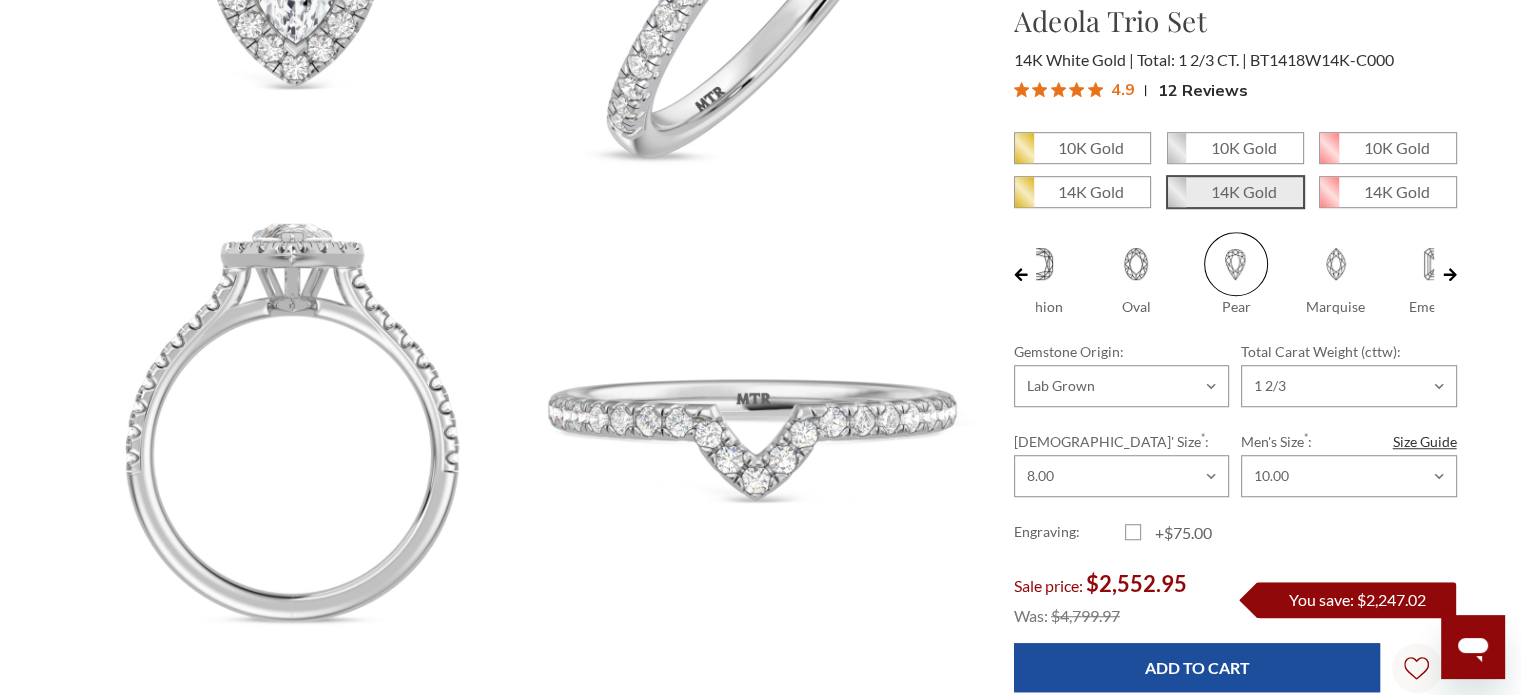 scroll, scrollTop: 1700, scrollLeft: 0, axis: vertical 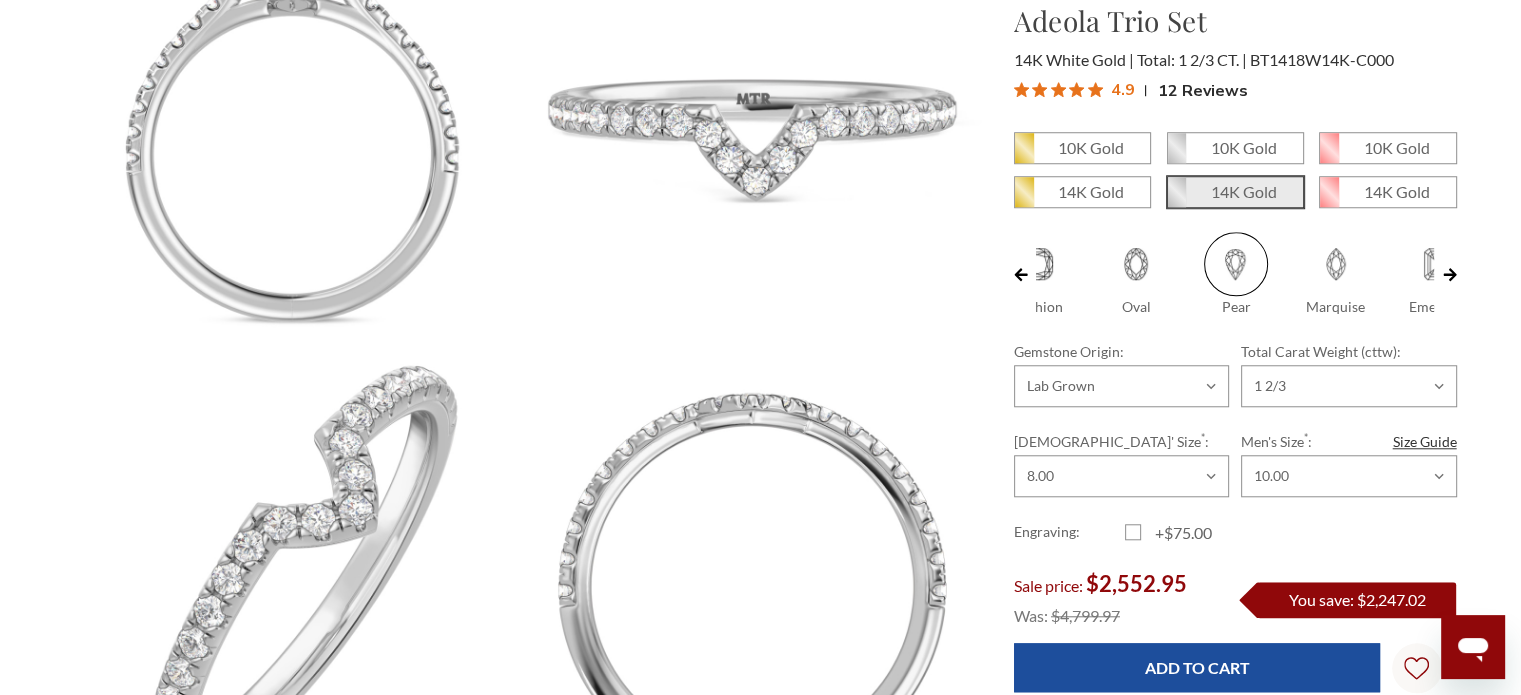 click on "+$75.00" at bounding box center [1180, 533] 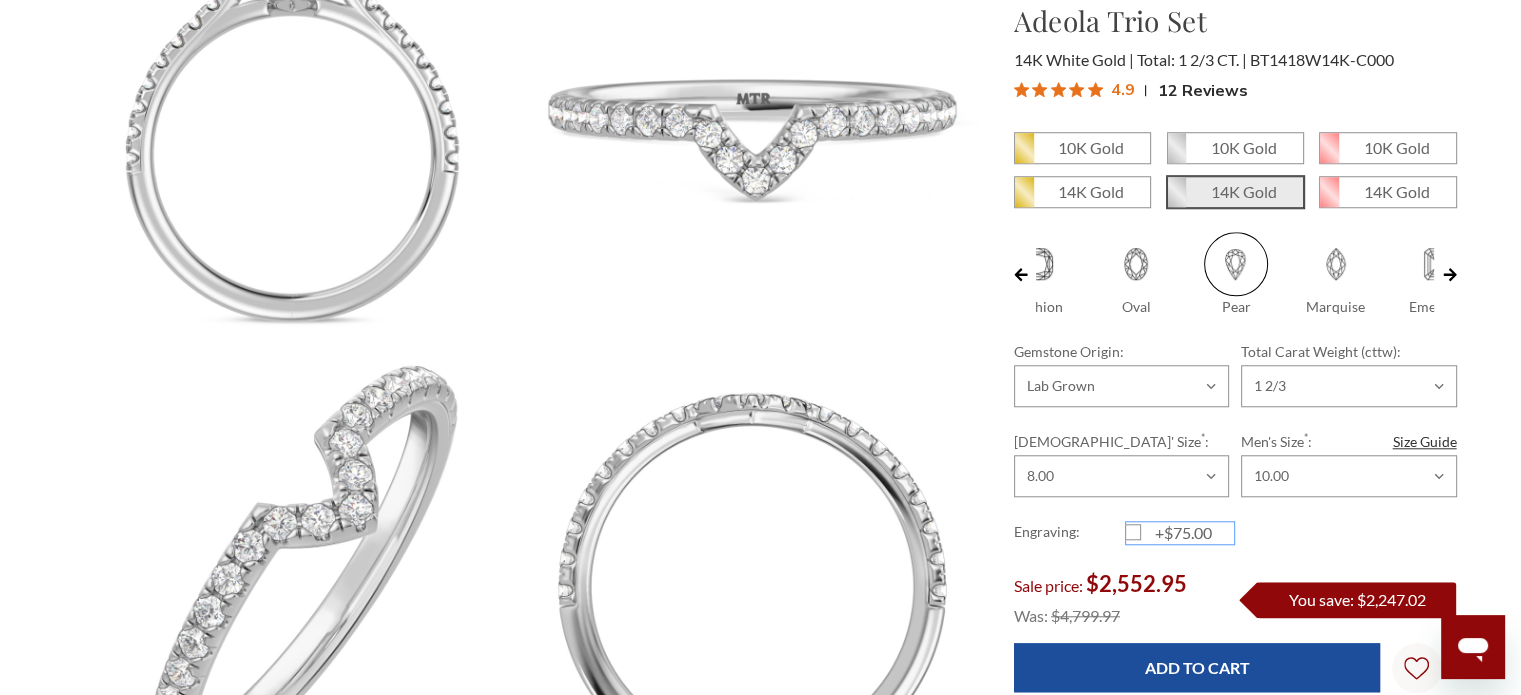 click on "+$75.00" at bounding box center [1133, 536] 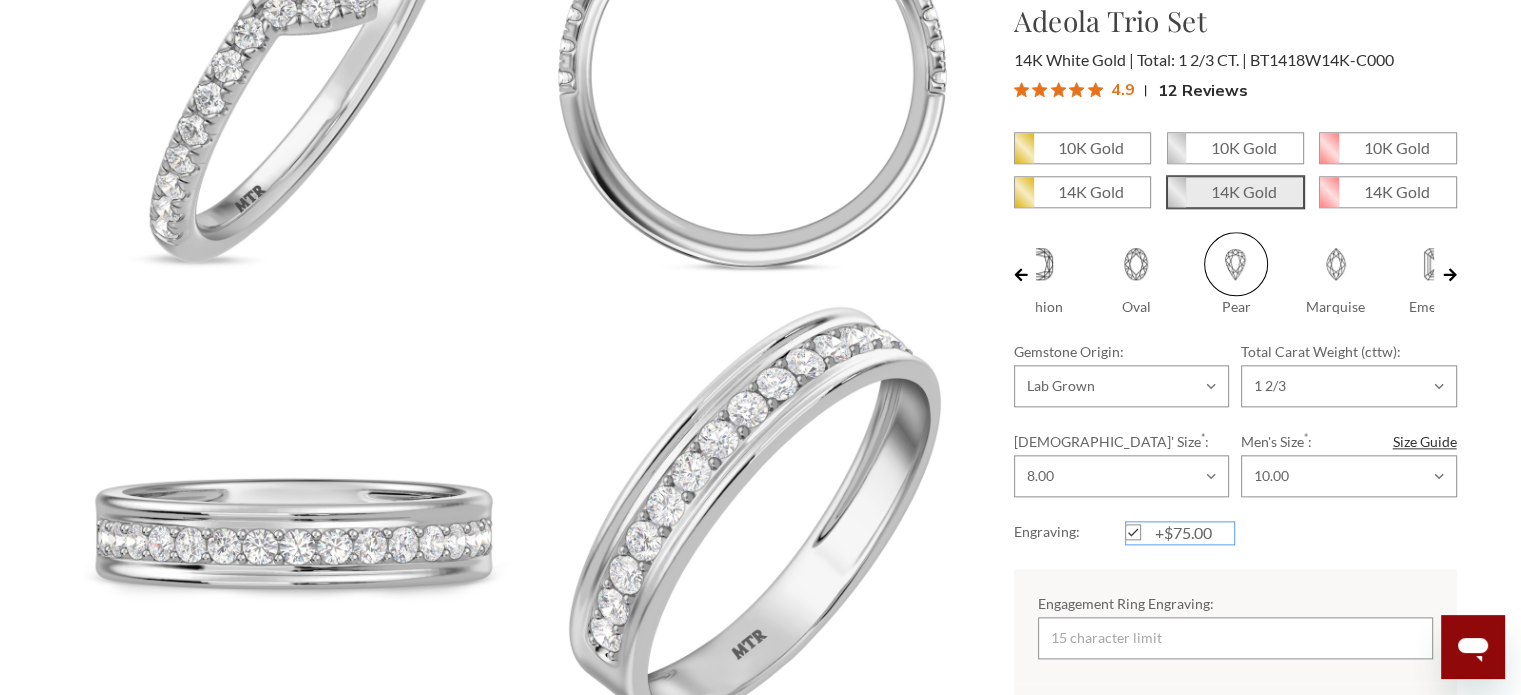scroll, scrollTop: 2300, scrollLeft: 0, axis: vertical 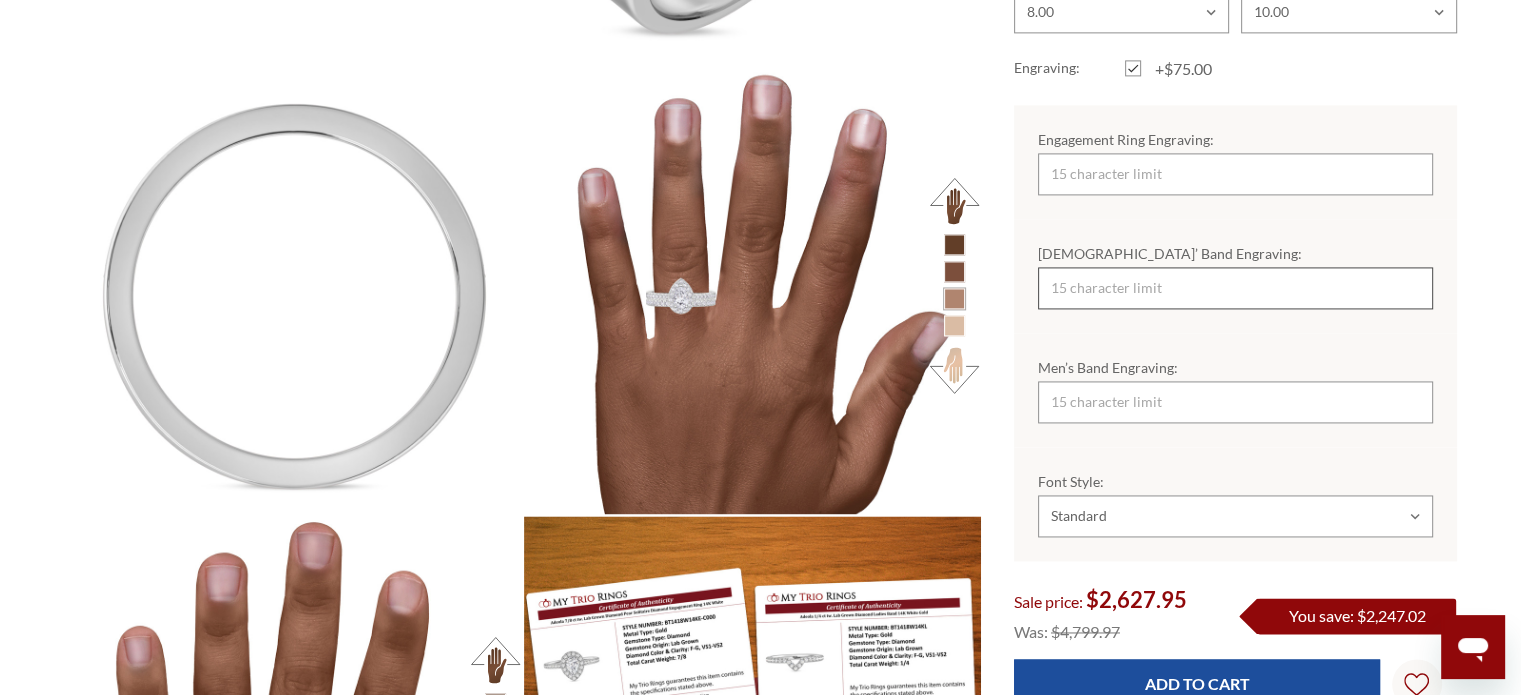 click on "Ladies’ Band Engraving:" at bounding box center (1235, 288) 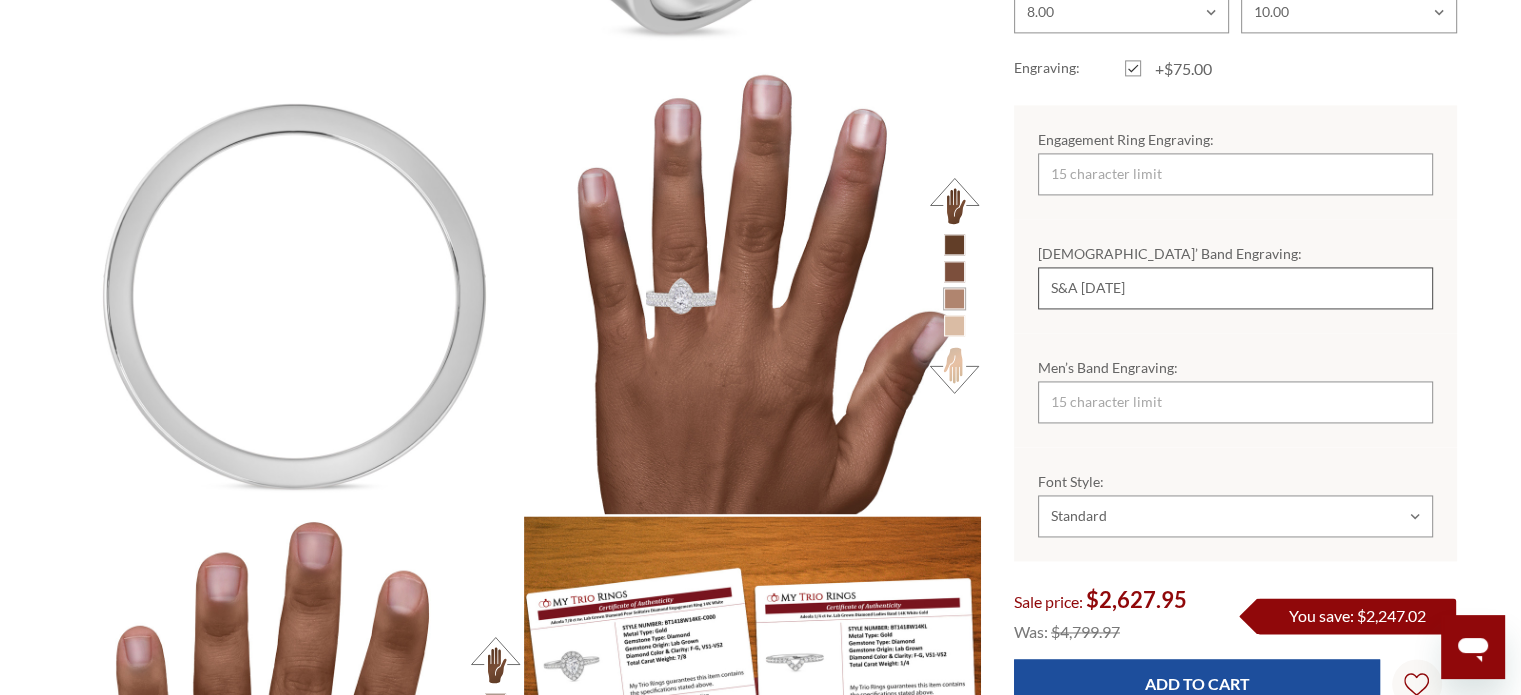 type on "S&A 8/1/24" 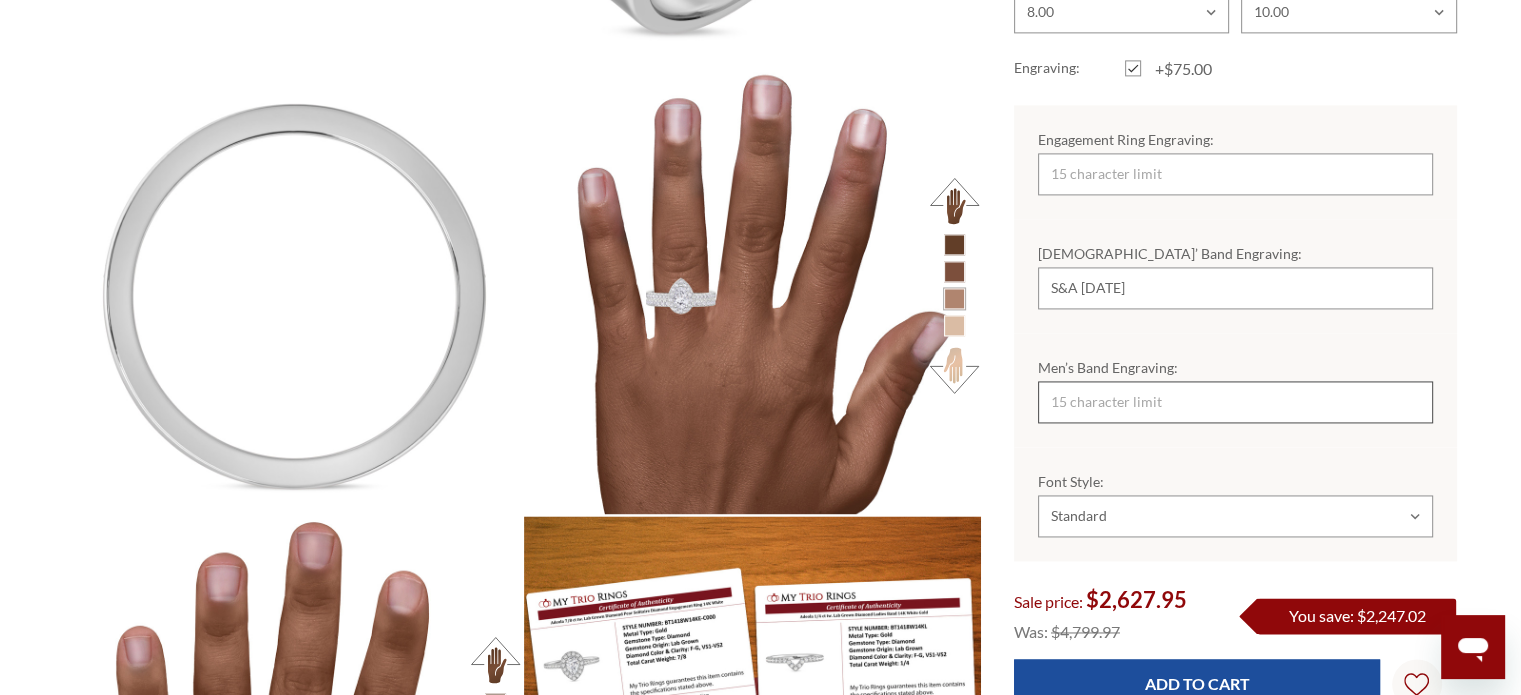 click on "Men’s Band Engraving:" at bounding box center [1235, 402] 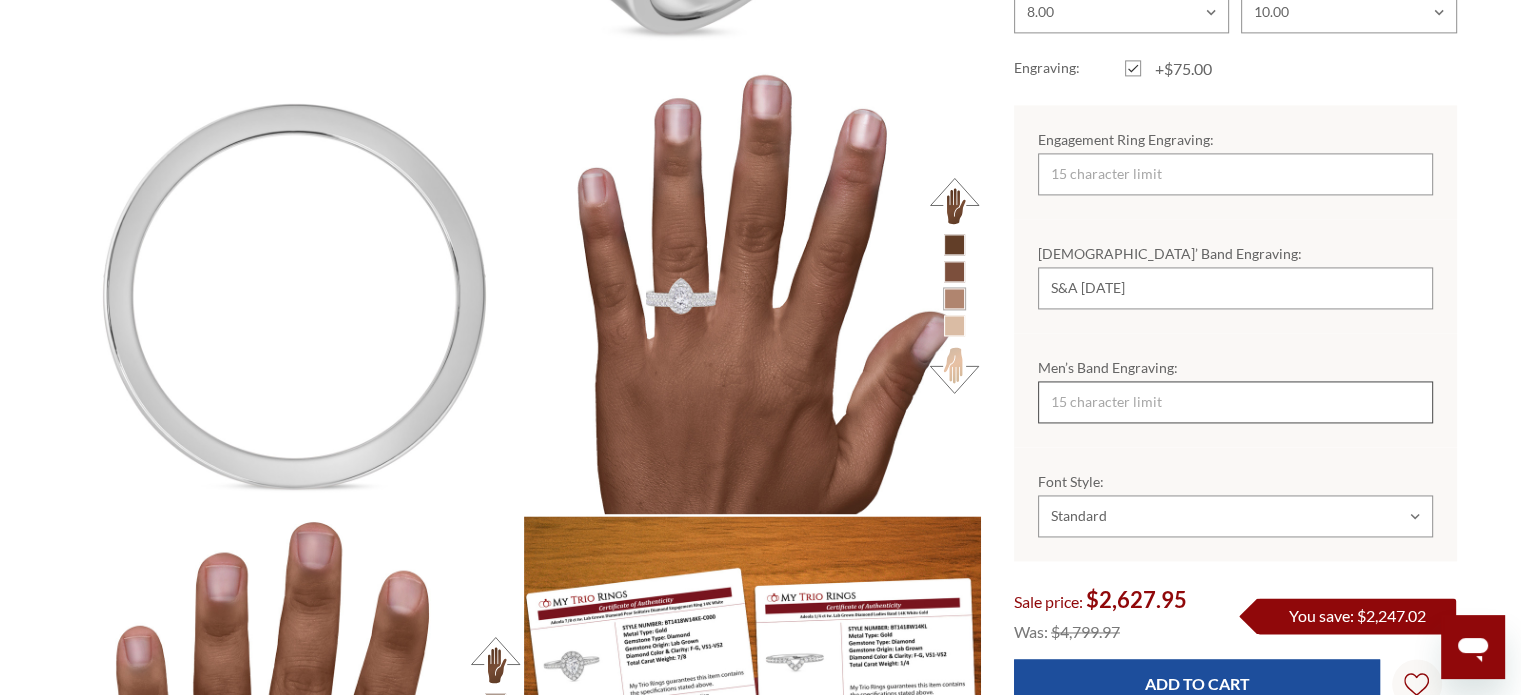 scroll, scrollTop: 0, scrollLeft: 0, axis: both 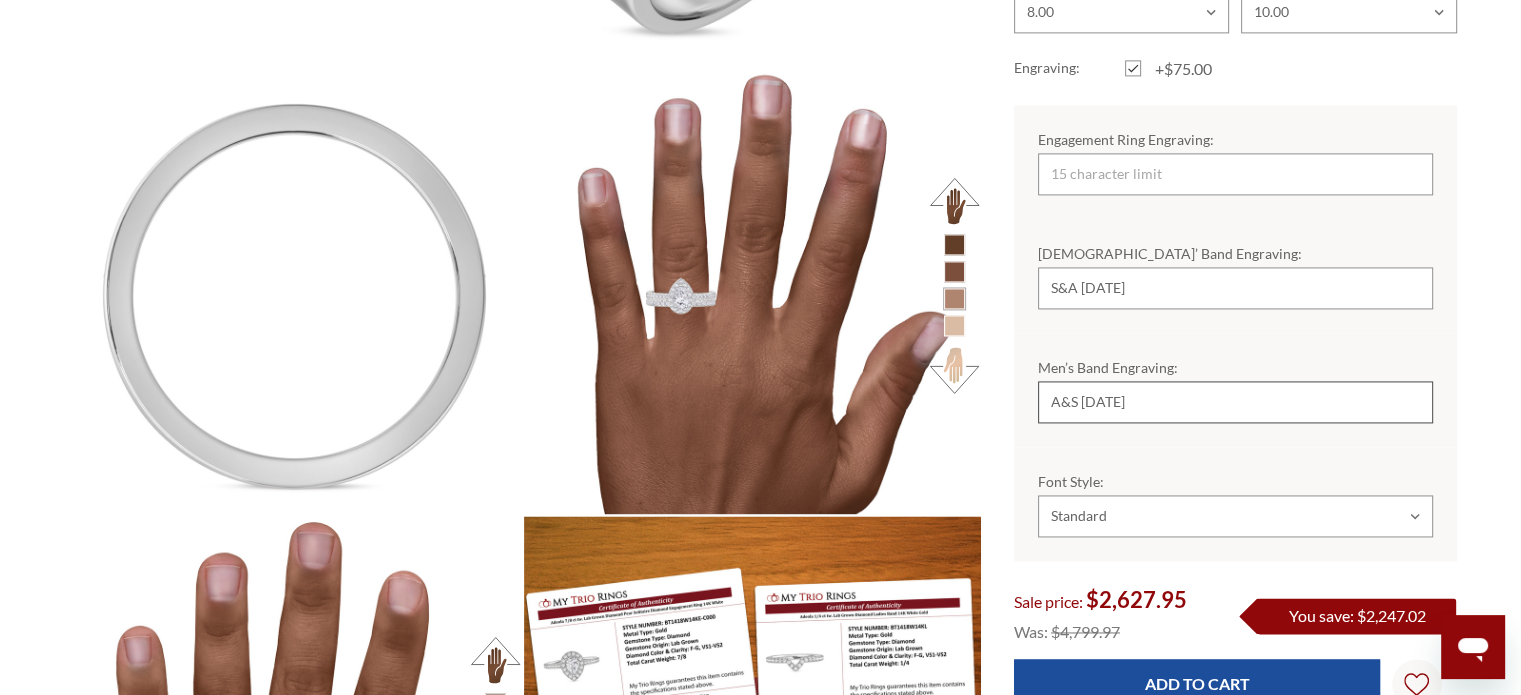 type on "A&S 8/1/24" 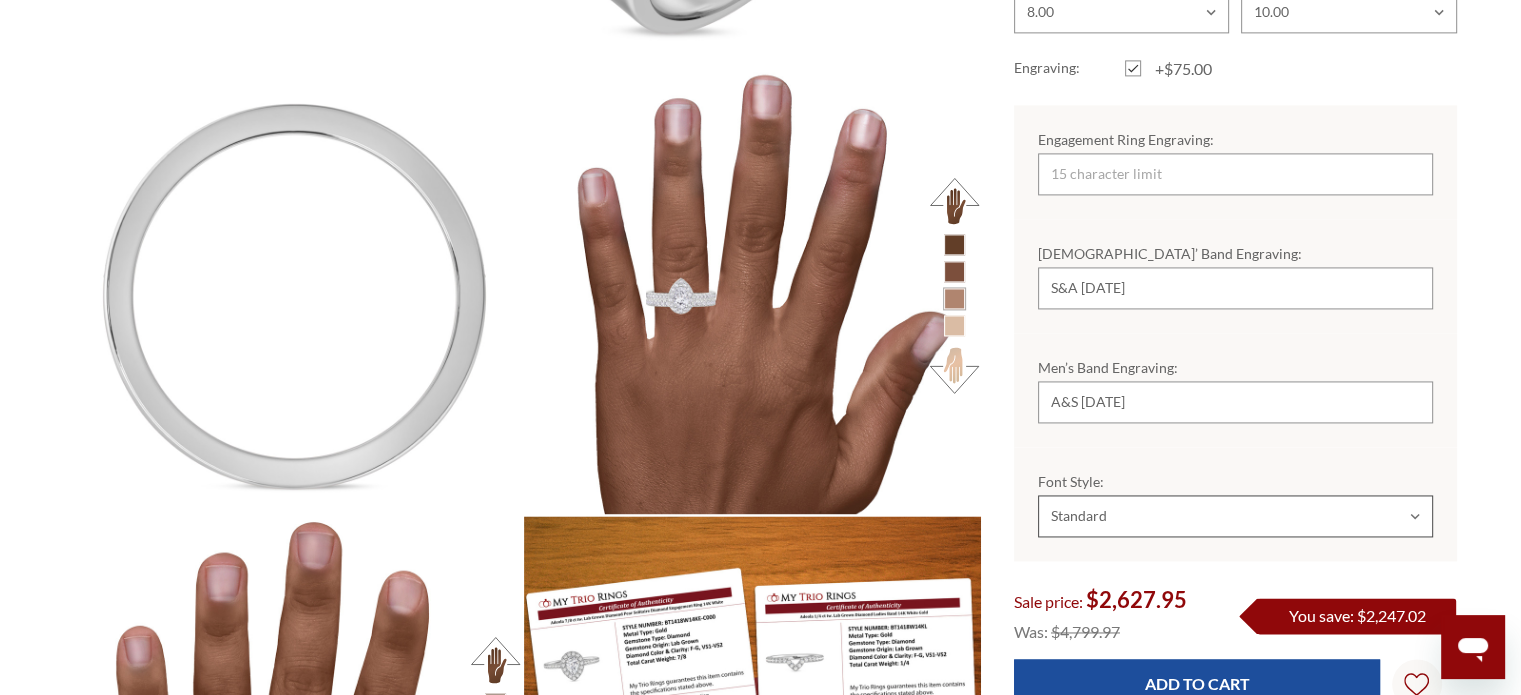 click on "Choose Options
Standard
Cursive" at bounding box center [1235, 516] 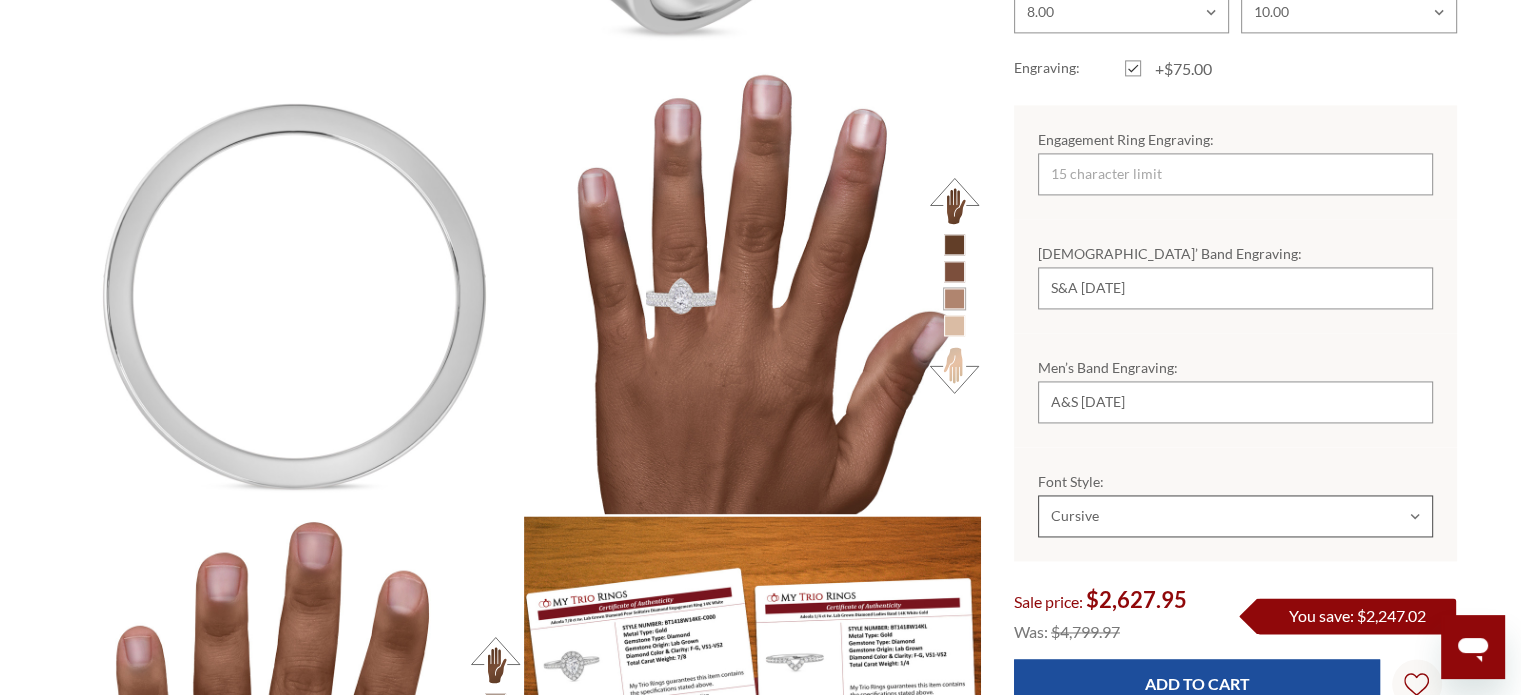 click on "Choose Options
Standard
Cursive" at bounding box center (1235, 516) 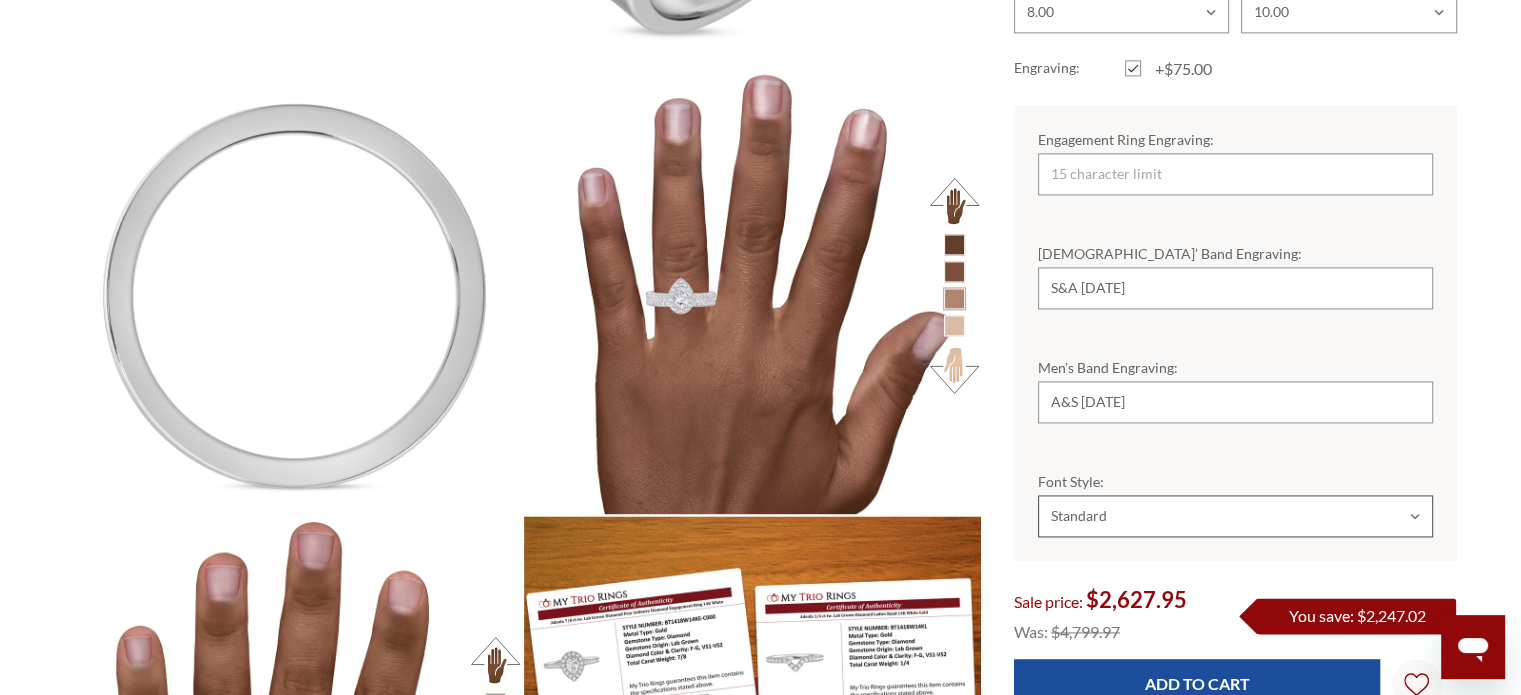 click on "Choose Options
Standard
Cursive" at bounding box center [1235, 516] 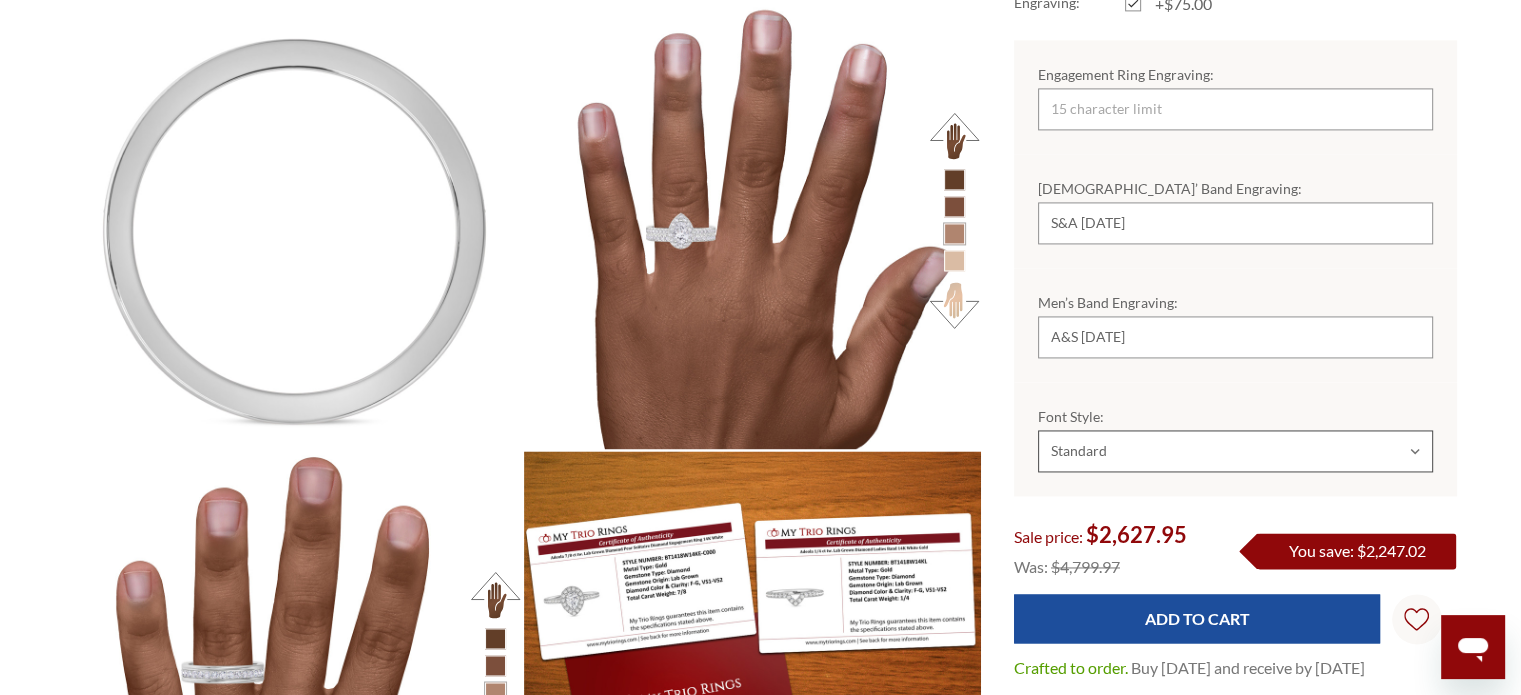 scroll, scrollTop: 3004, scrollLeft: 0, axis: vertical 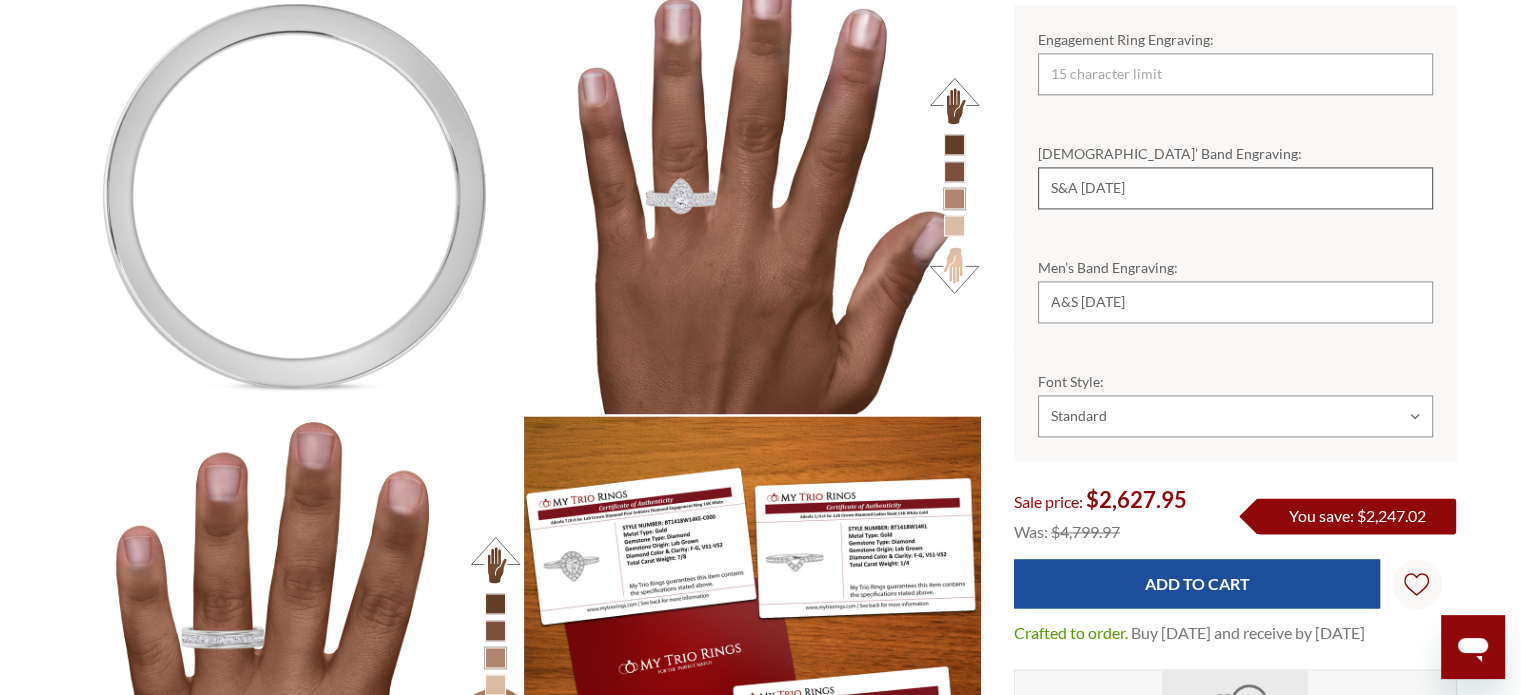 click on "S&A 8/1/24" at bounding box center (1235, 188) 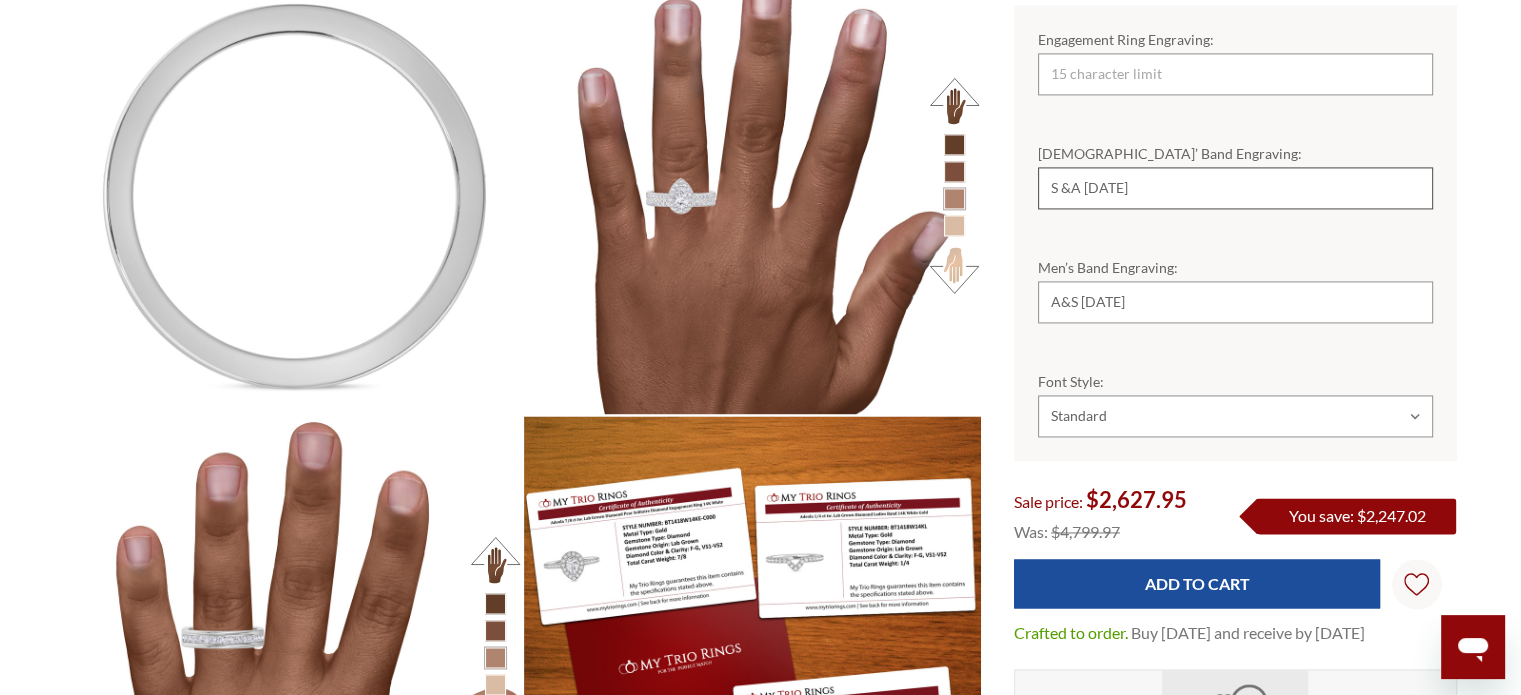 click on "S &A 8/1/24" at bounding box center [1235, 188] 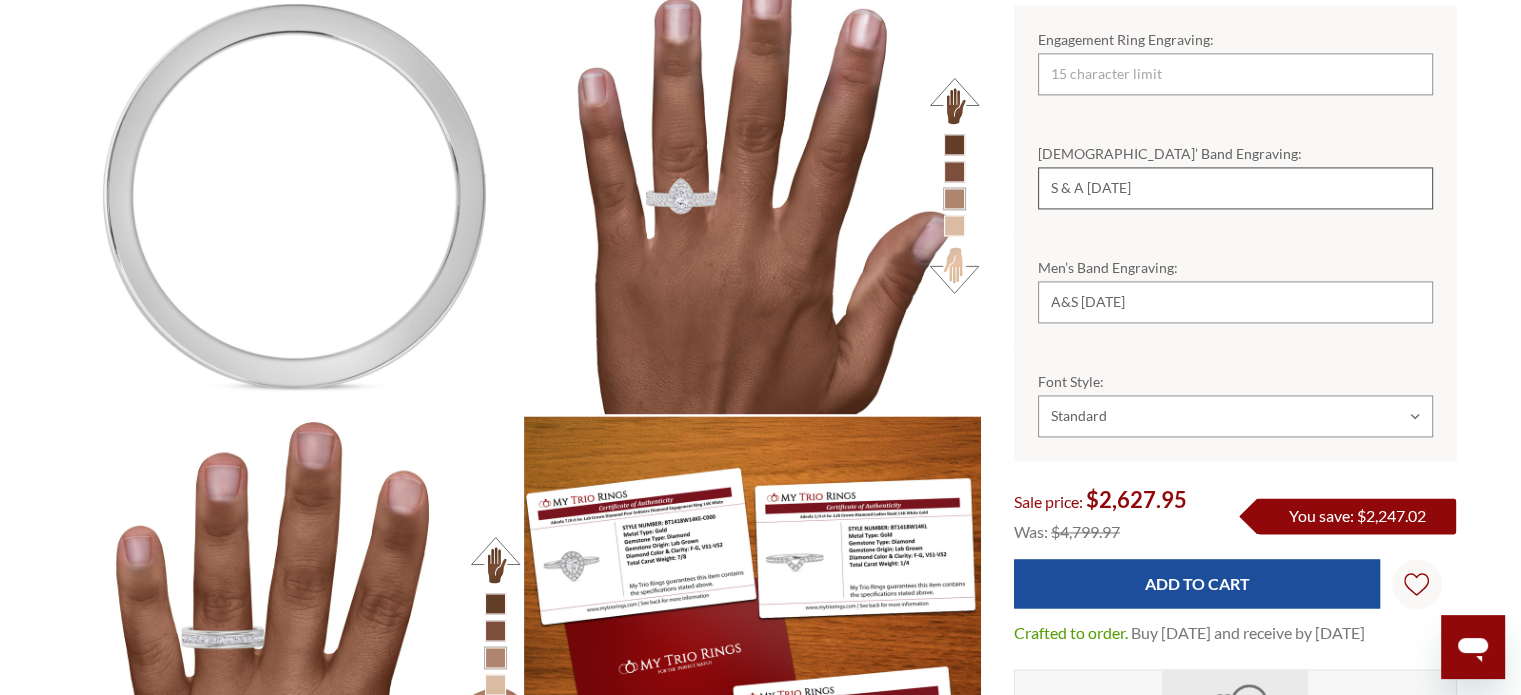 type on "S & A [DATE]" 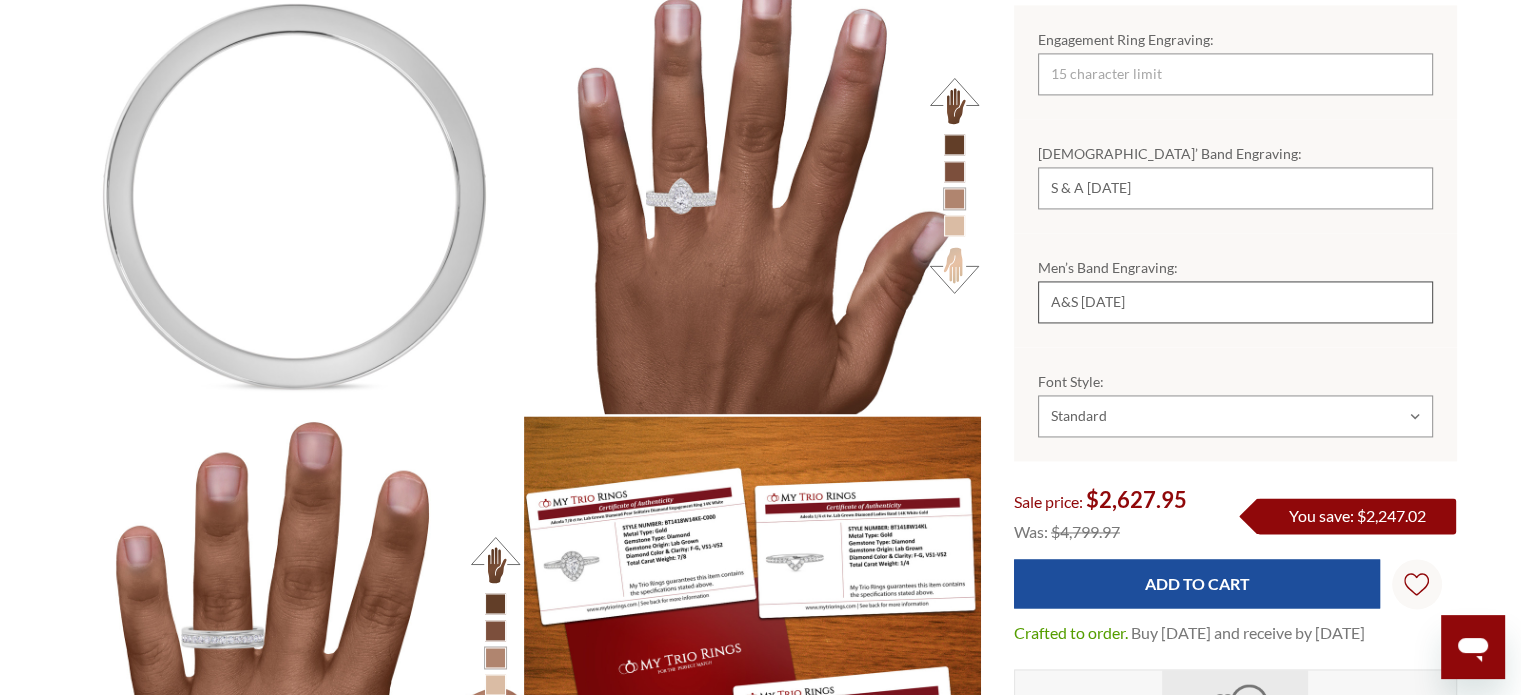 click on "A&S 8/1/24" at bounding box center [1235, 302] 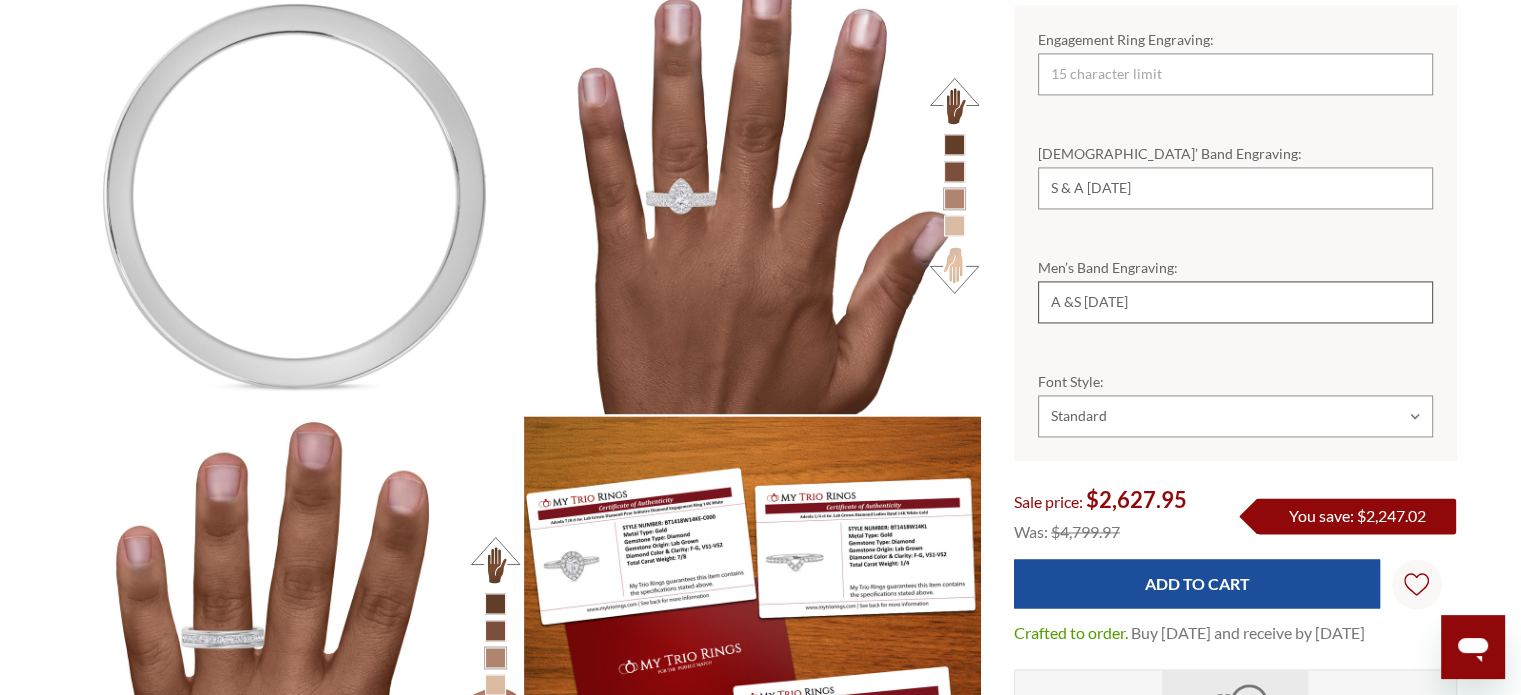 scroll, scrollTop: 0, scrollLeft: 0, axis: both 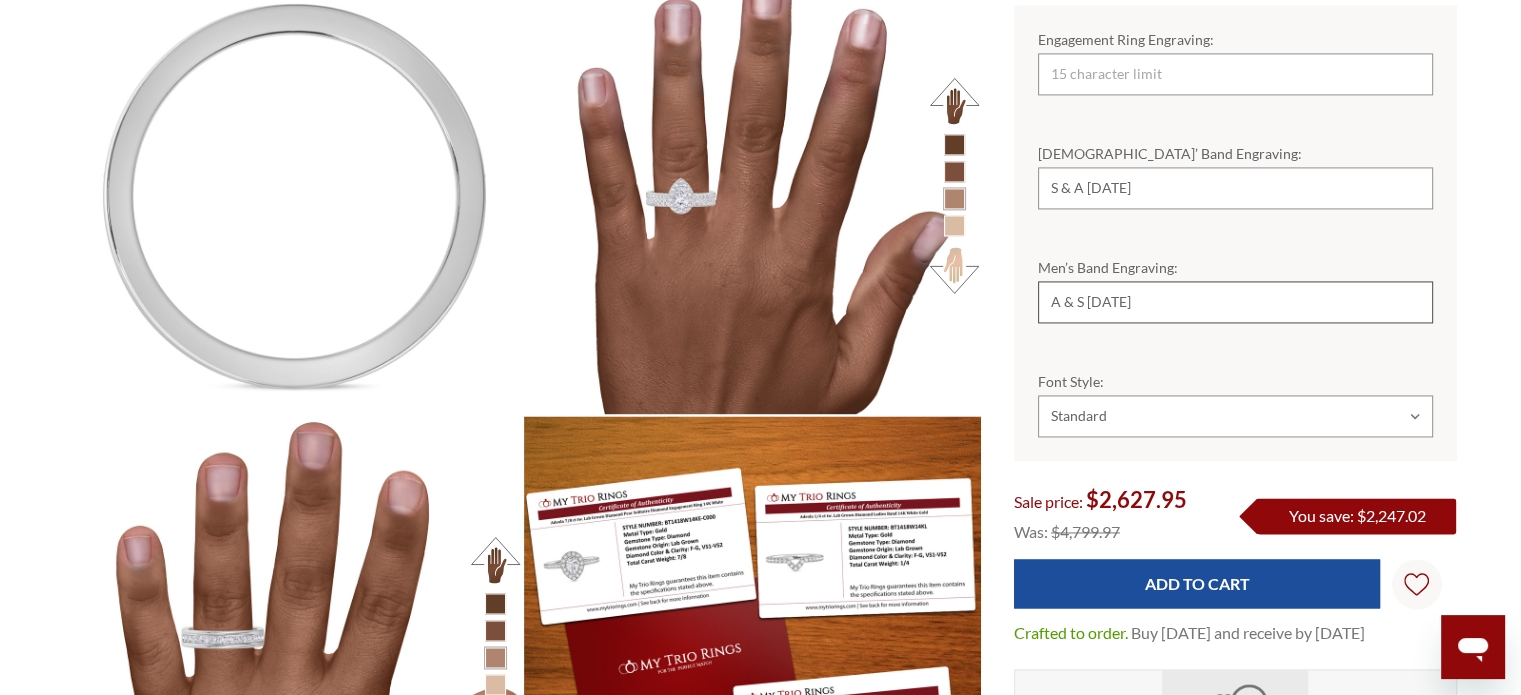 click on "A & S 8/1/24" at bounding box center [1235, 302] 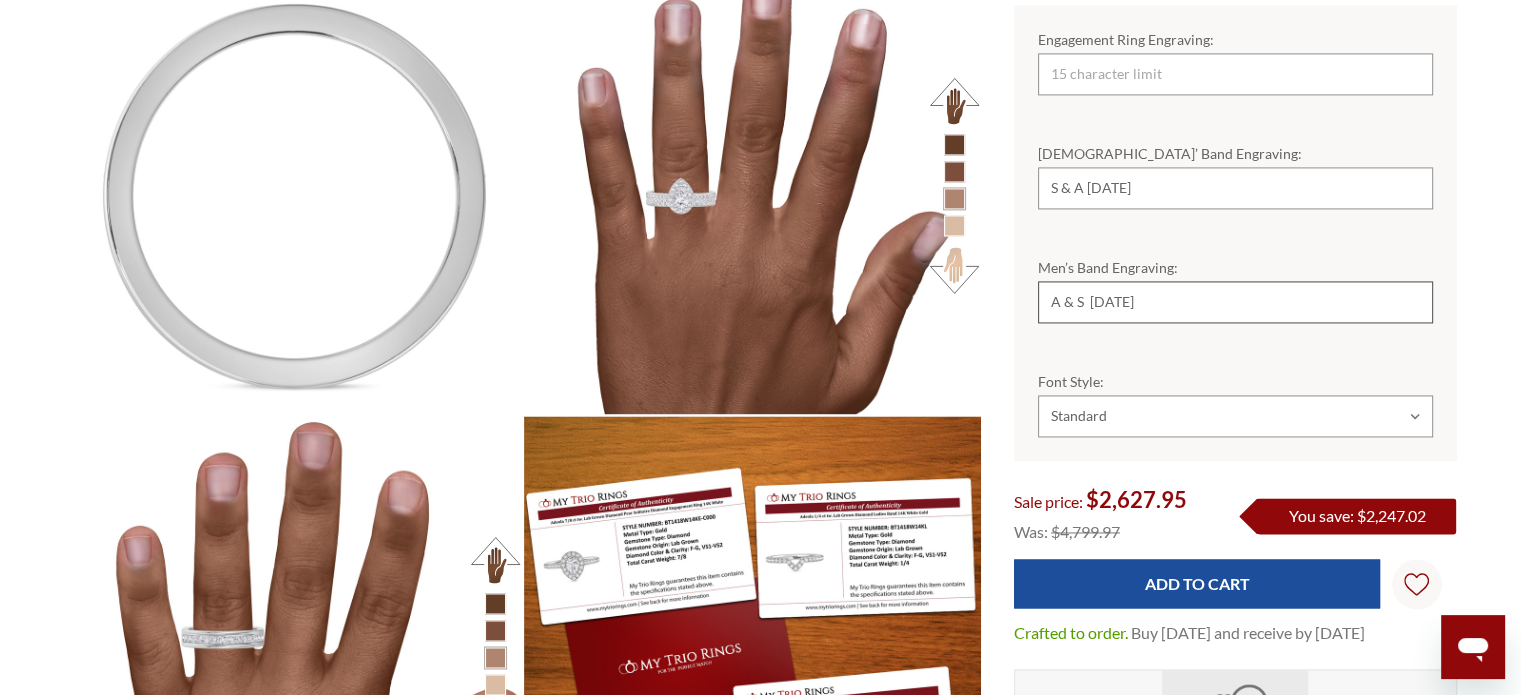 type on "A & S  [DATE]" 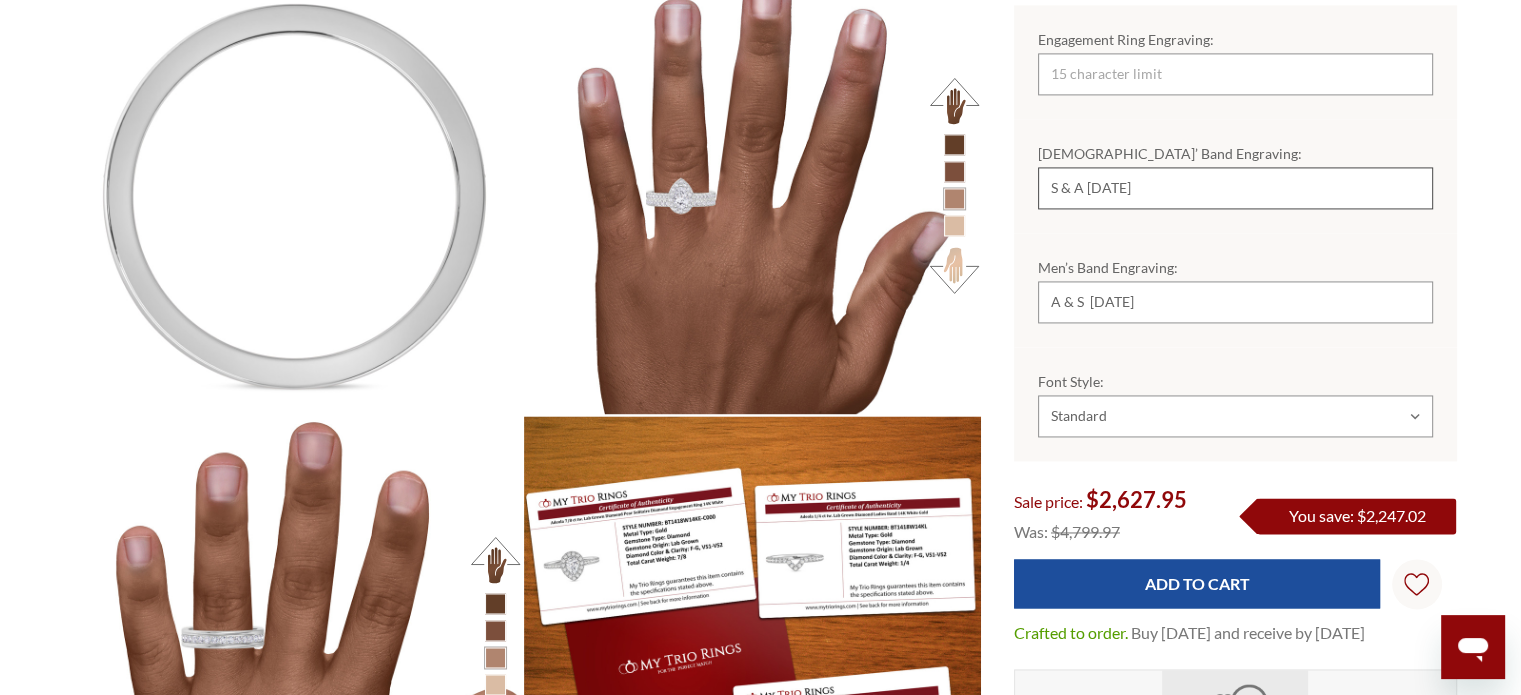 click on "S & A [DATE]" at bounding box center [1235, 188] 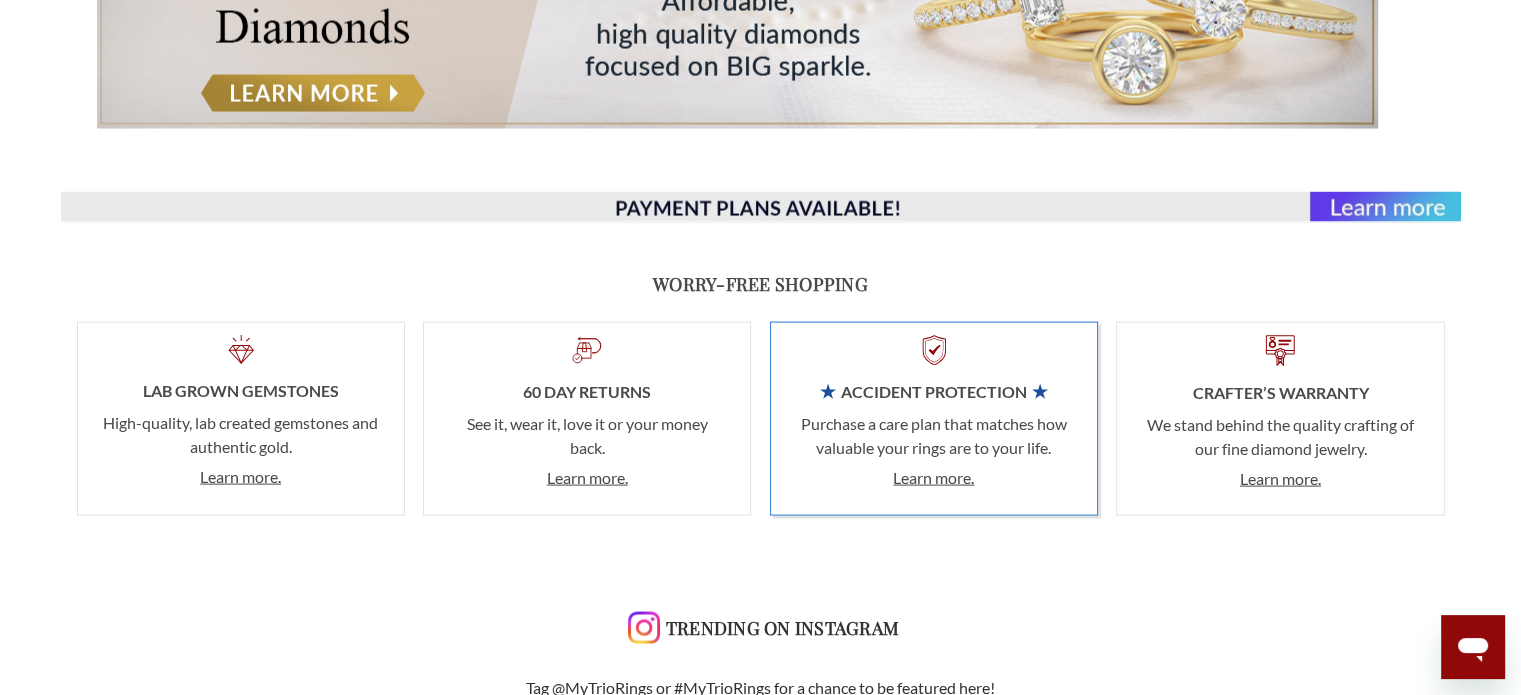 scroll, scrollTop: 3904, scrollLeft: 0, axis: vertical 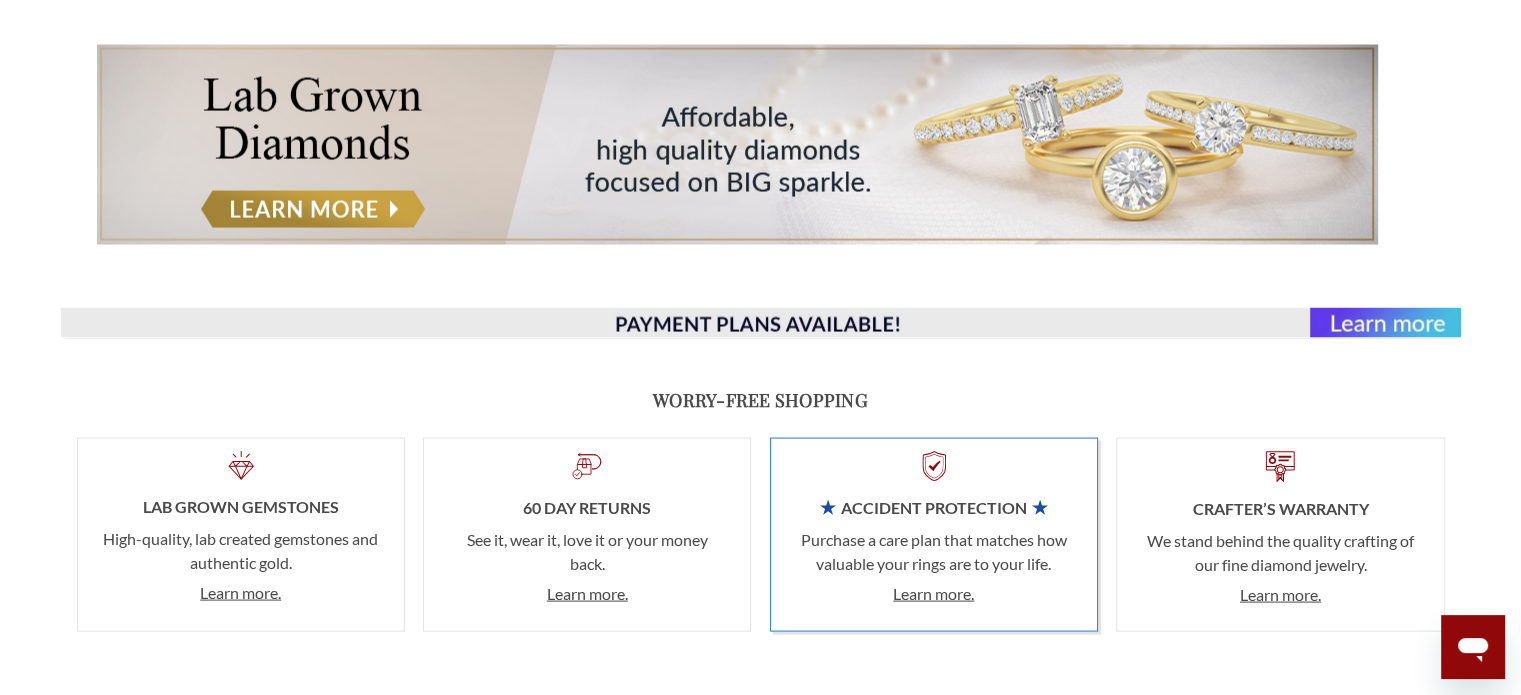 type on "S & A  8/1/24" 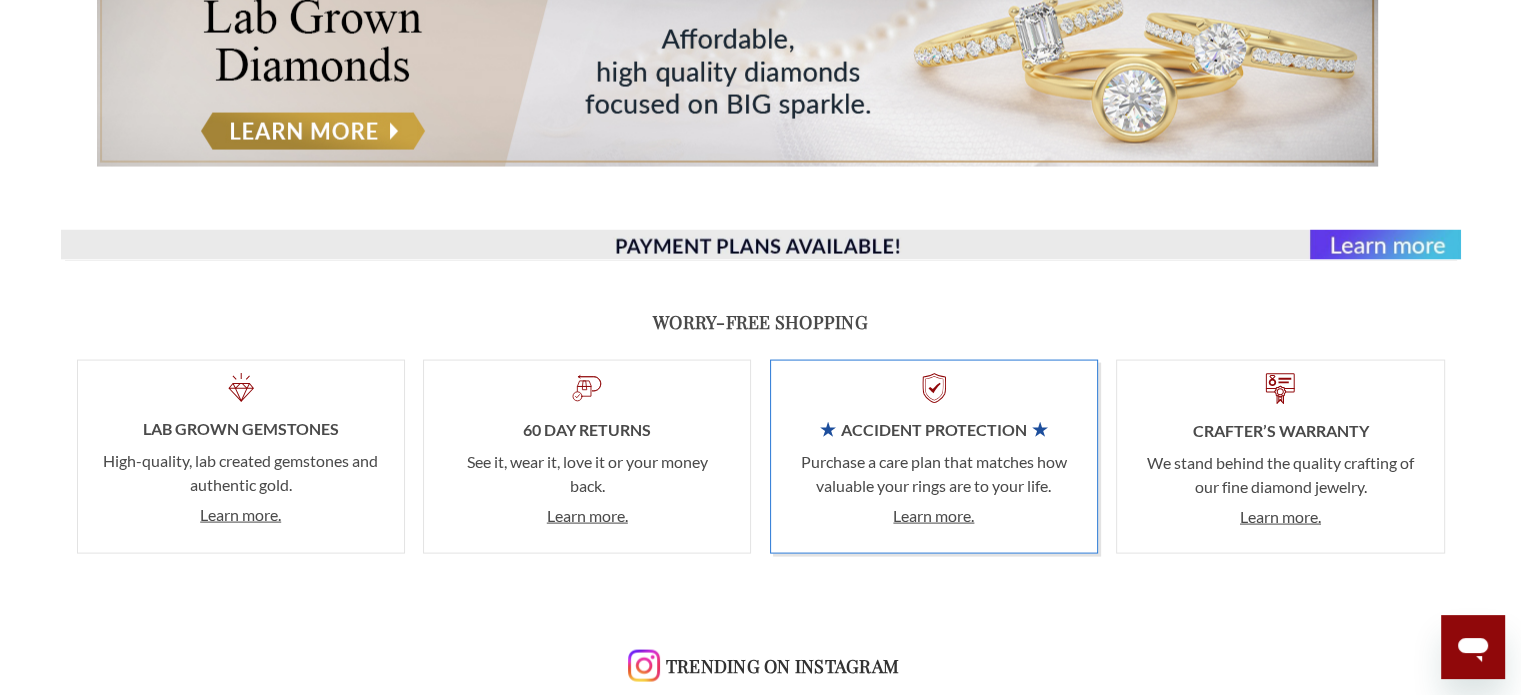scroll, scrollTop: 4004, scrollLeft: 0, axis: vertical 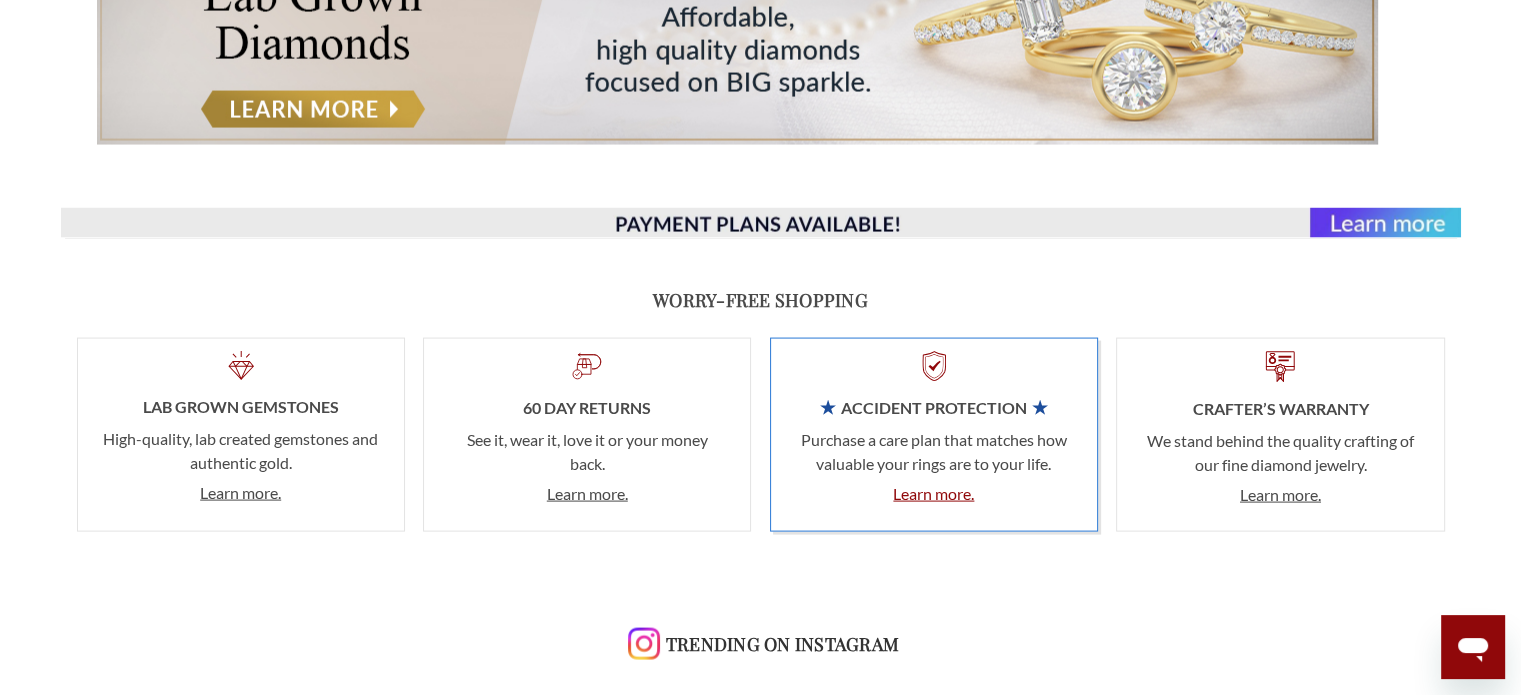 click on "Learn more." at bounding box center (933, 493) 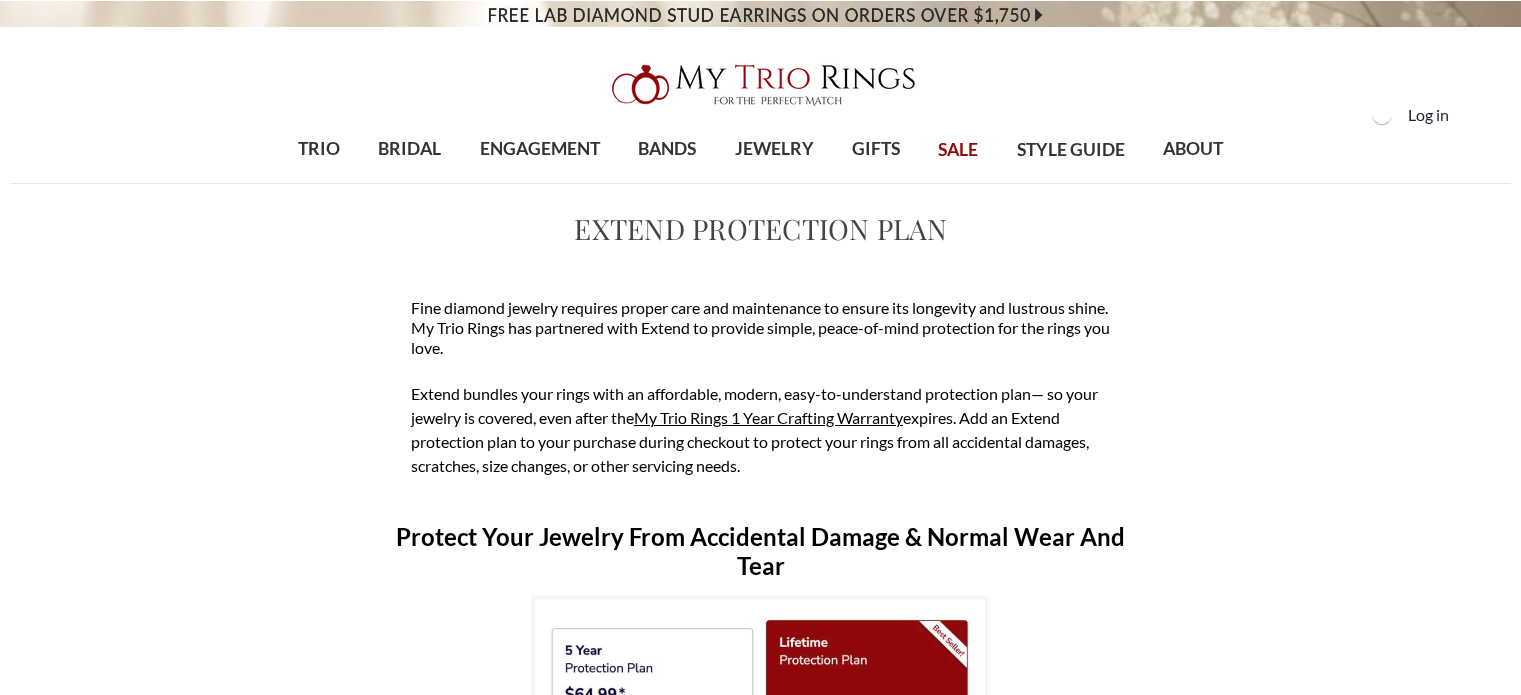 scroll, scrollTop: 0, scrollLeft: 0, axis: both 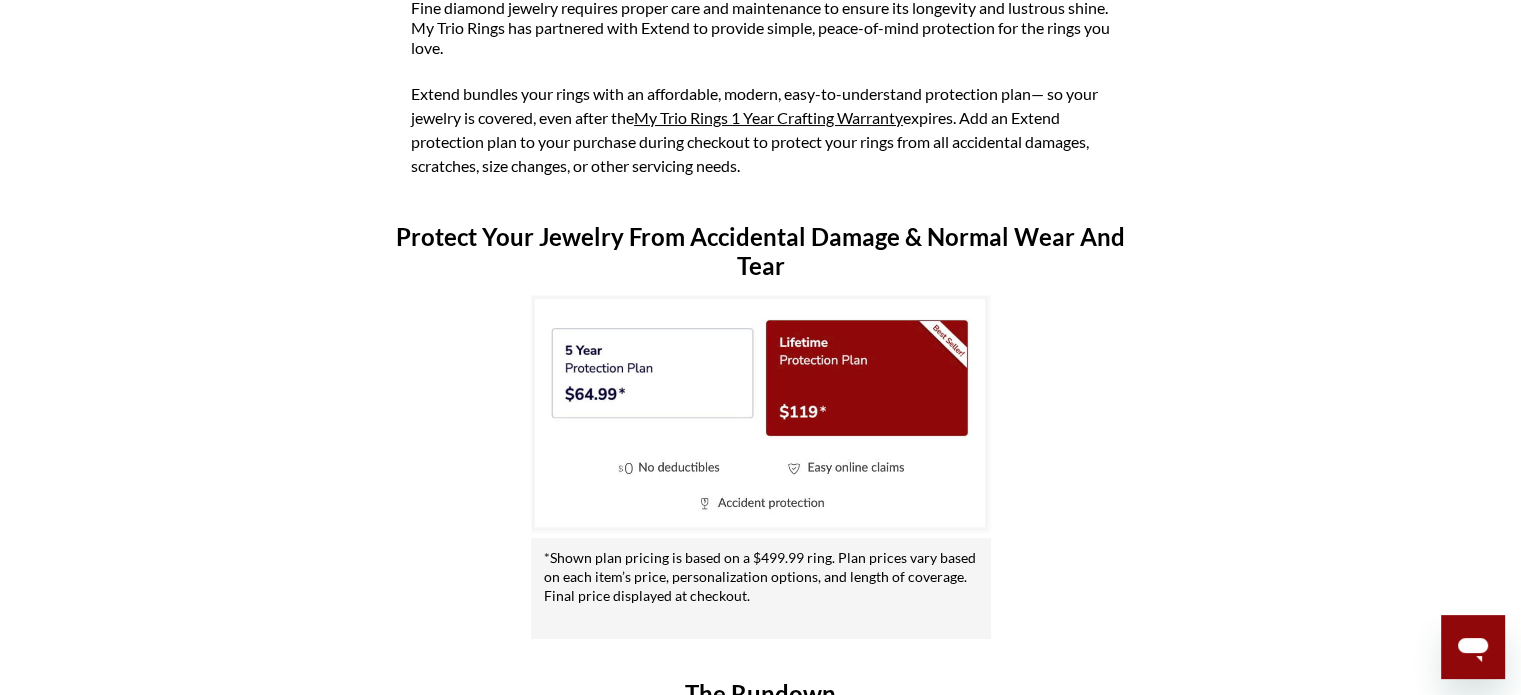 click at bounding box center [761, 414] 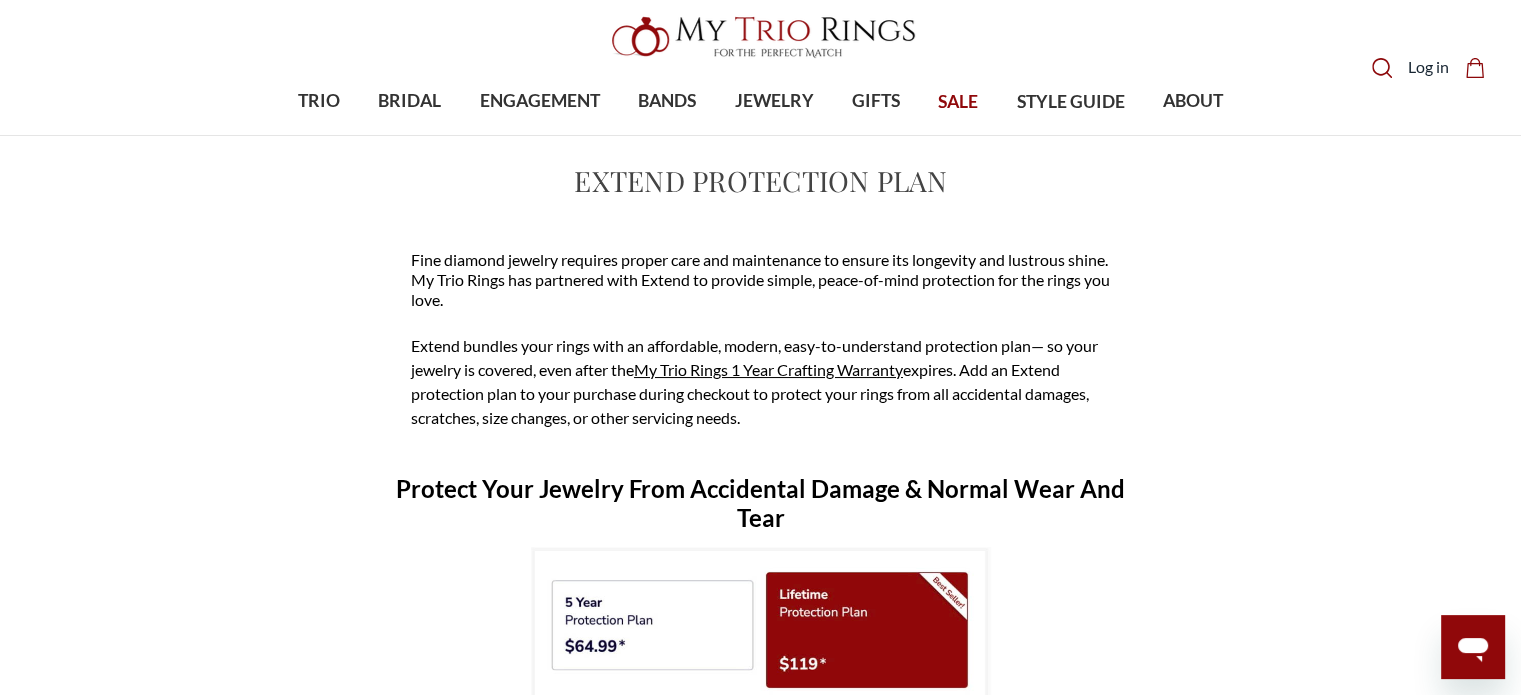 scroll, scrollTop: 0, scrollLeft: 0, axis: both 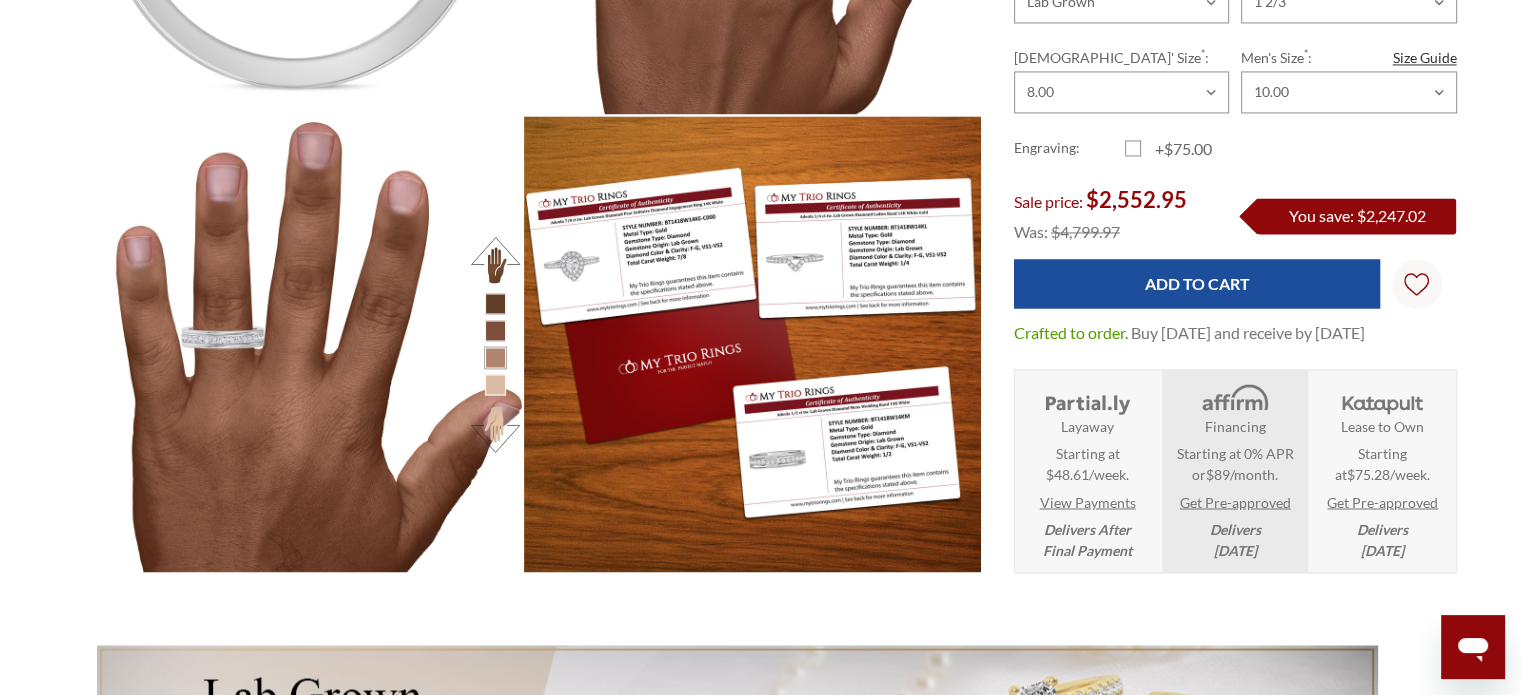 click on "+$75.00" at bounding box center [1180, 149] 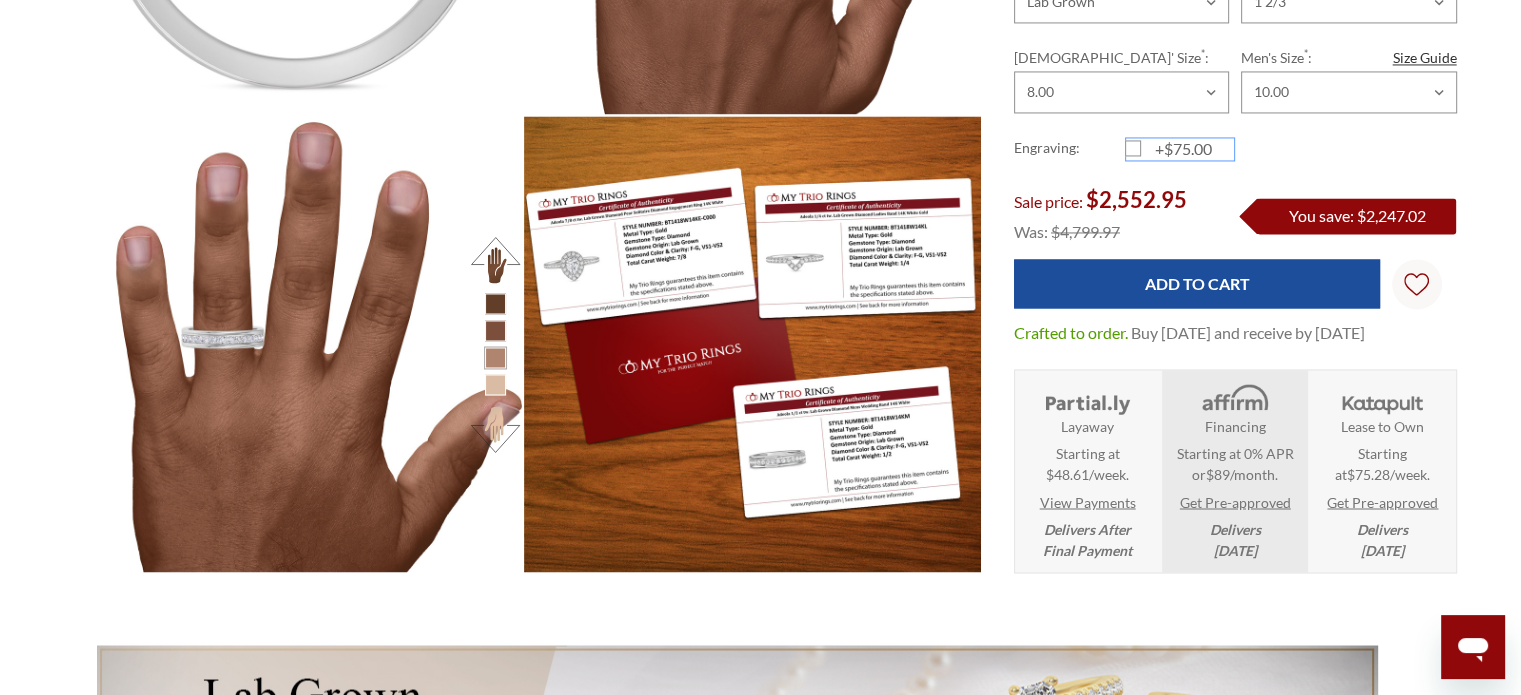 click on "+$75.00" at bounding box center (1133, 152) 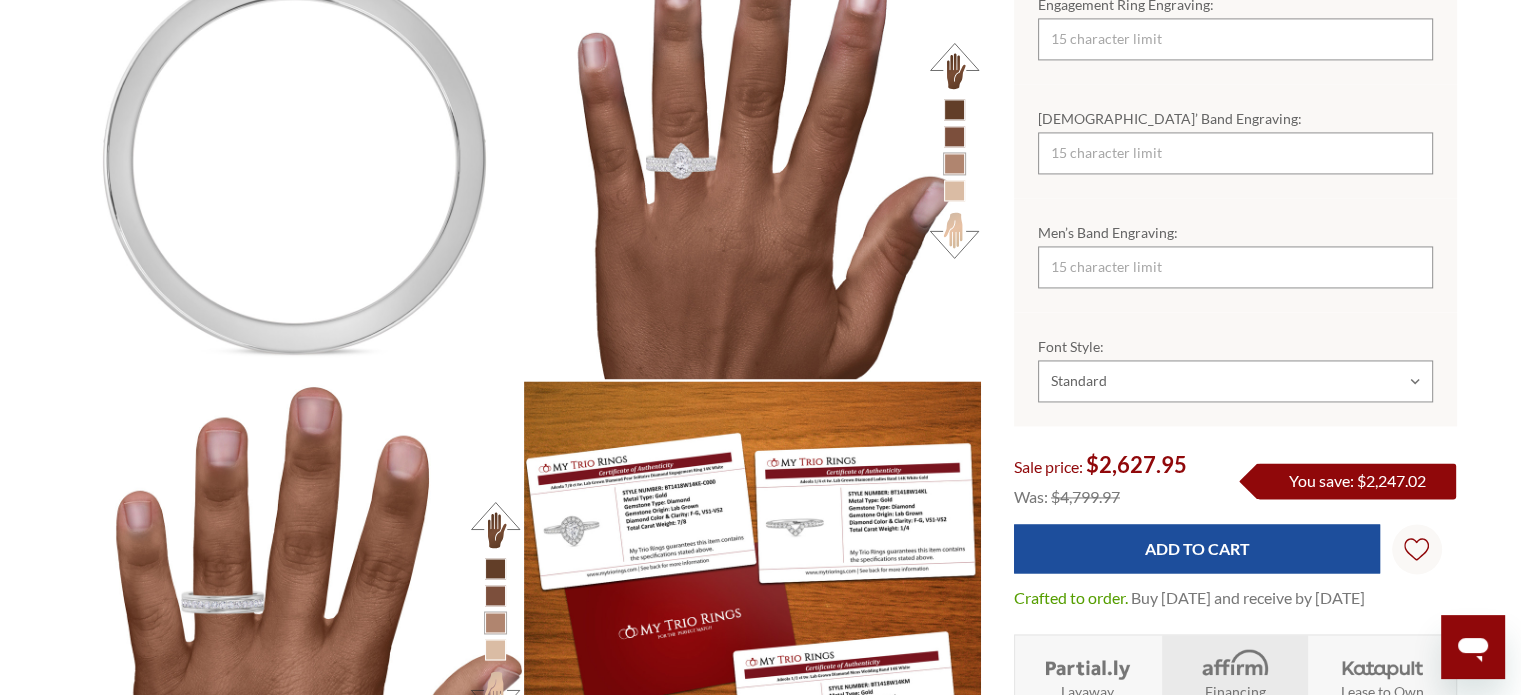 scroll, scrollTop: 3004, scrollLeft: 0, axis: vertical 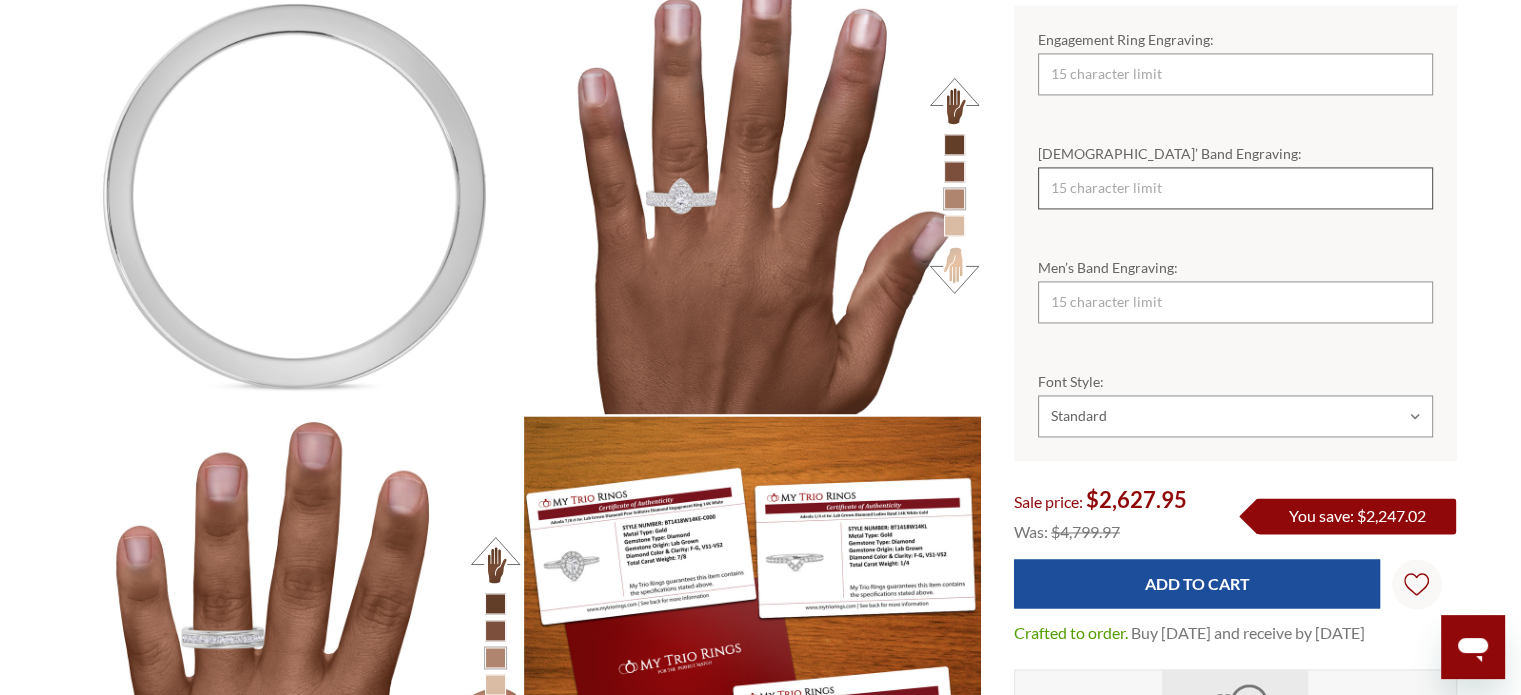 click on "[DEMOGRAPHIC_DATA]’ Band Engraving:" at bounding box center (1235, 188) 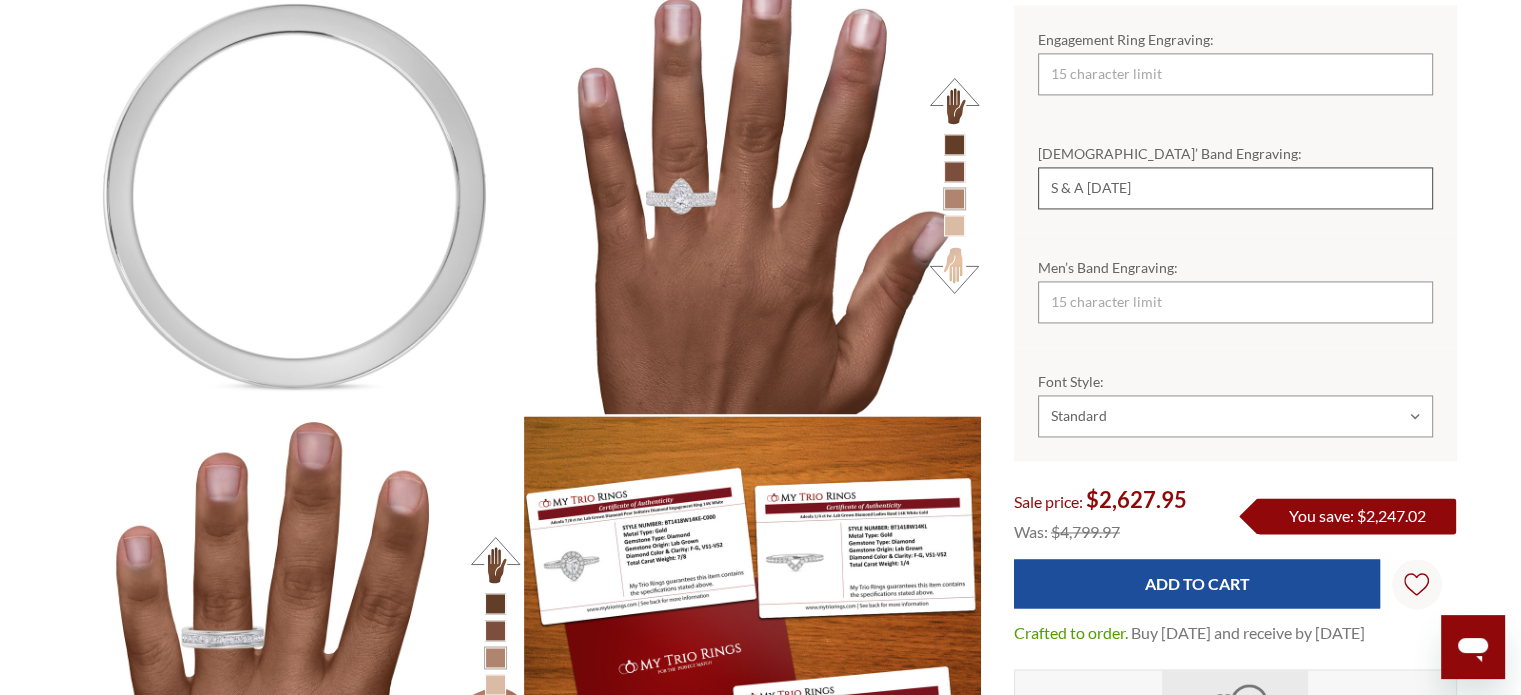 type on "S & A [DATE]" 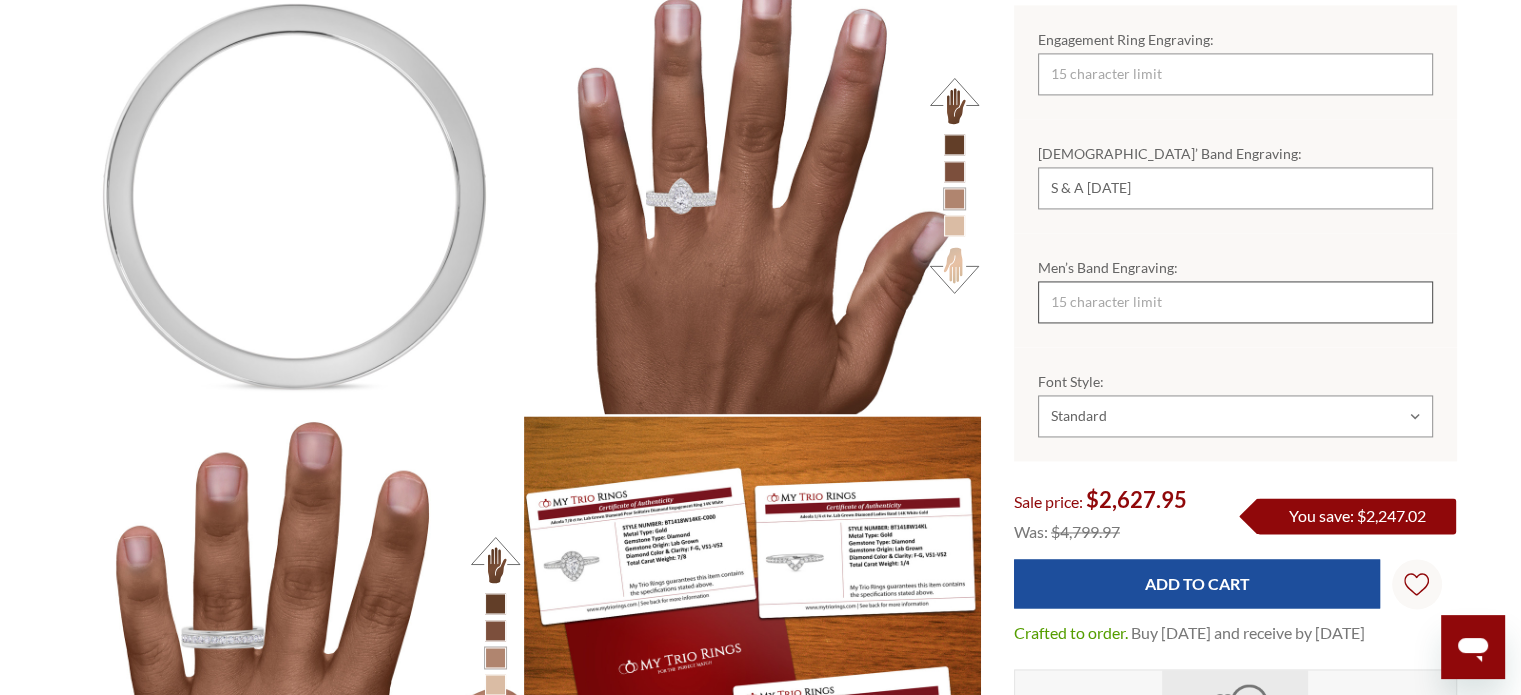 click on "Men’s Band Engraving:" at bounding box center [1235, 302] 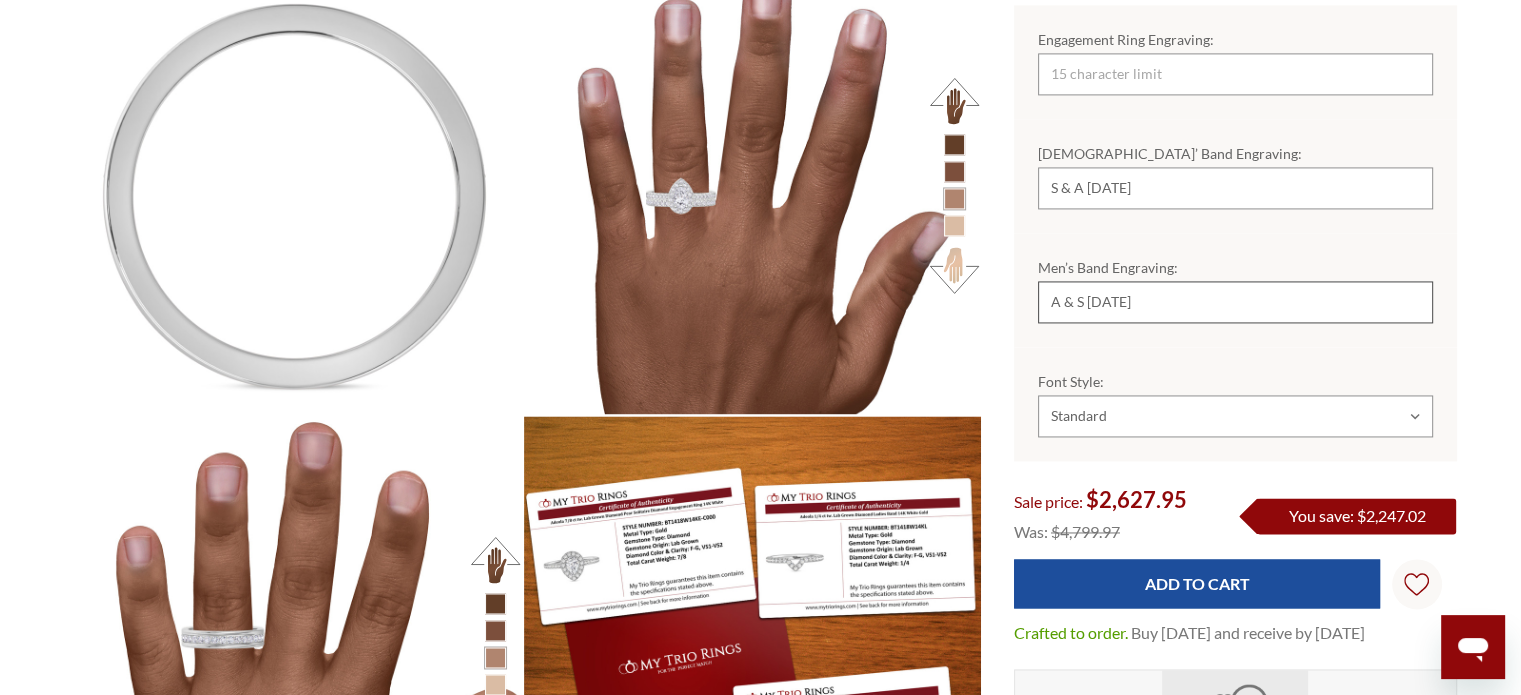 type on "A & S 8/1/24" 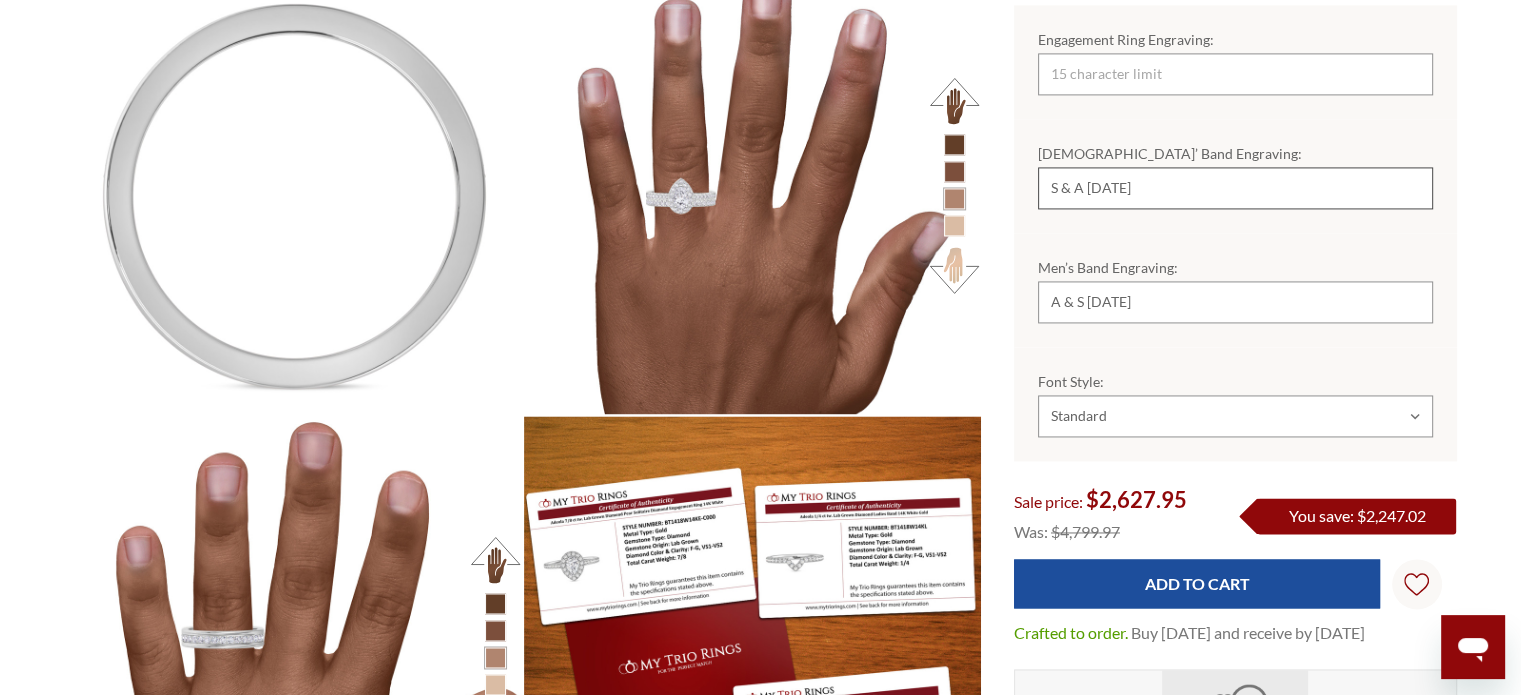 click on "S & A 8/1/24" at bounding box center [1235, 188] 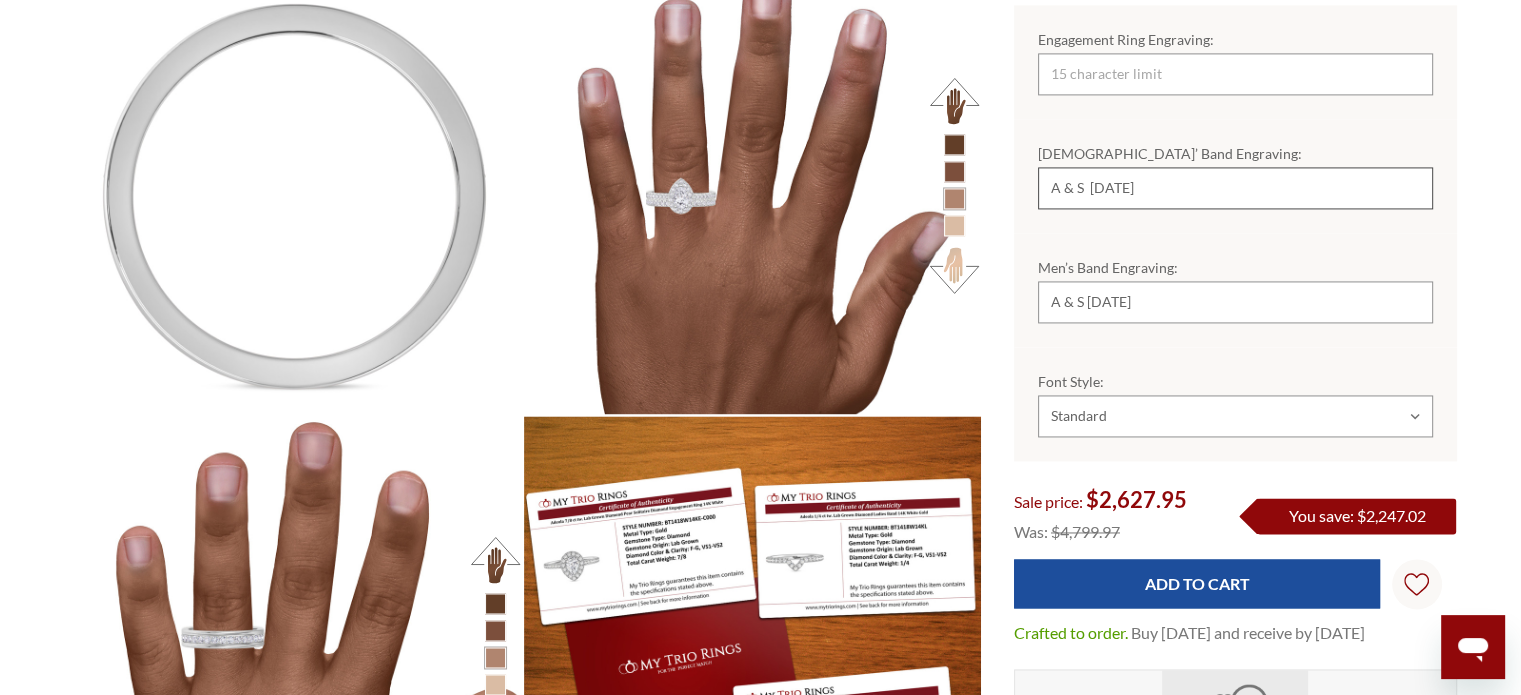 type on "A & S  8/1/24" 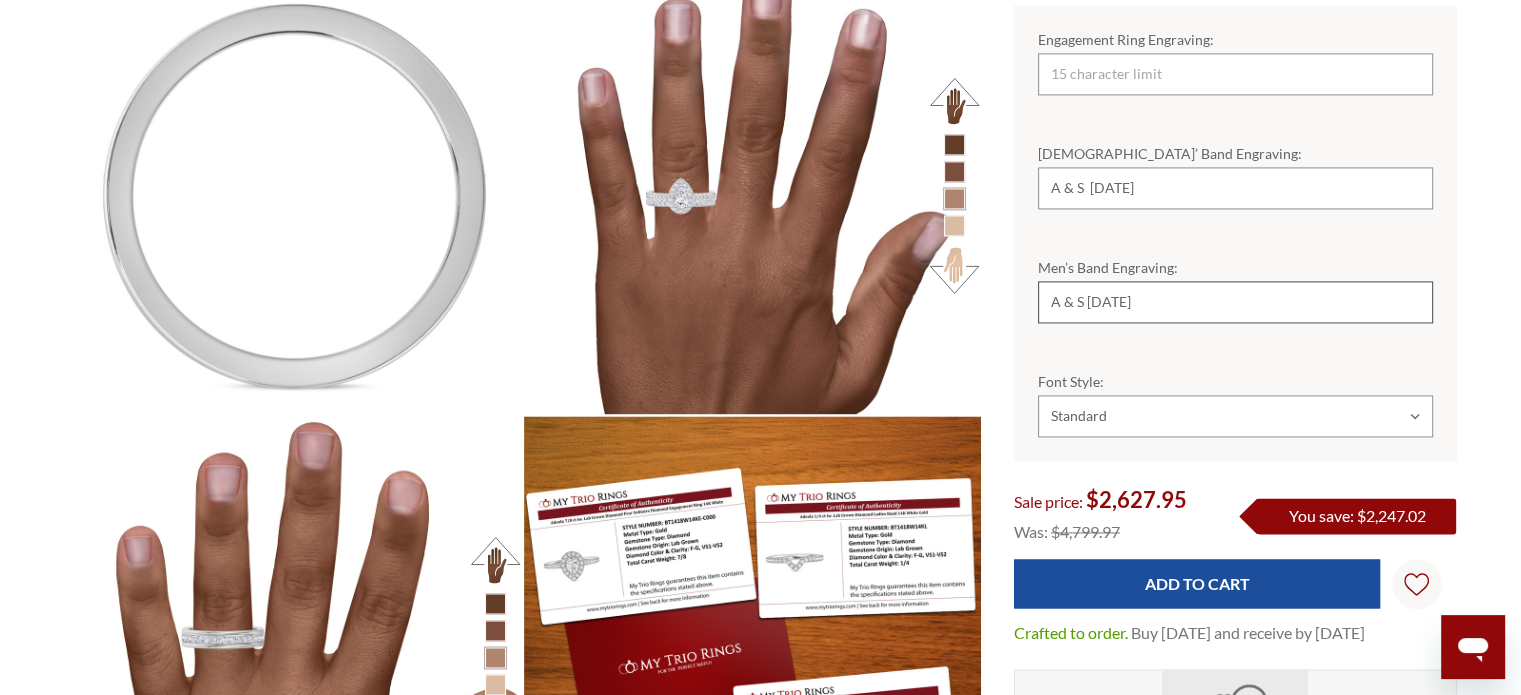 click on "A & S 8/1/24" at bounding box center [1235, 302] 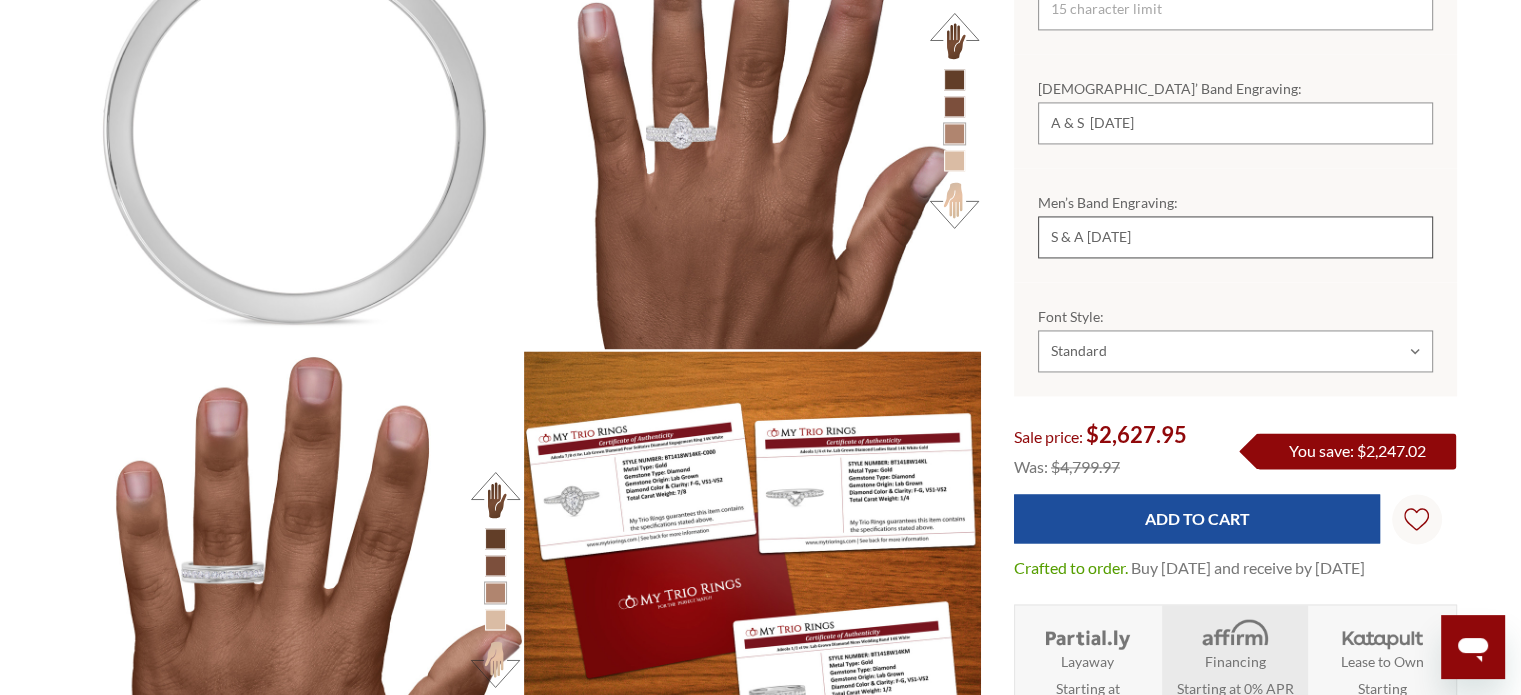 scroll, scrollTop: 3104, scrollLeft: 0, axis: vertical 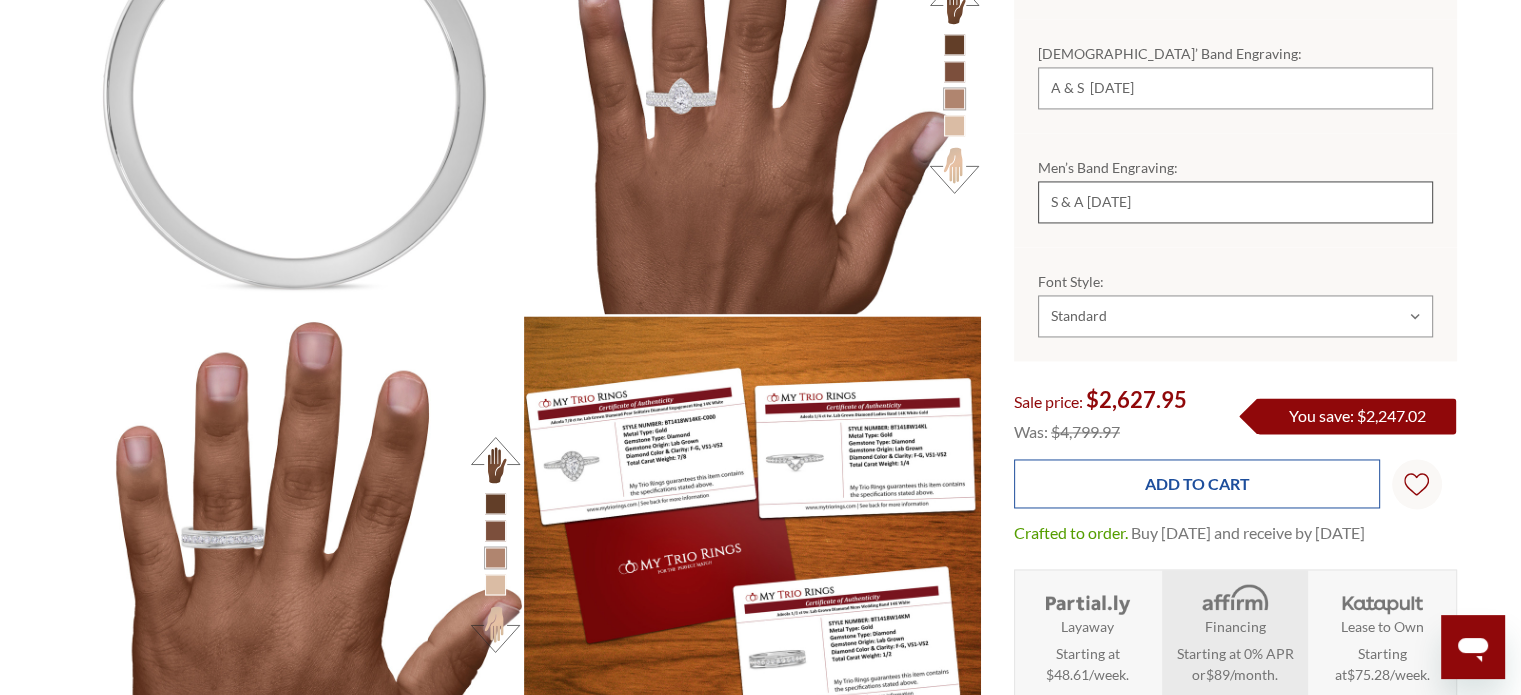 type on "S & A 8/1/24" 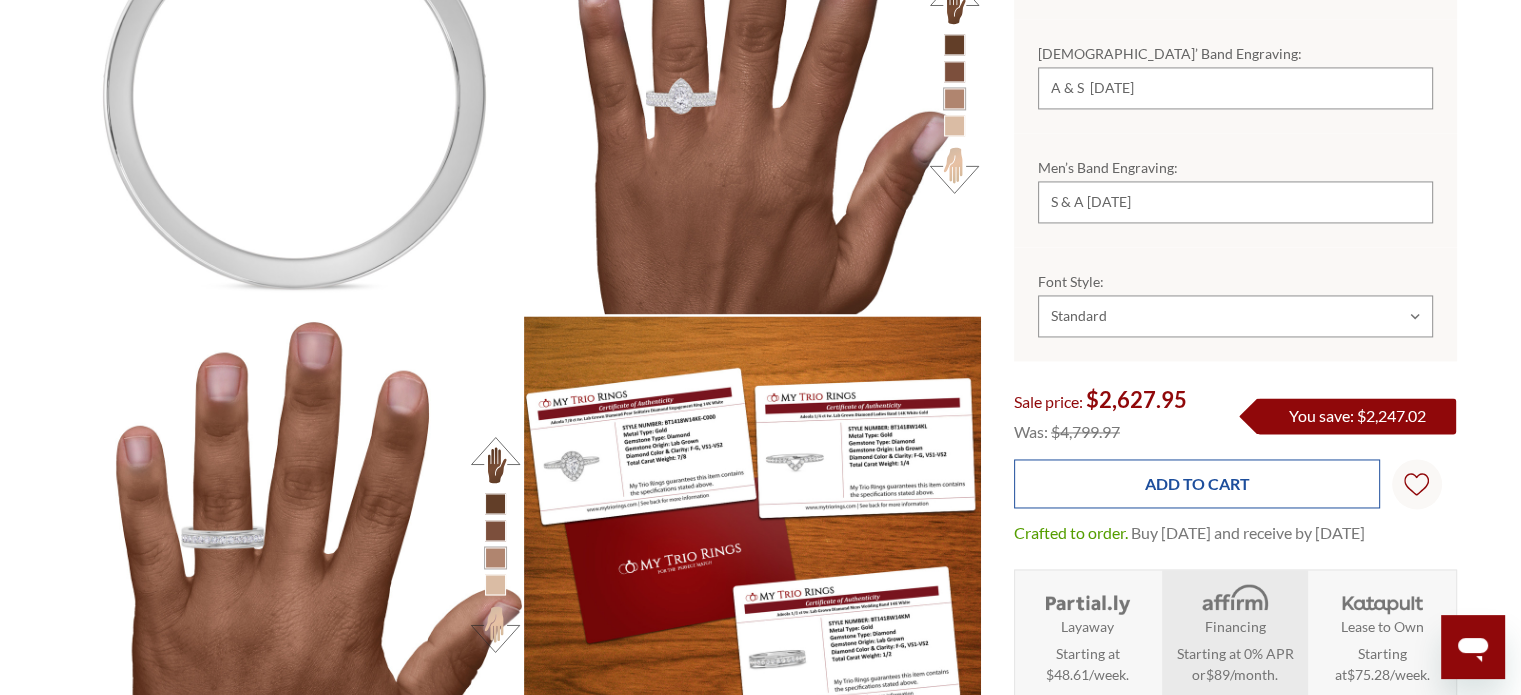 click on "Add to Cart" at bounding box center (1197, 483) 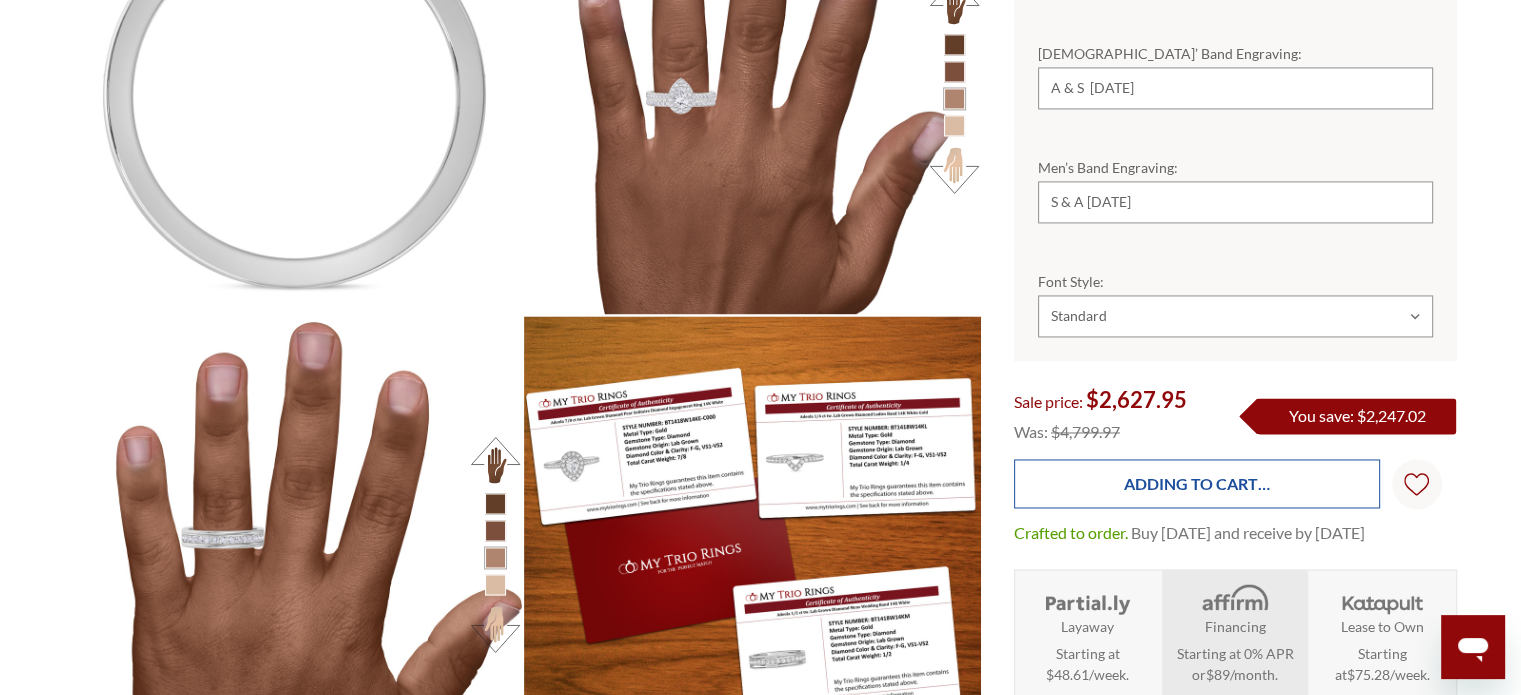 scroll, scrollTop: 0, scrollLeft: 0, axis: both 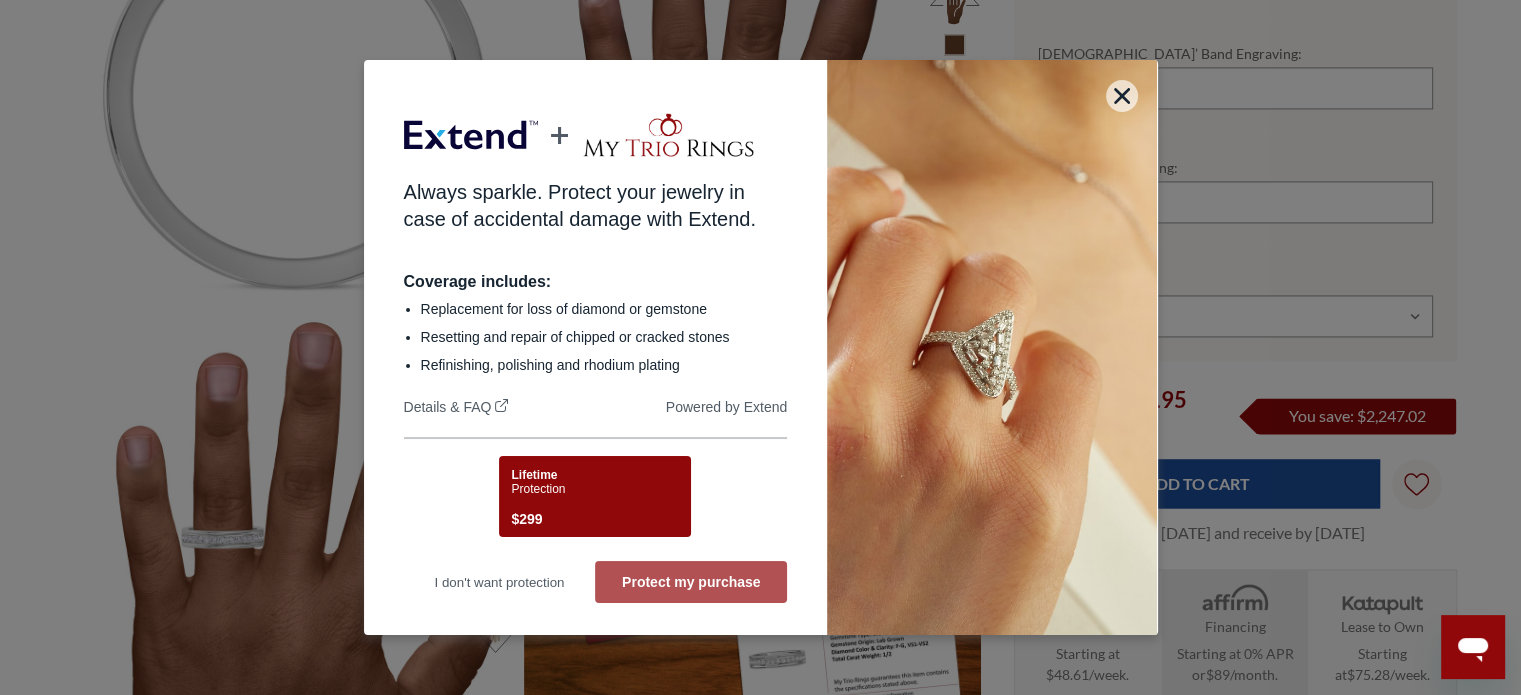 click on "Protect my purchase" at bounding box center (691, 582) 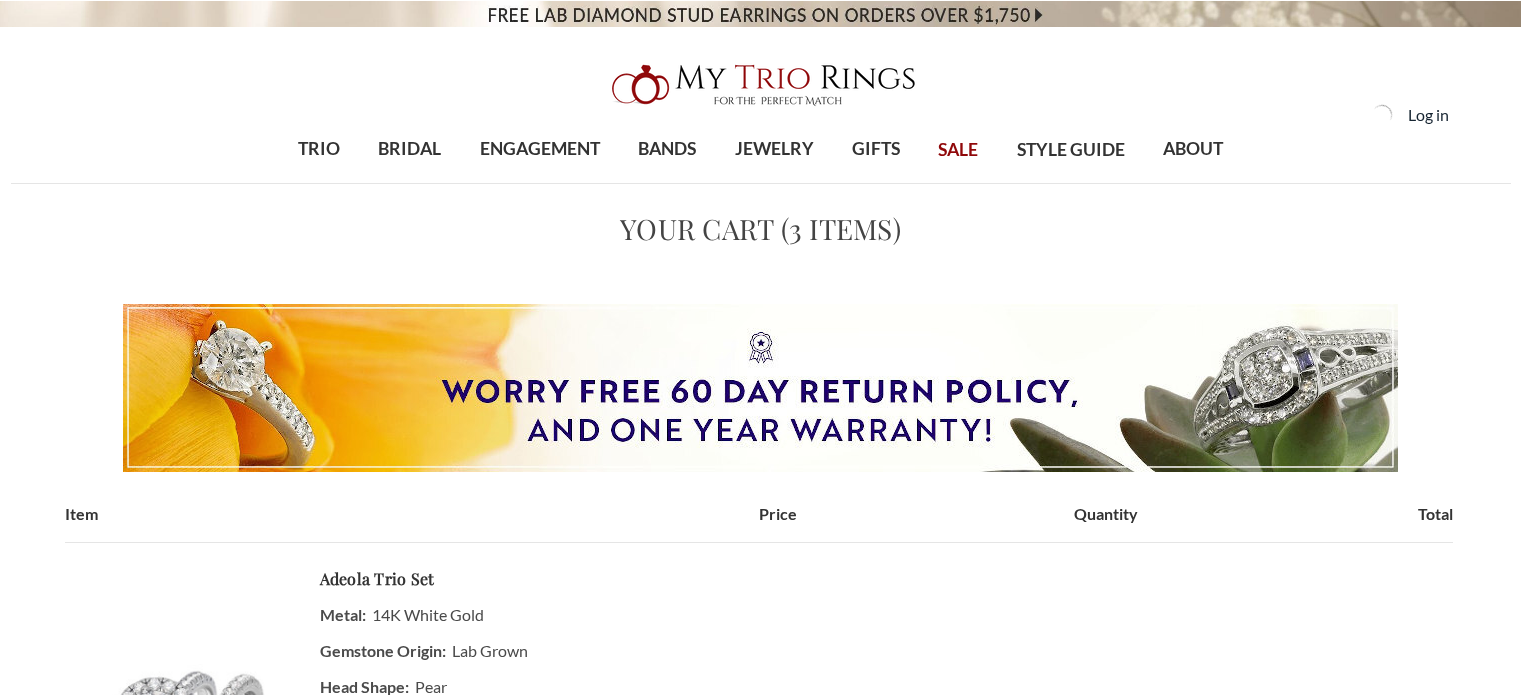 scroll, scrollTop: 0, scrollLeft: 0, axis: both 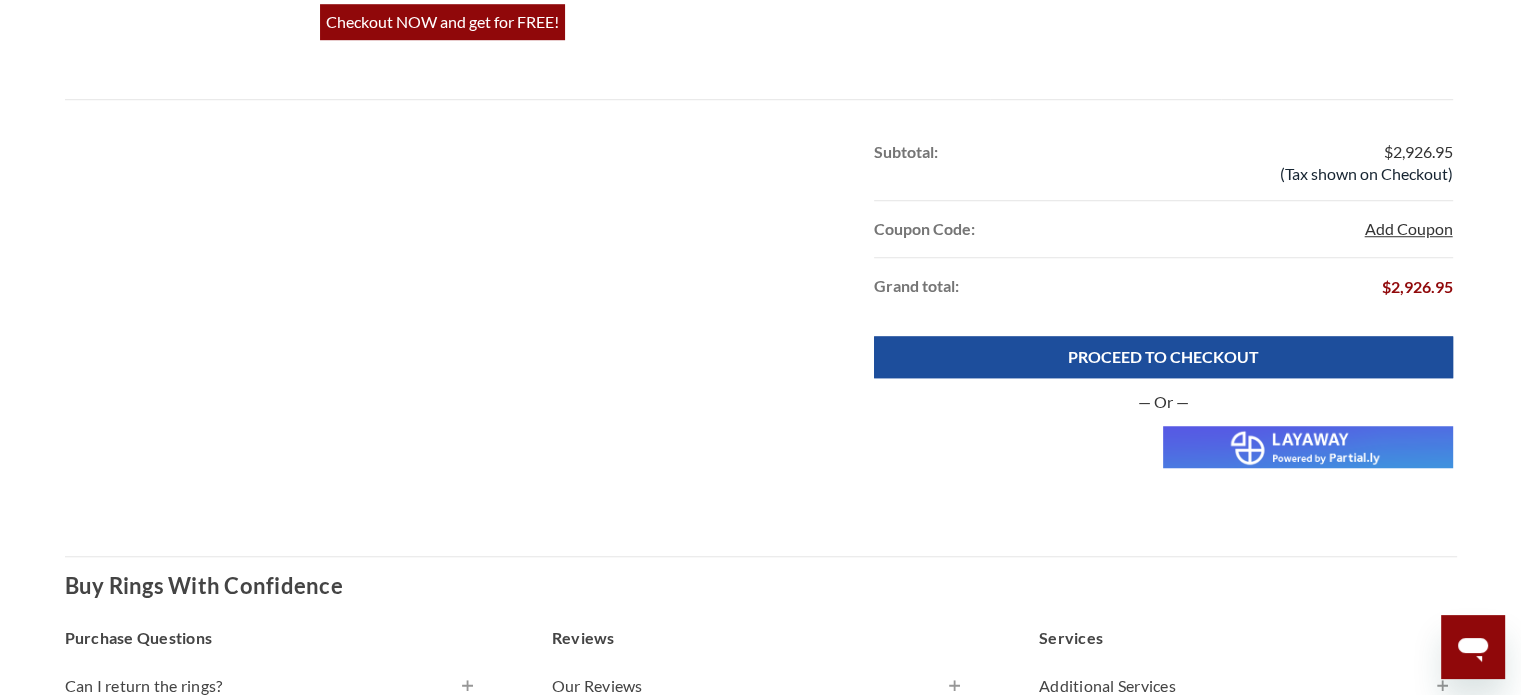 click on "Add Coupon" at bounding box center [1408, 229] 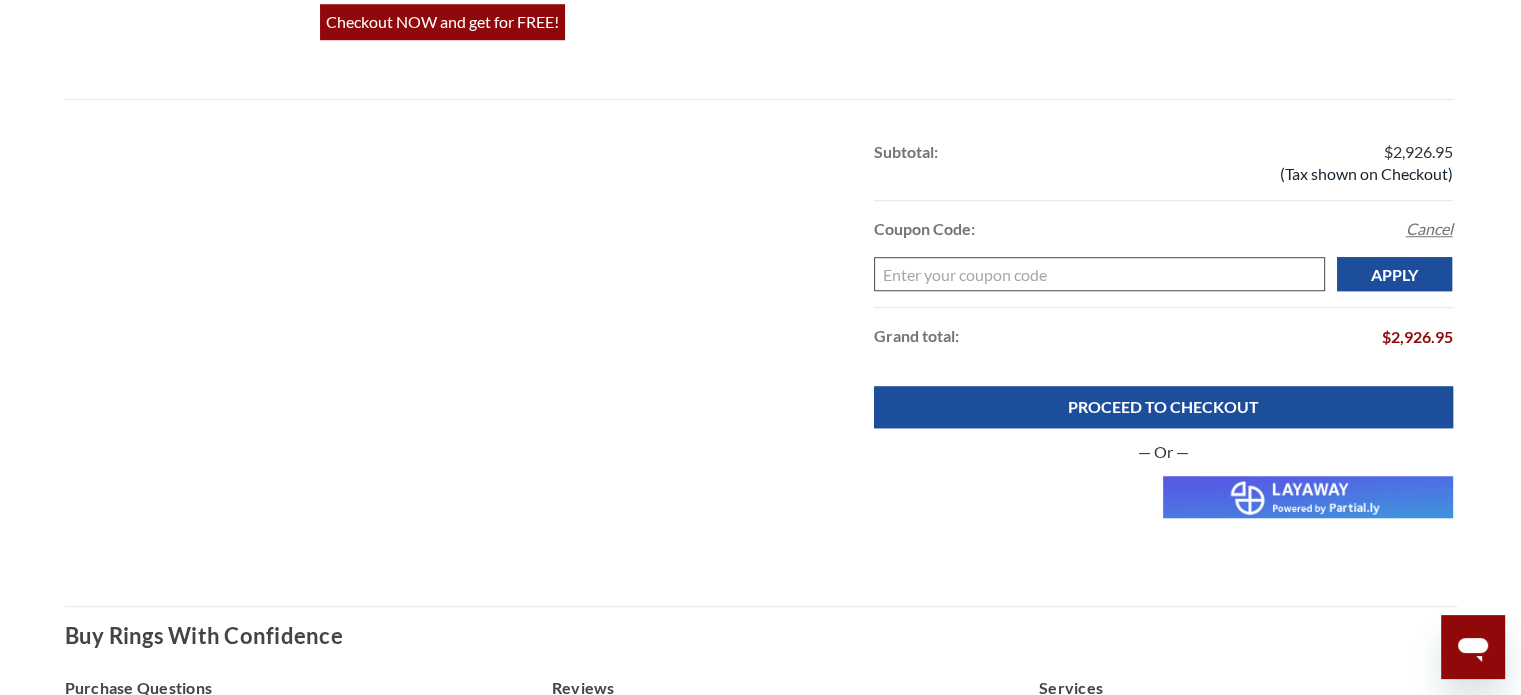 click on "Enter your coupon code" at bounding box center [1099, 274] 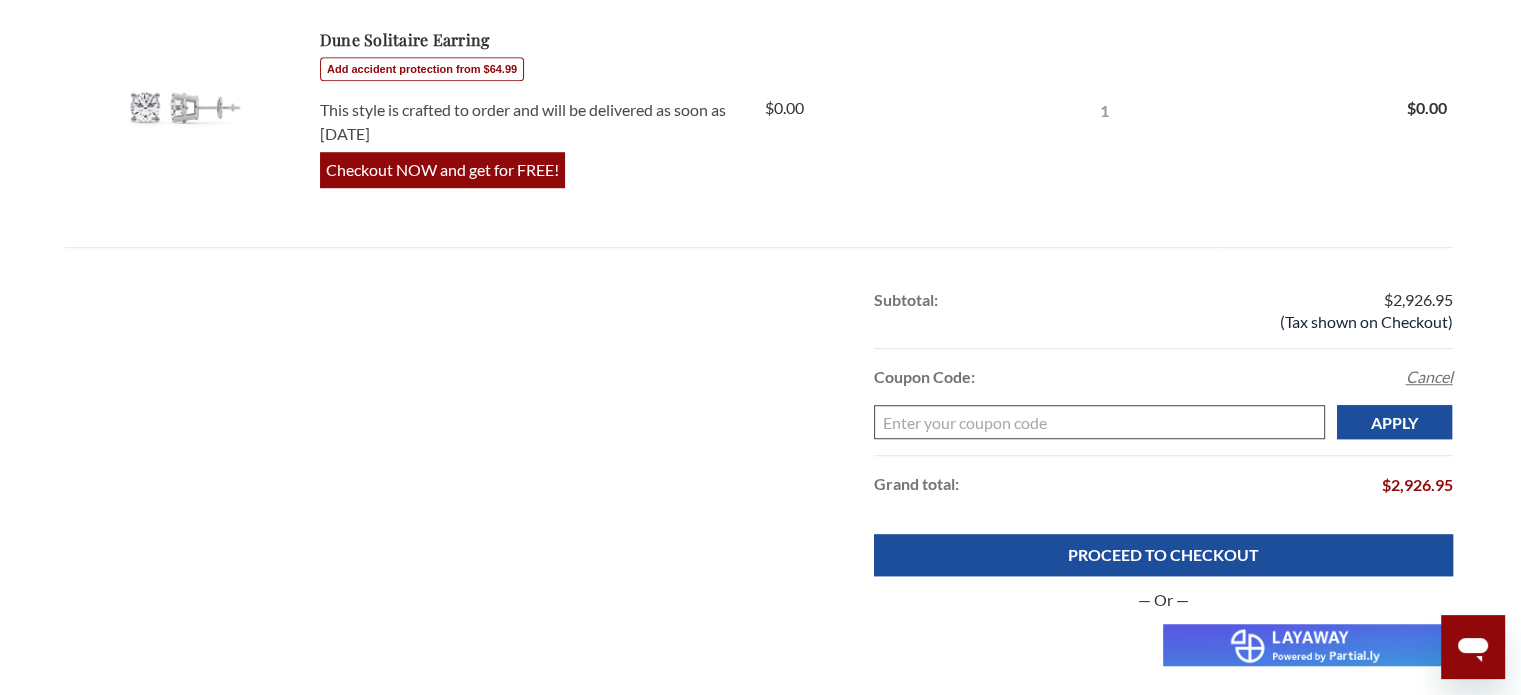 scroll, scrollTop: 1400, scrollLeft: 0, axis: vertical 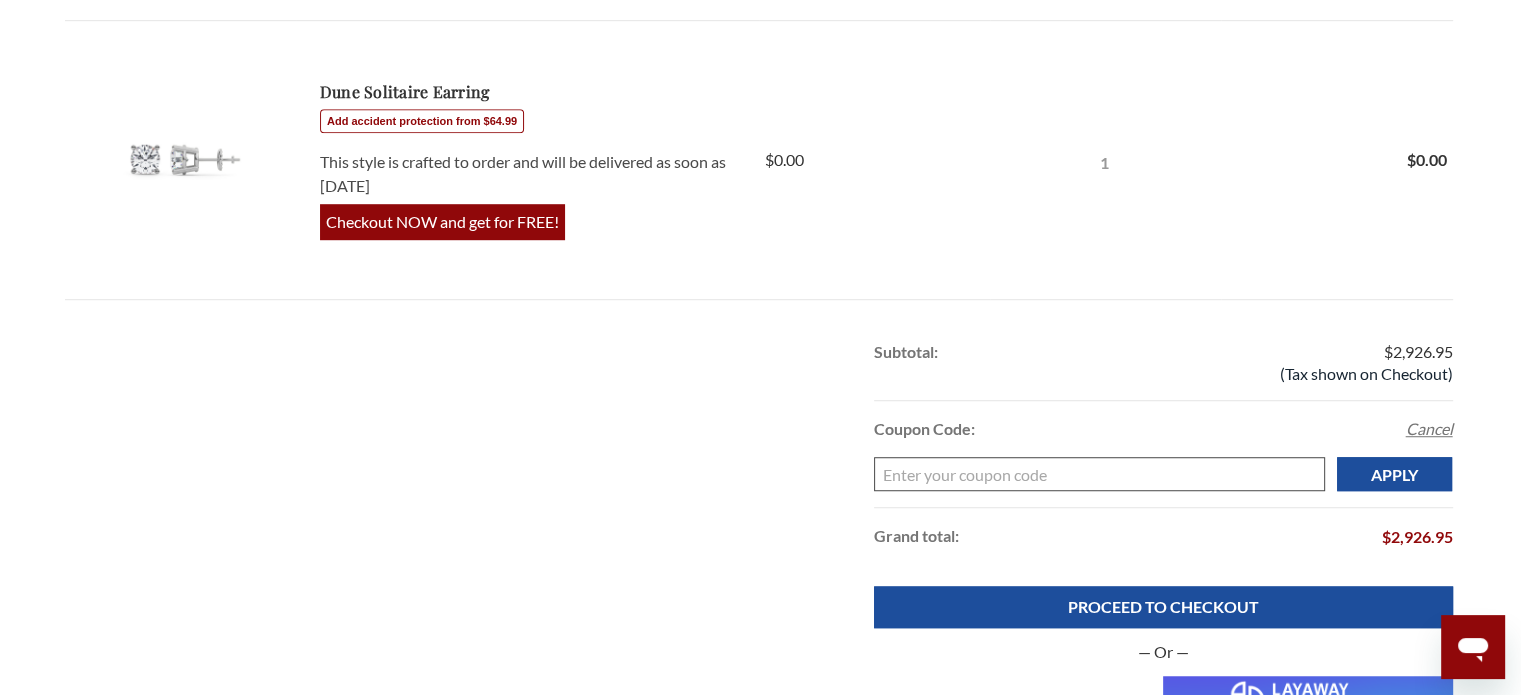 click on "Enter your coupon code" at bounding box center [1099, 474] 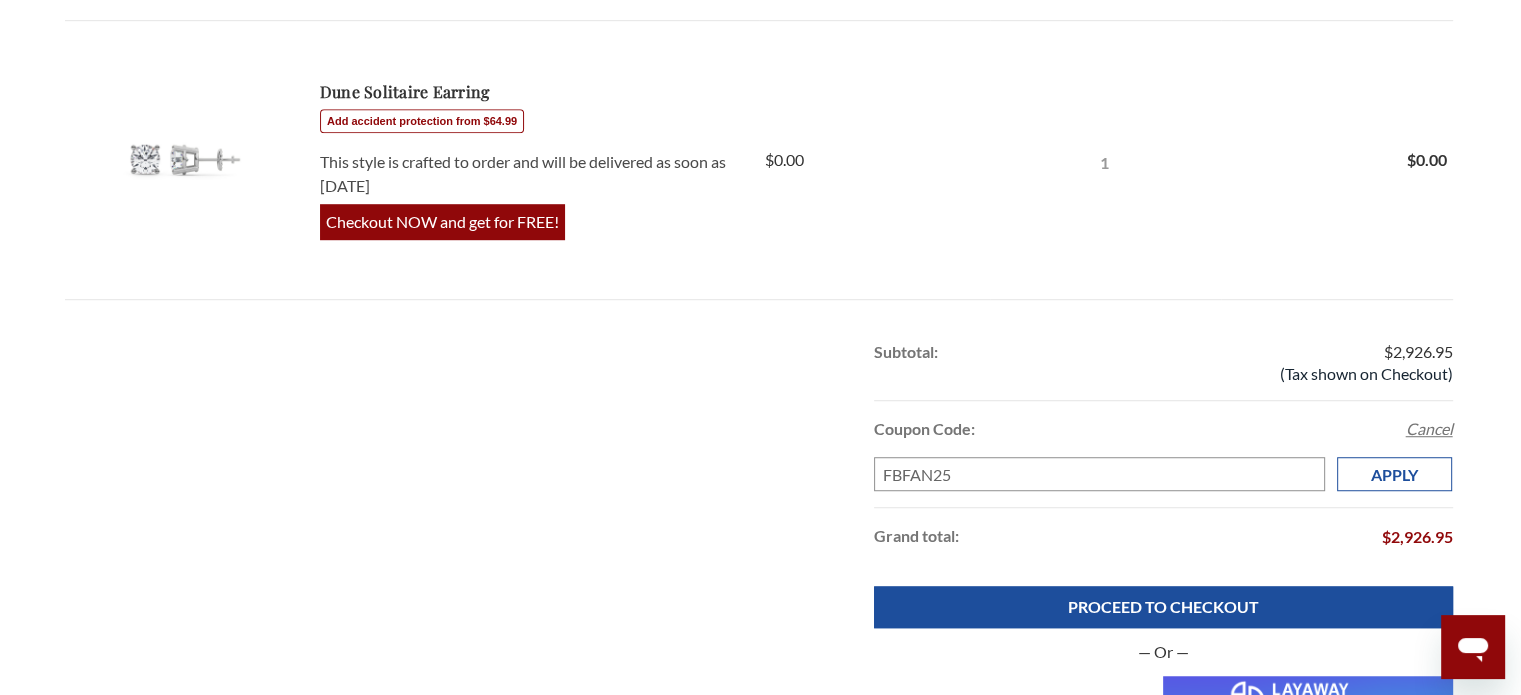 click on "Apply" at bounding box center [1395, 474] 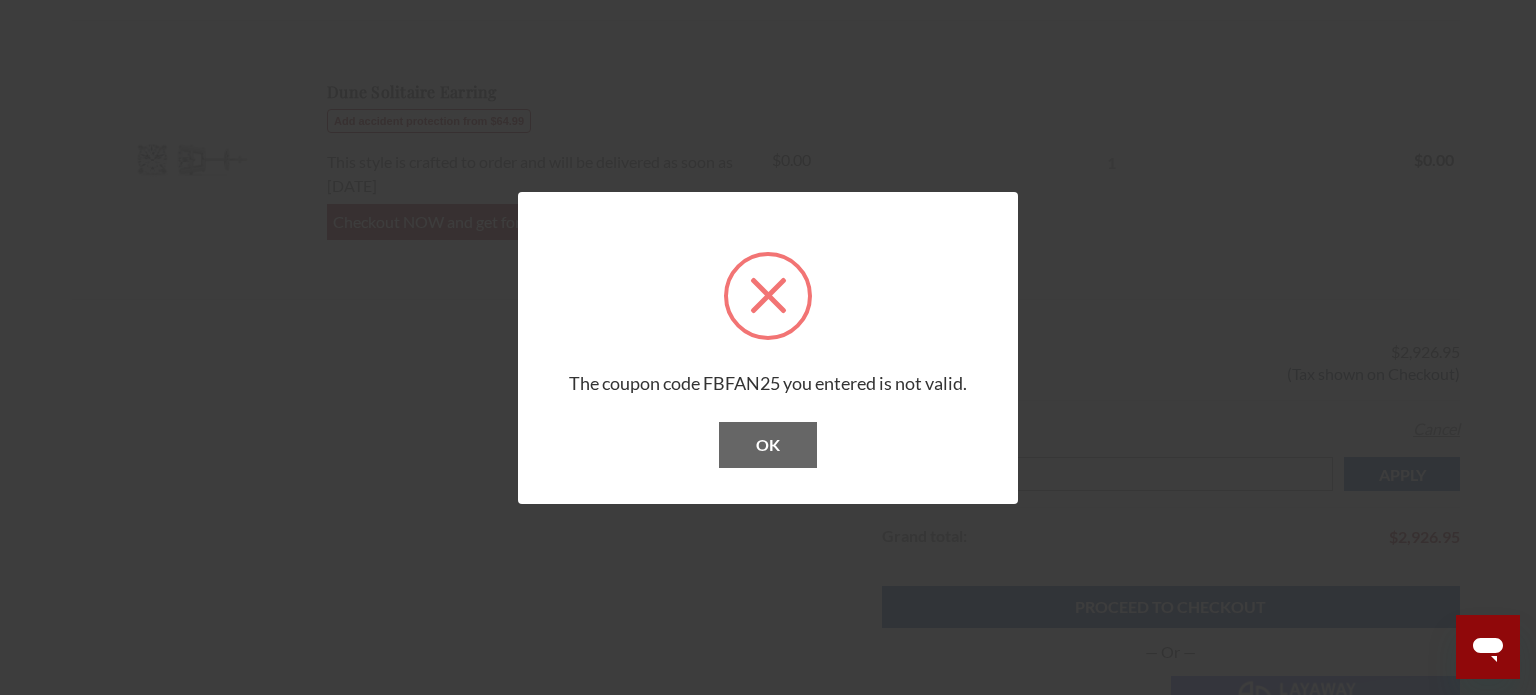 click on "OK" at bounding box center (768, 445) 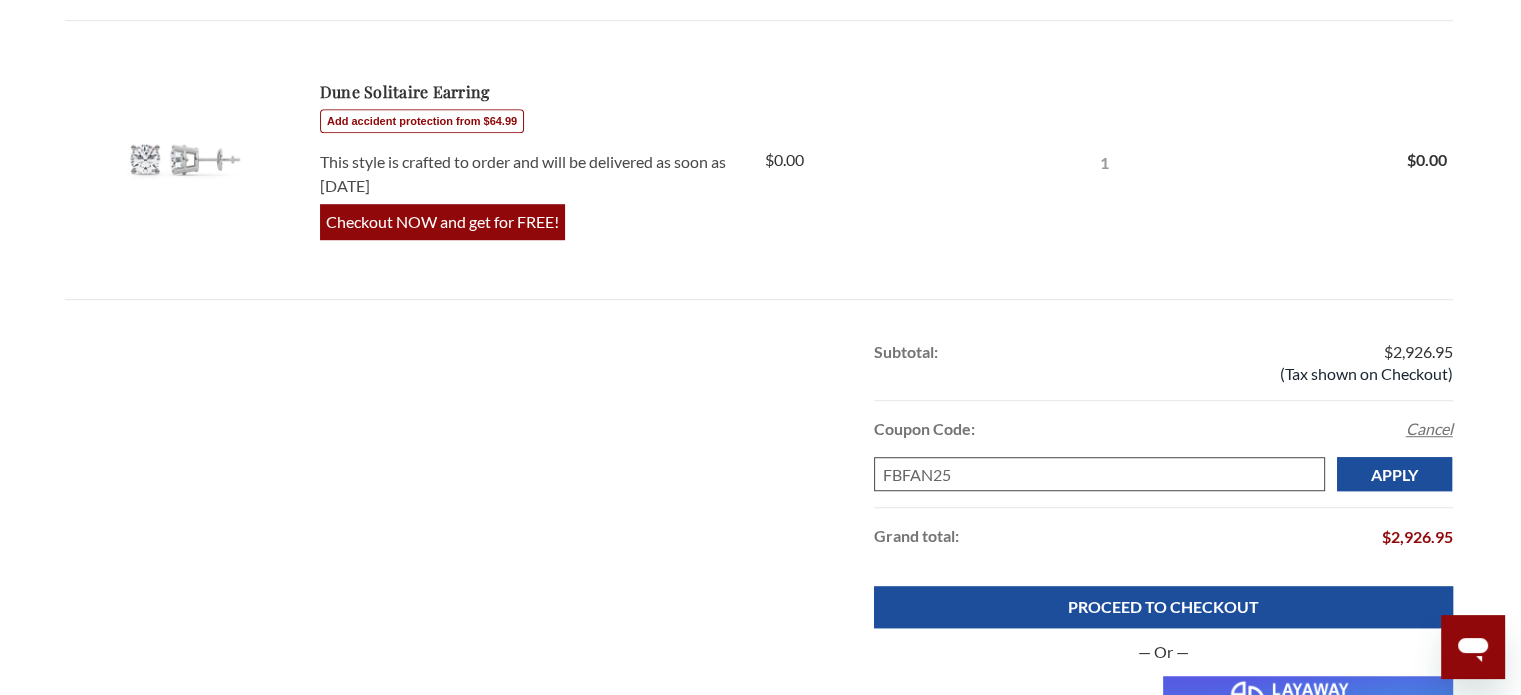 drag, startPoint x: 1048, startPoint y: 472, endPoint x: 790, endPoint y: 467, distance: 258.04843 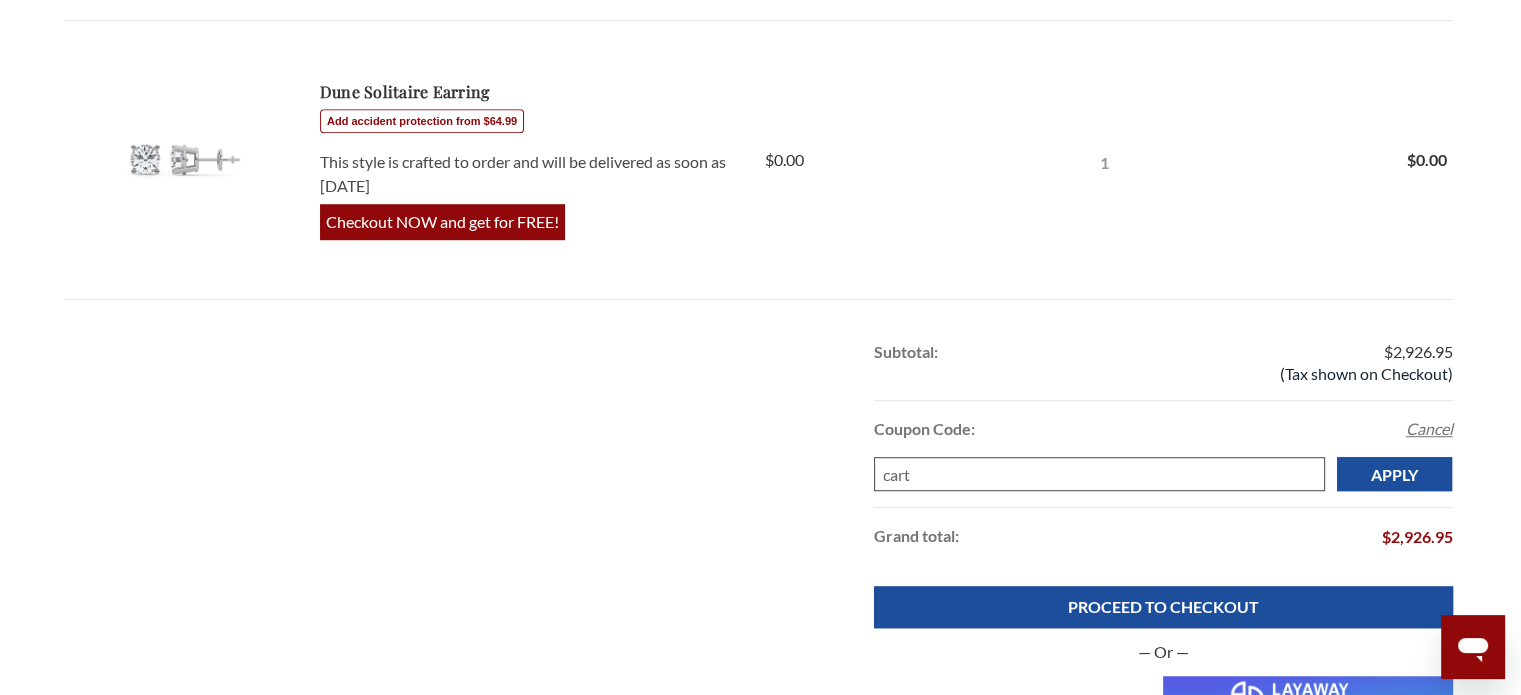 type on "cart" 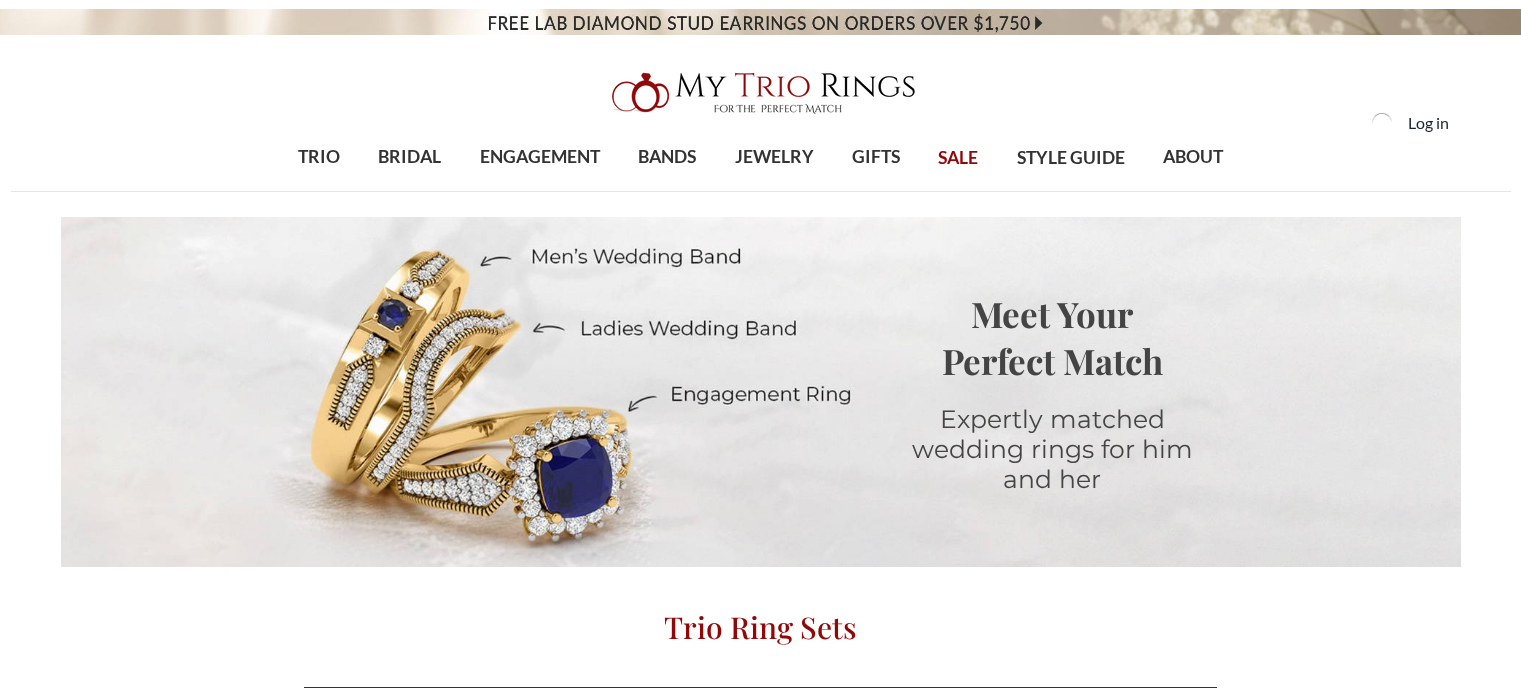 scroll, scrollTop: 0, scrollLeft: 0, axis: both 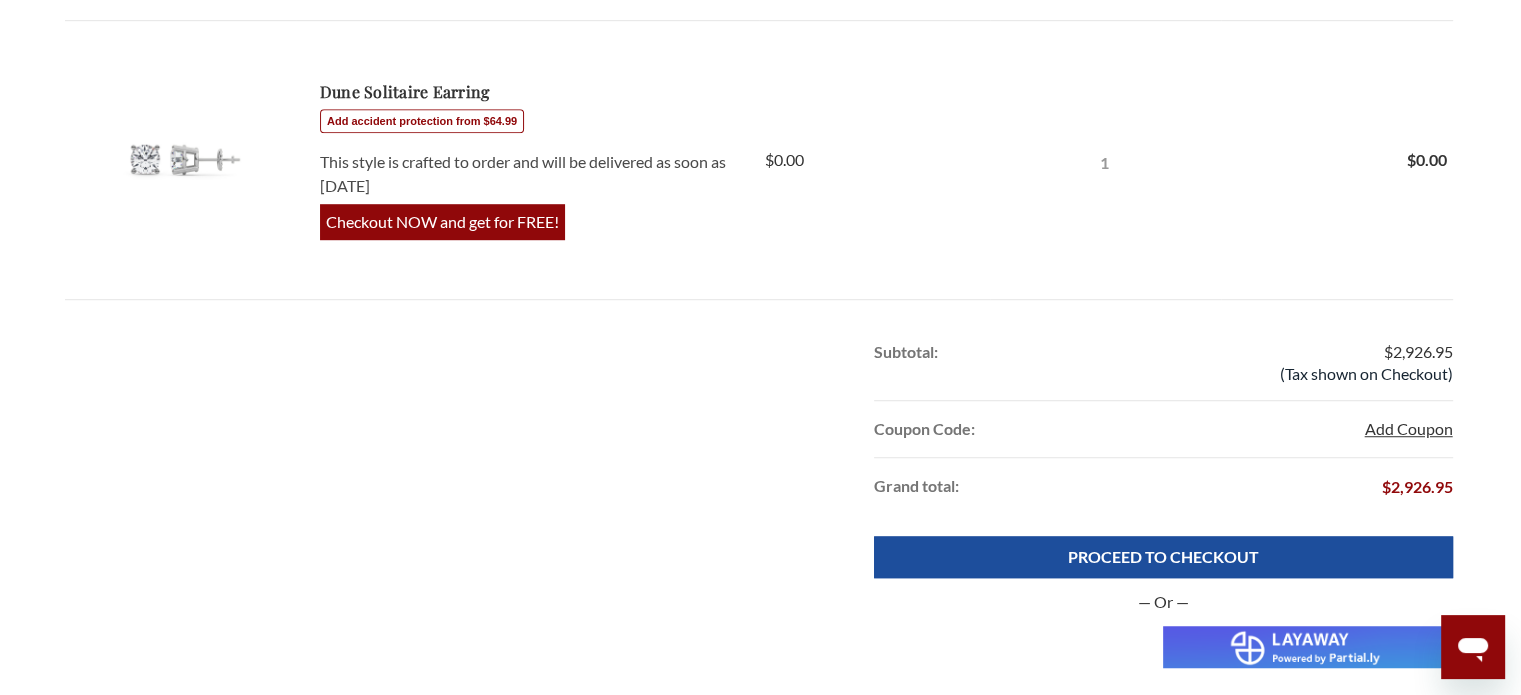 click on "Add Coupon" at bounding box center (1408, 429) 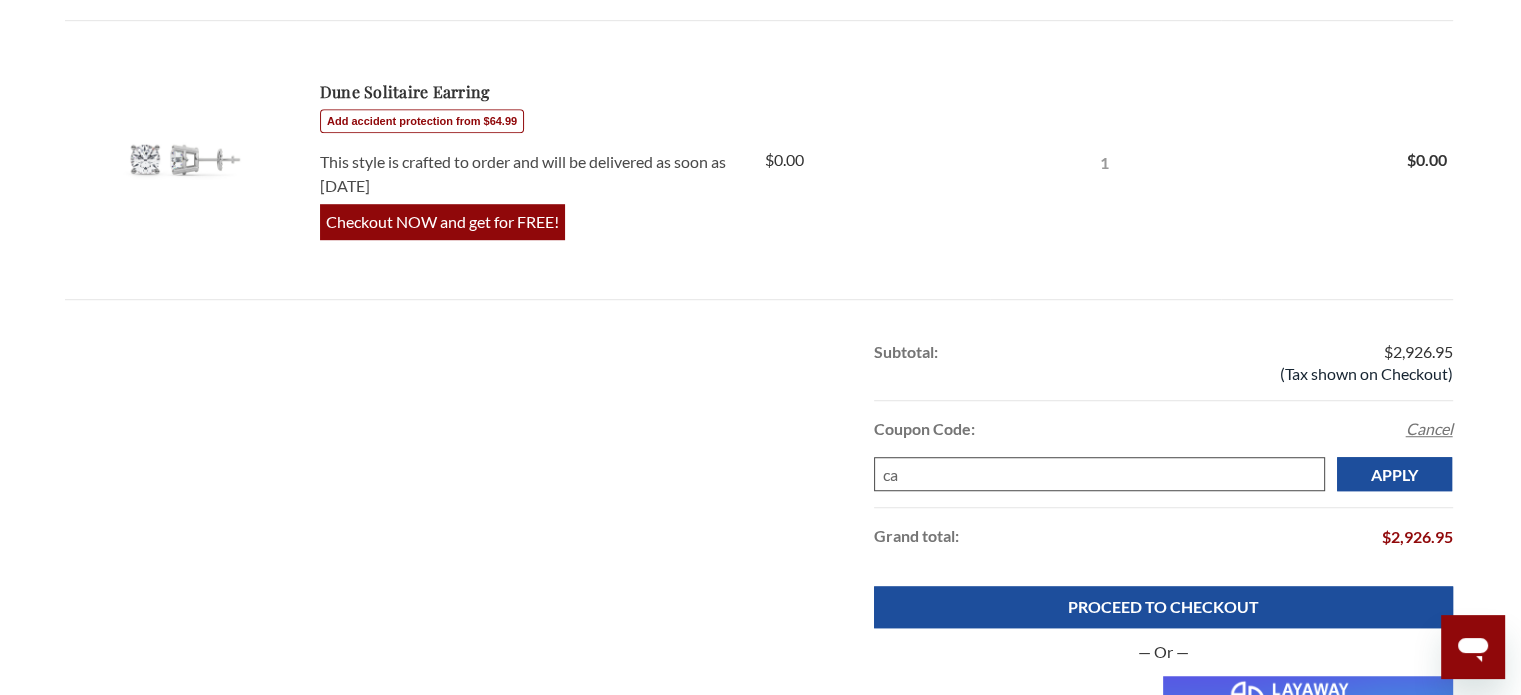 type on "c" 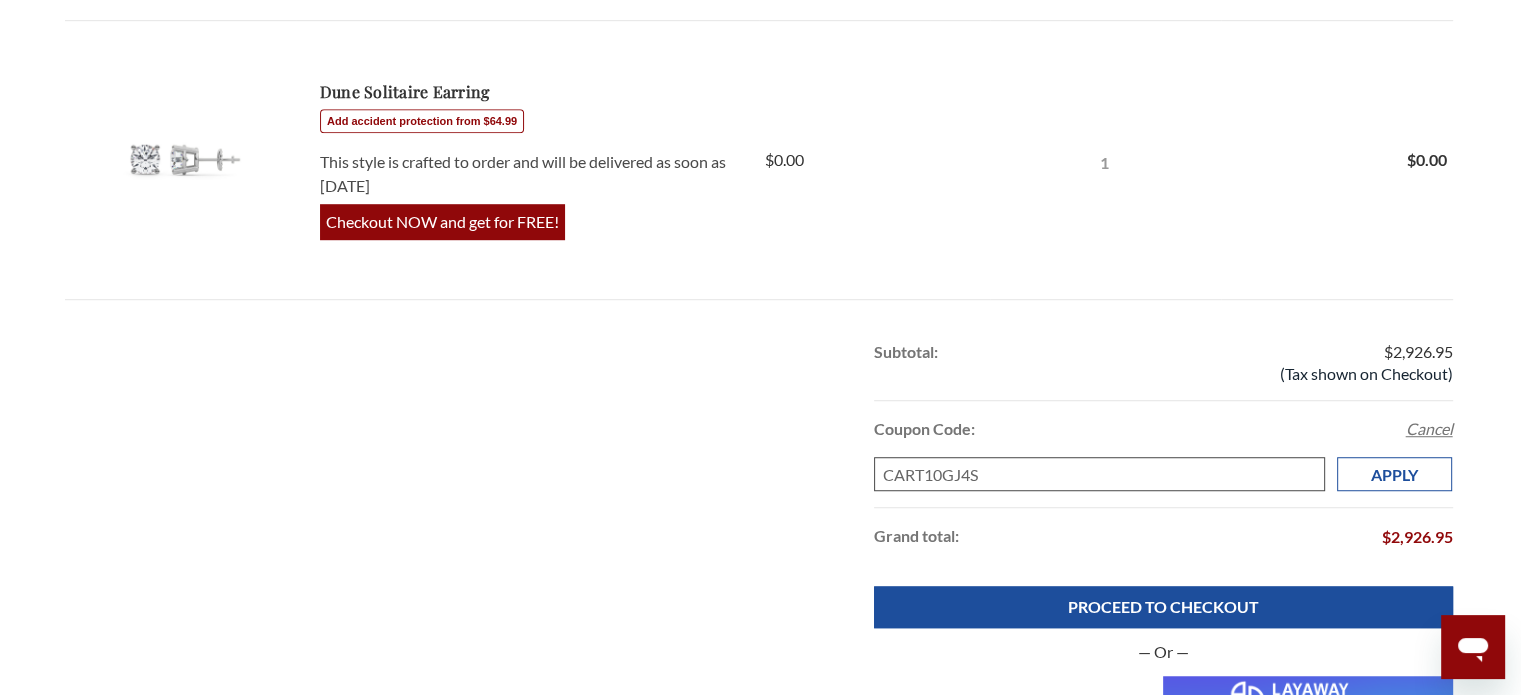 type on "CART10GJ4S" 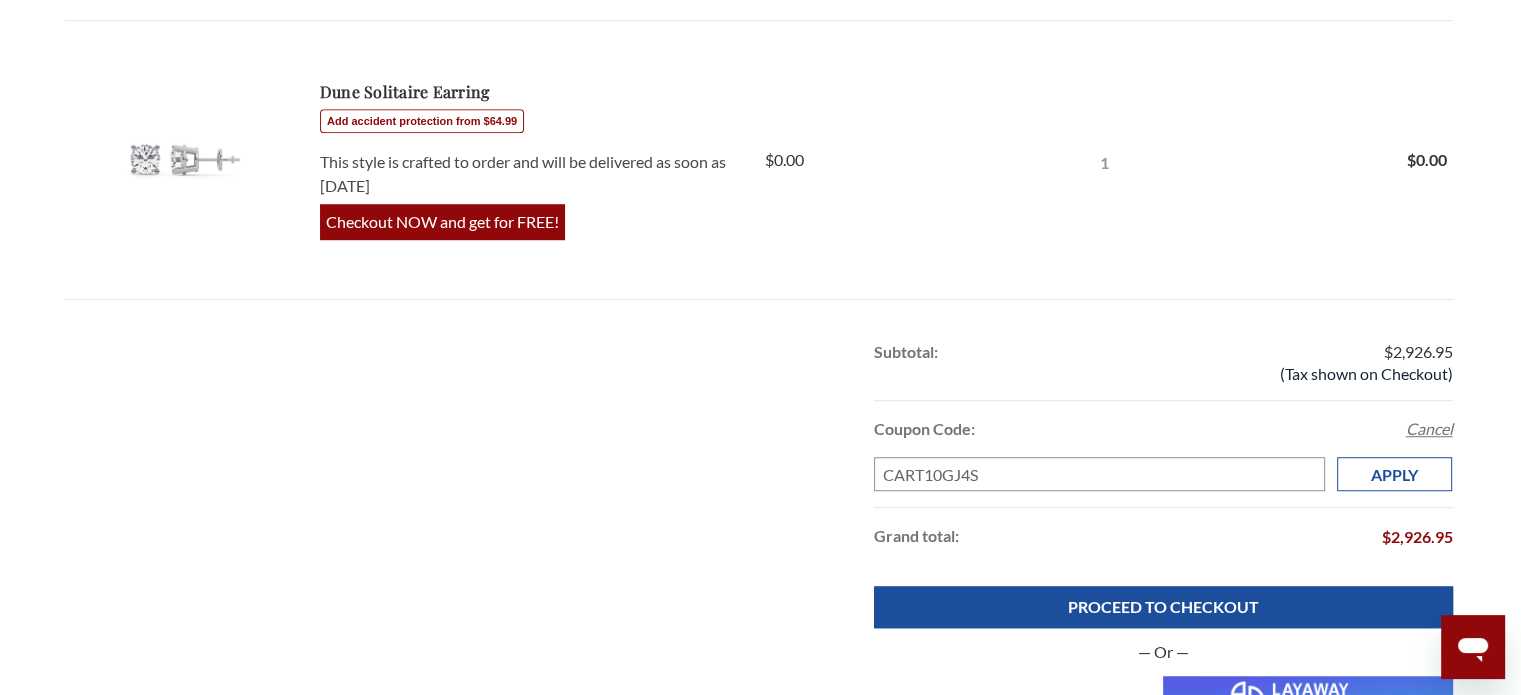 click on "Apply" at bounding box center [1395, 474] 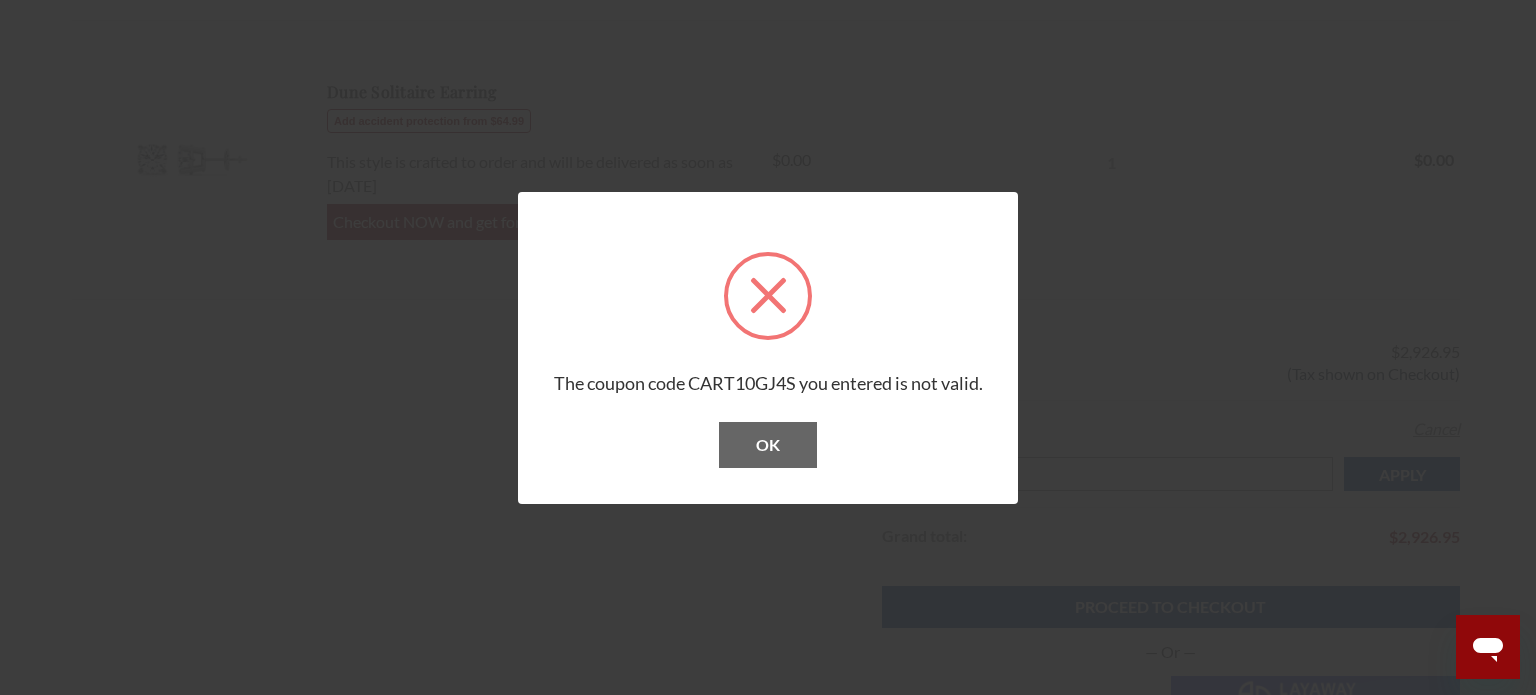 click on "OK" at bounding box center [768, 445] 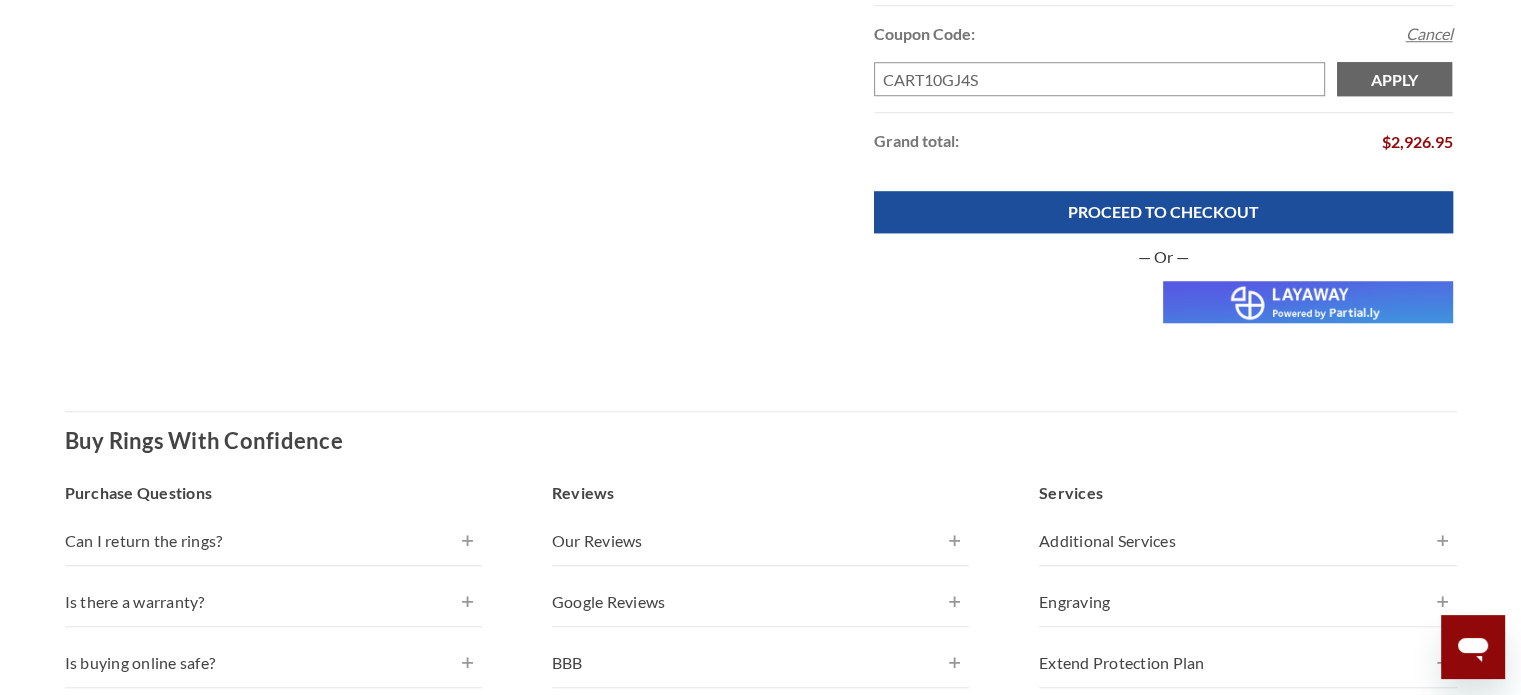 scroll, scrollTop: 1700, scrollLeft: 0, axis: vertical 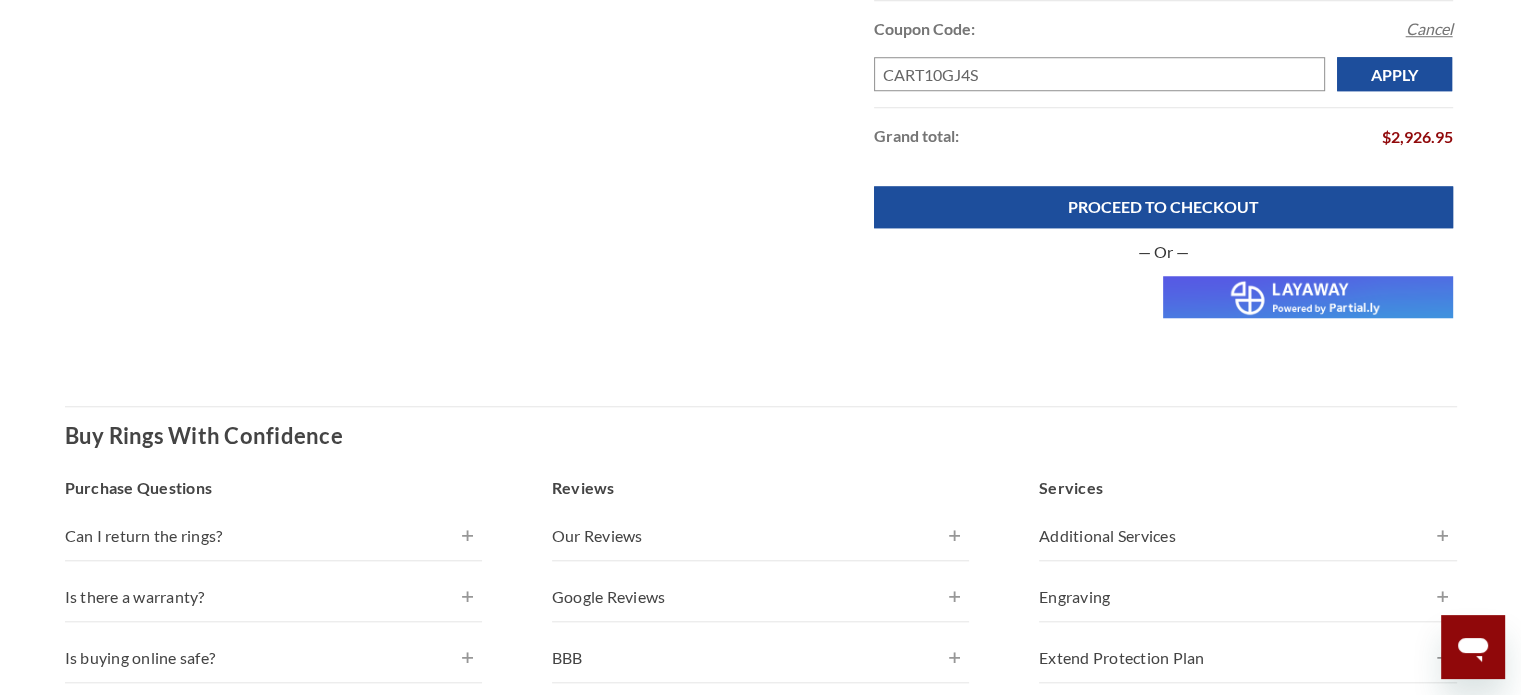 click at bounding box center [1307, 297] 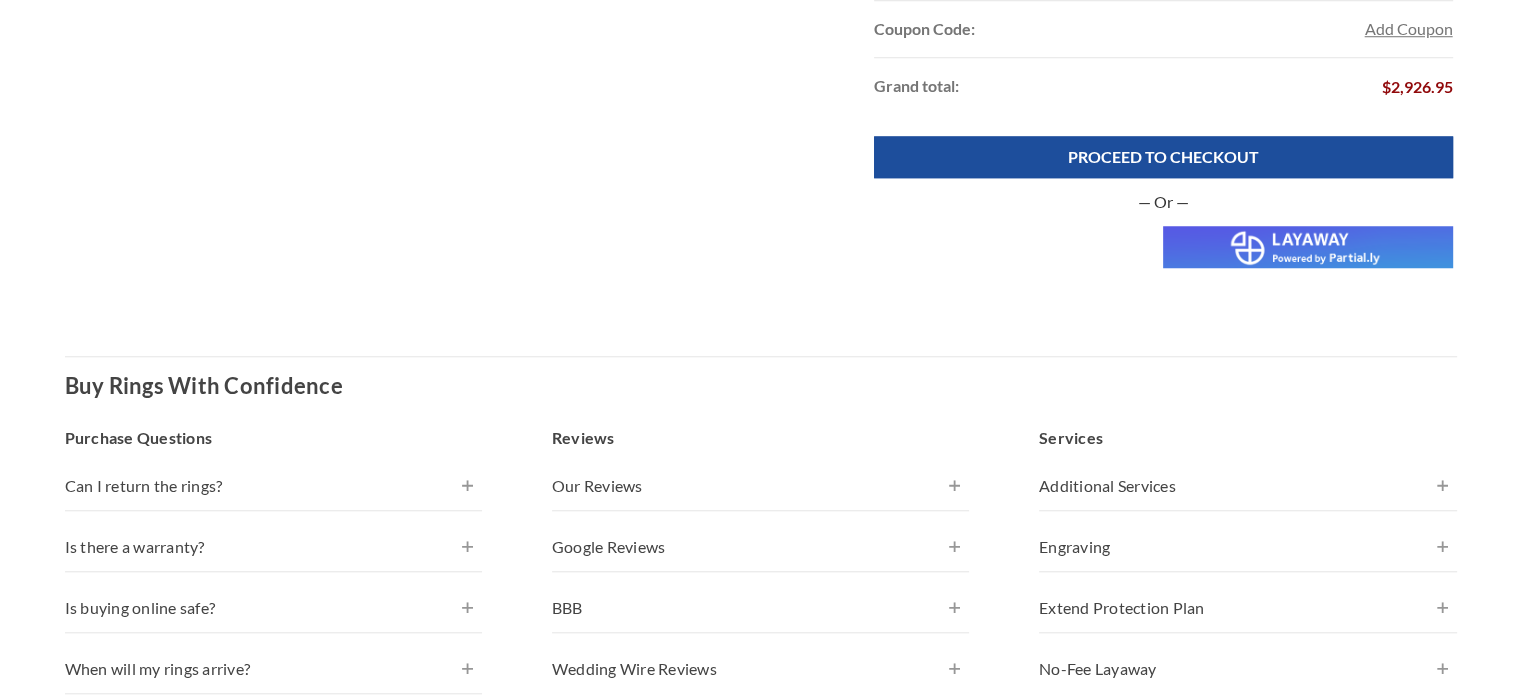 scroll, scrollTop: 1409, scrollLeft: 0, axis: vertical 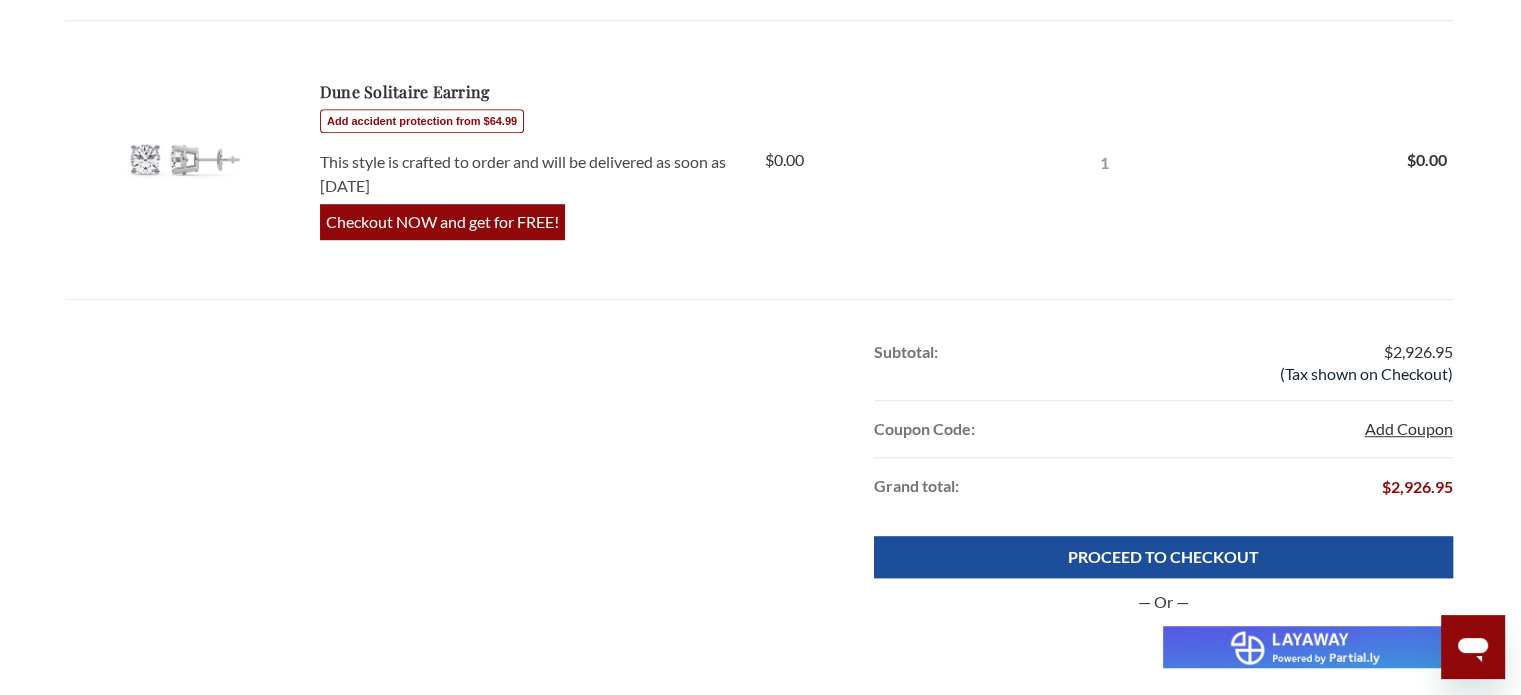 click on "Add Coupon" at bounding box center [1408, 429] 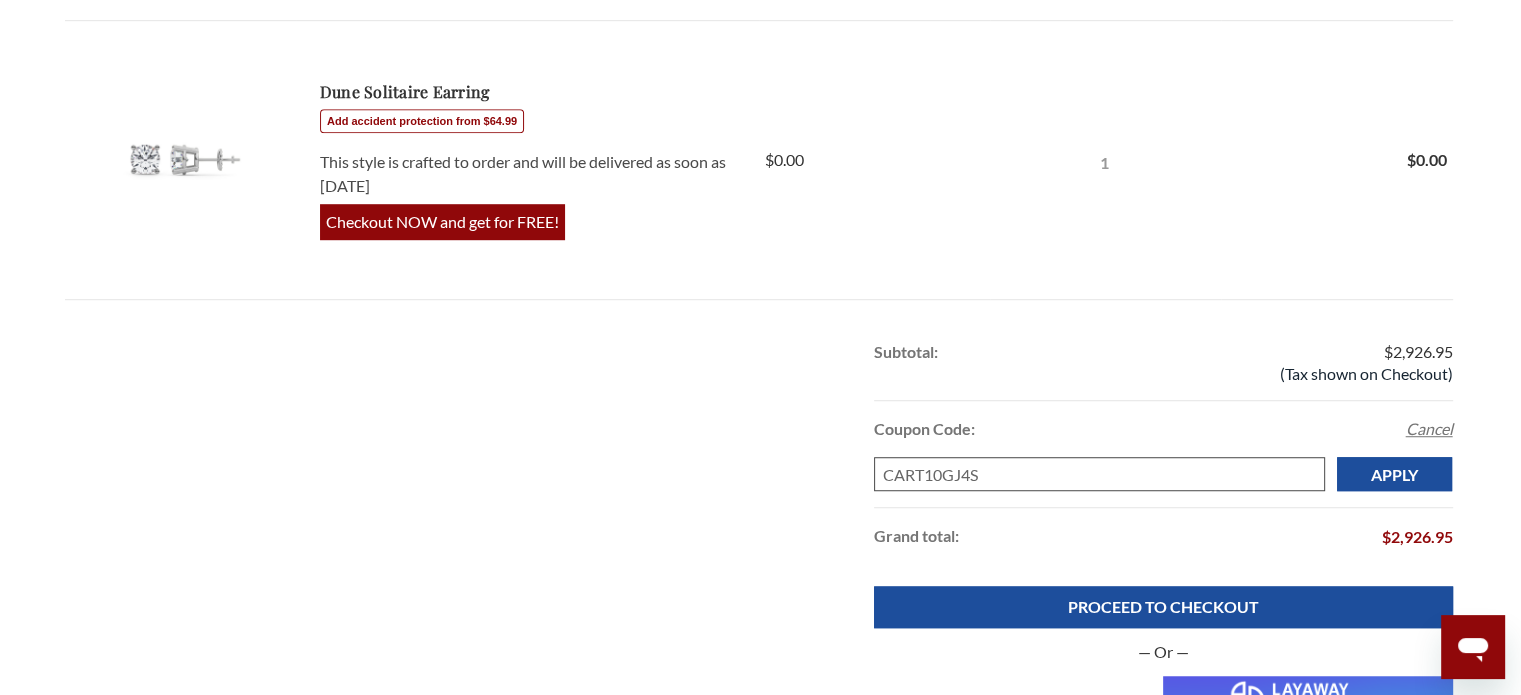 click on "CART10GJ4S" at bounding box center [1099, 474] 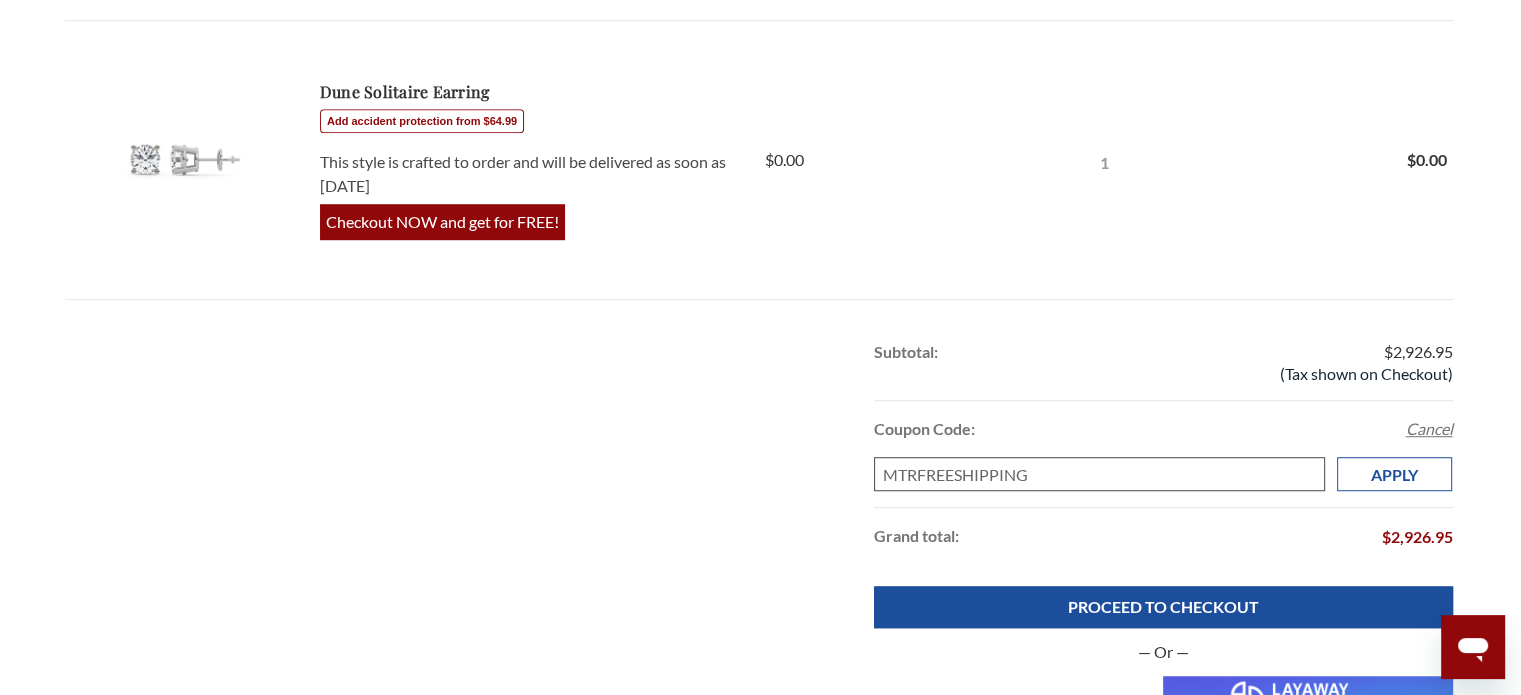 type on "MTRFREESHIPPING" 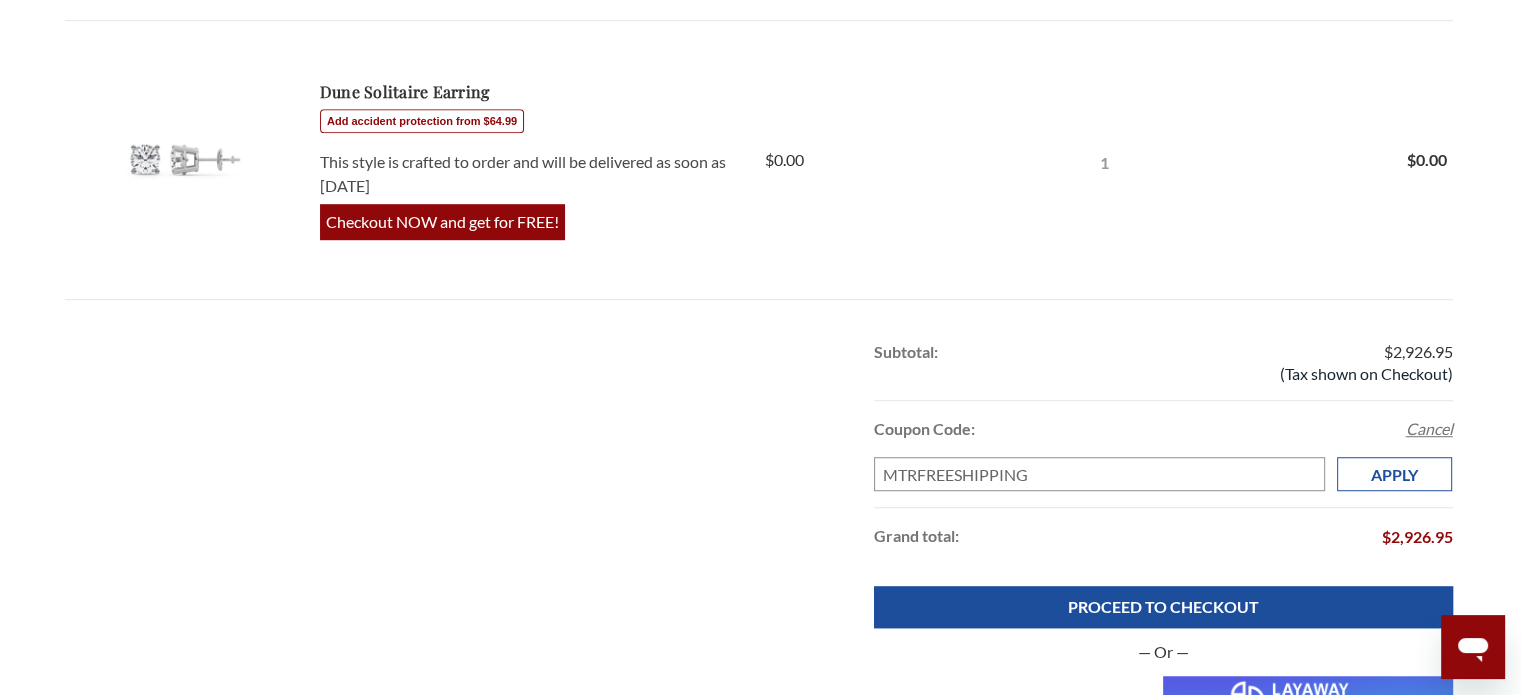 click on "Apply" at bounding box center (1395, 474) 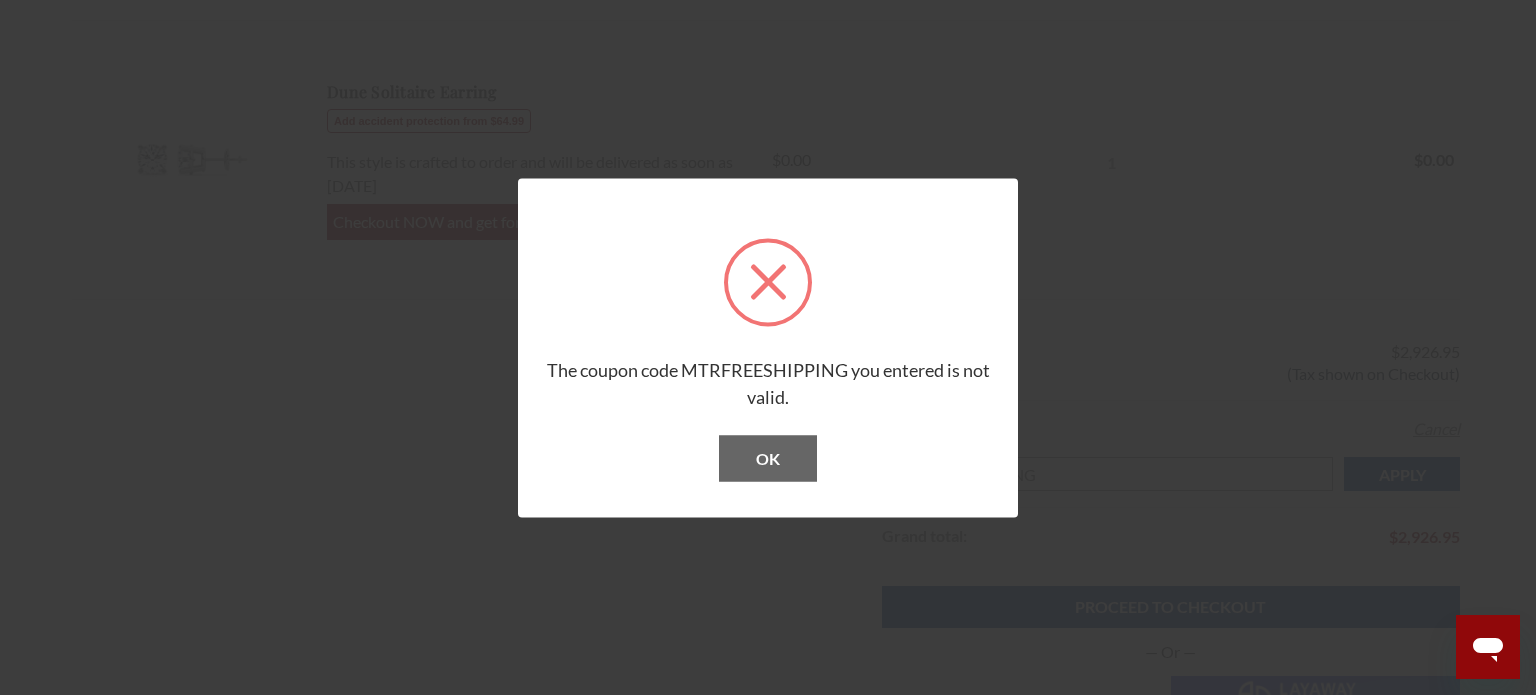 click on "OK" at bounding box center [768, 458] 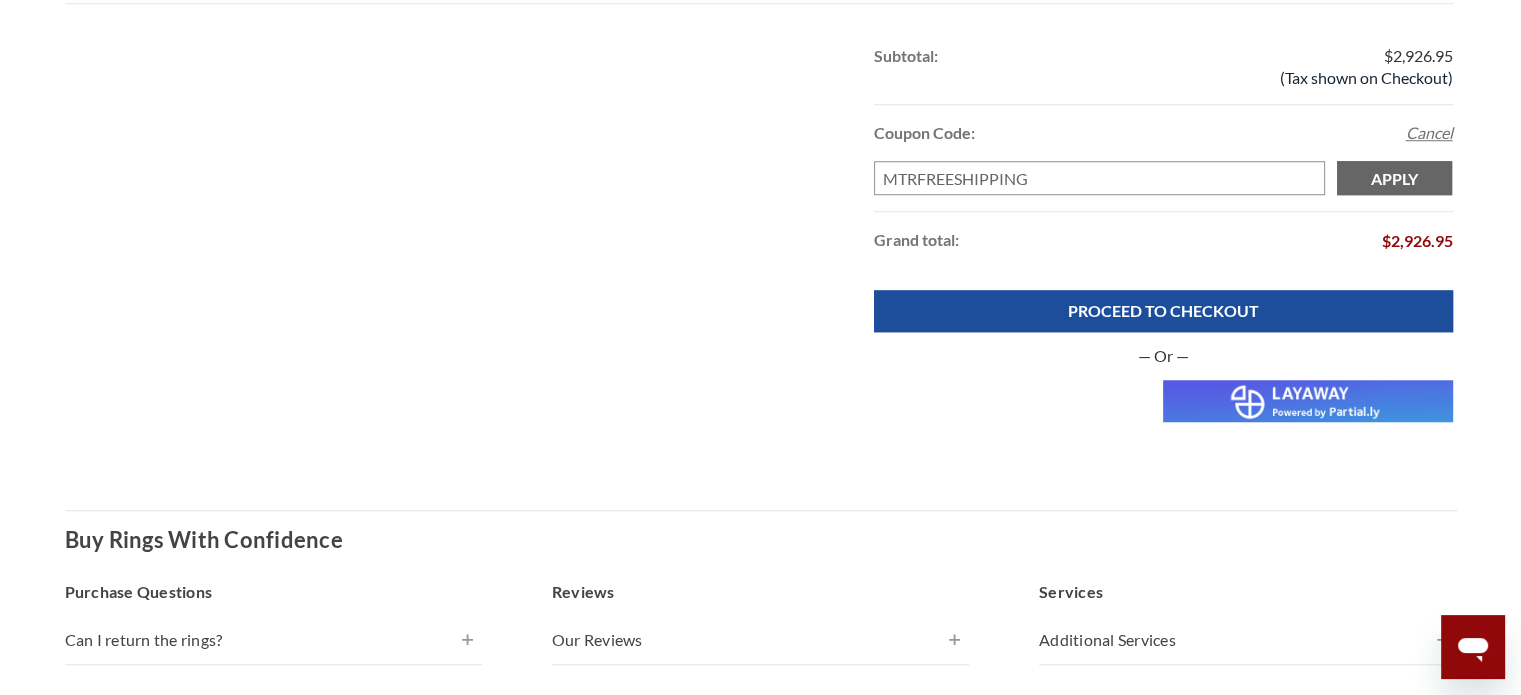 scroll, scrollTop: 1600, scrollLeft: 0, axis: vertical 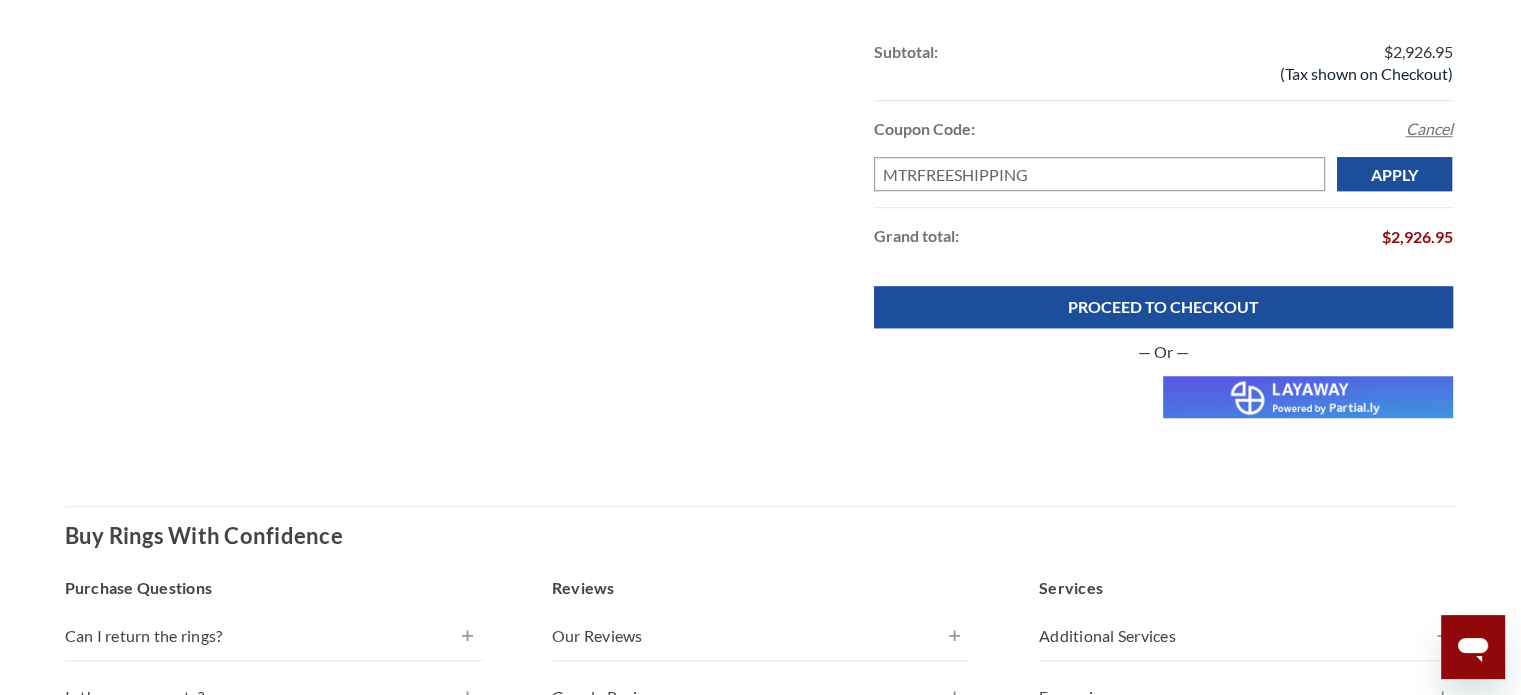 click at bounding box center (1307, 397) 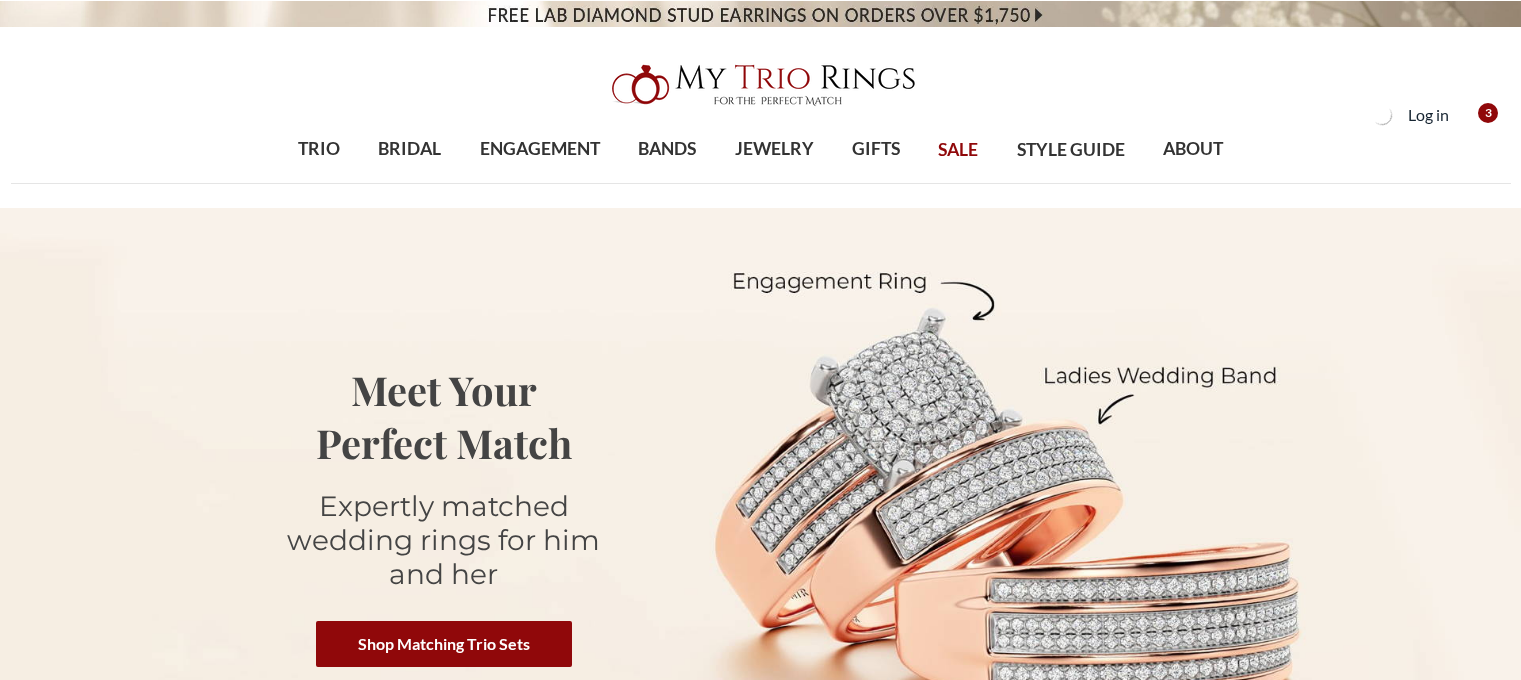 scroll, scrollTop: 0, scrollLeft: 0, axis: both 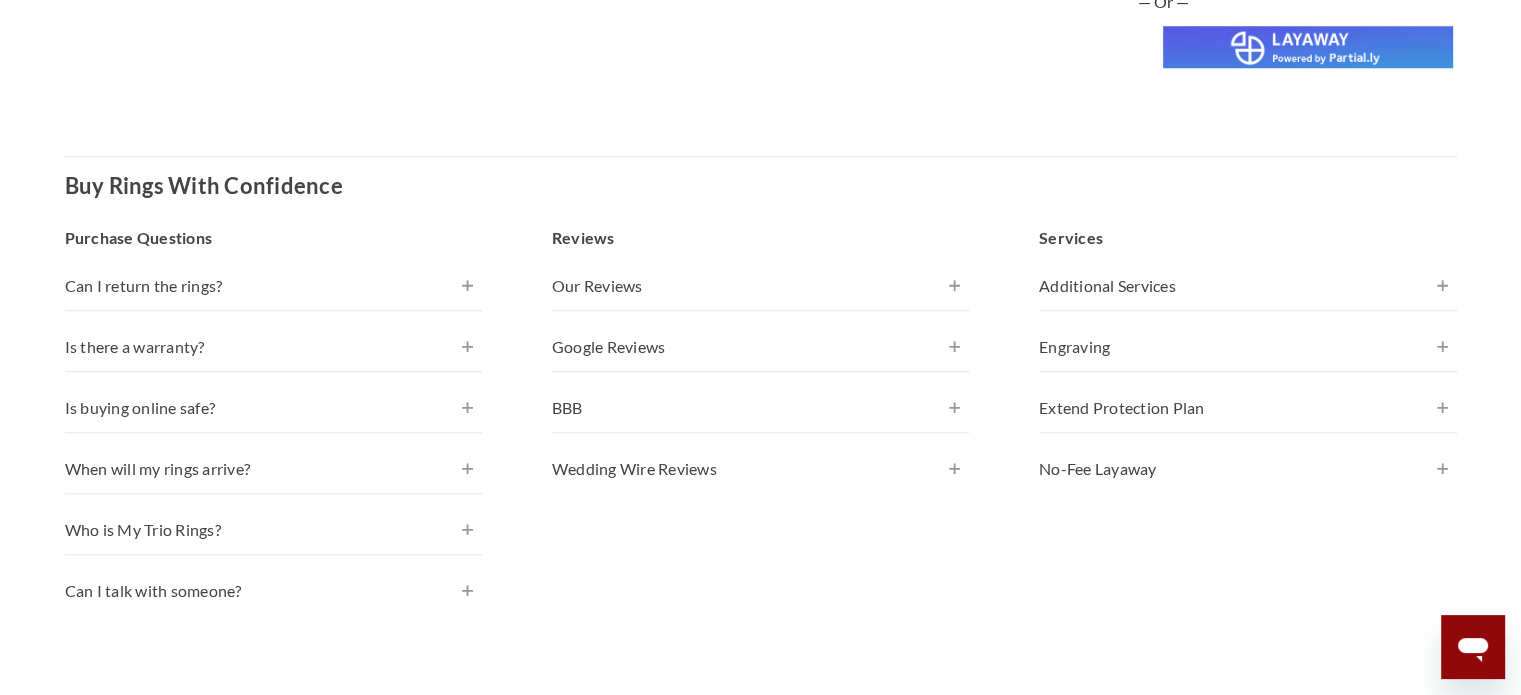 click on "When will my rings arrive?" at bounding box center (274, 469) 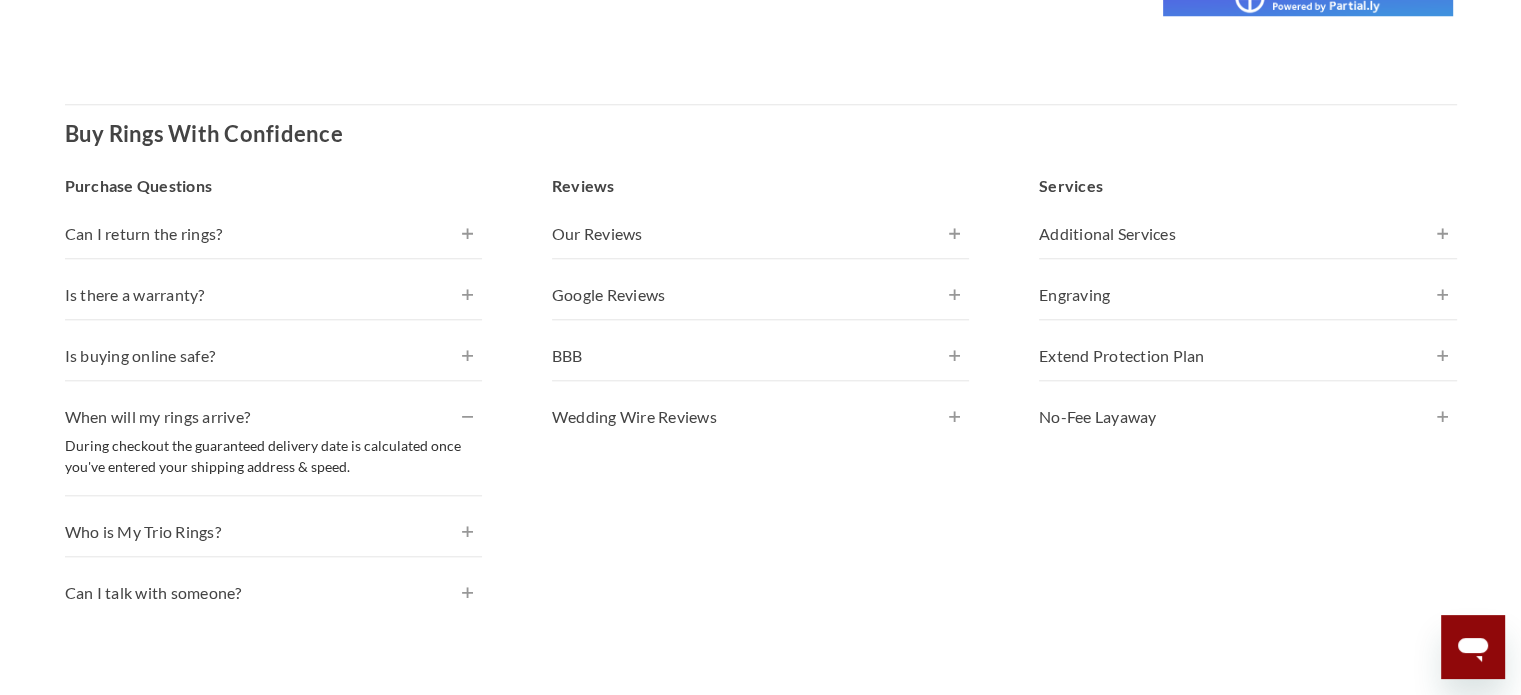 scroll, scrollTop: 2000, scrollLeft: 0, axis: vertical 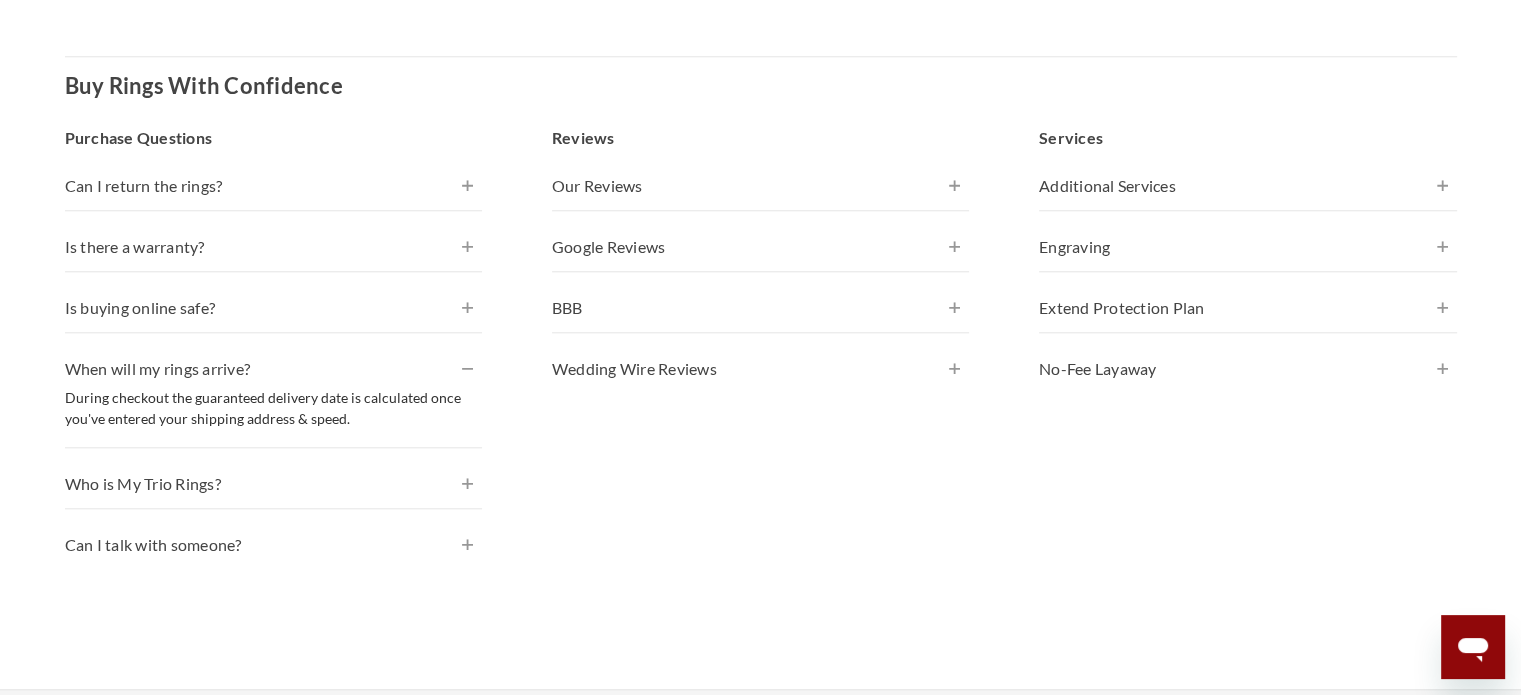 click on "Google Reviews" at bounding box center [761, 247] 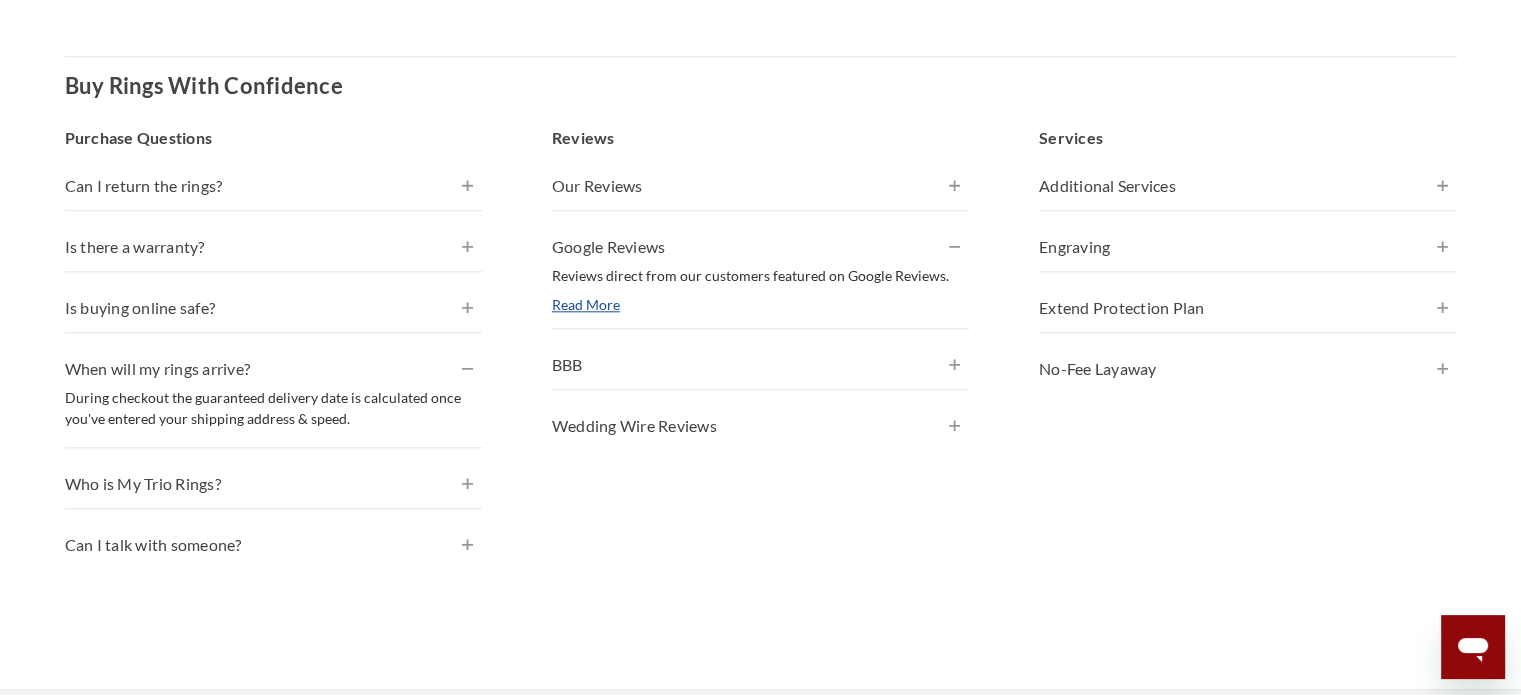 click on "BBB" at bounding box center [761, 365] 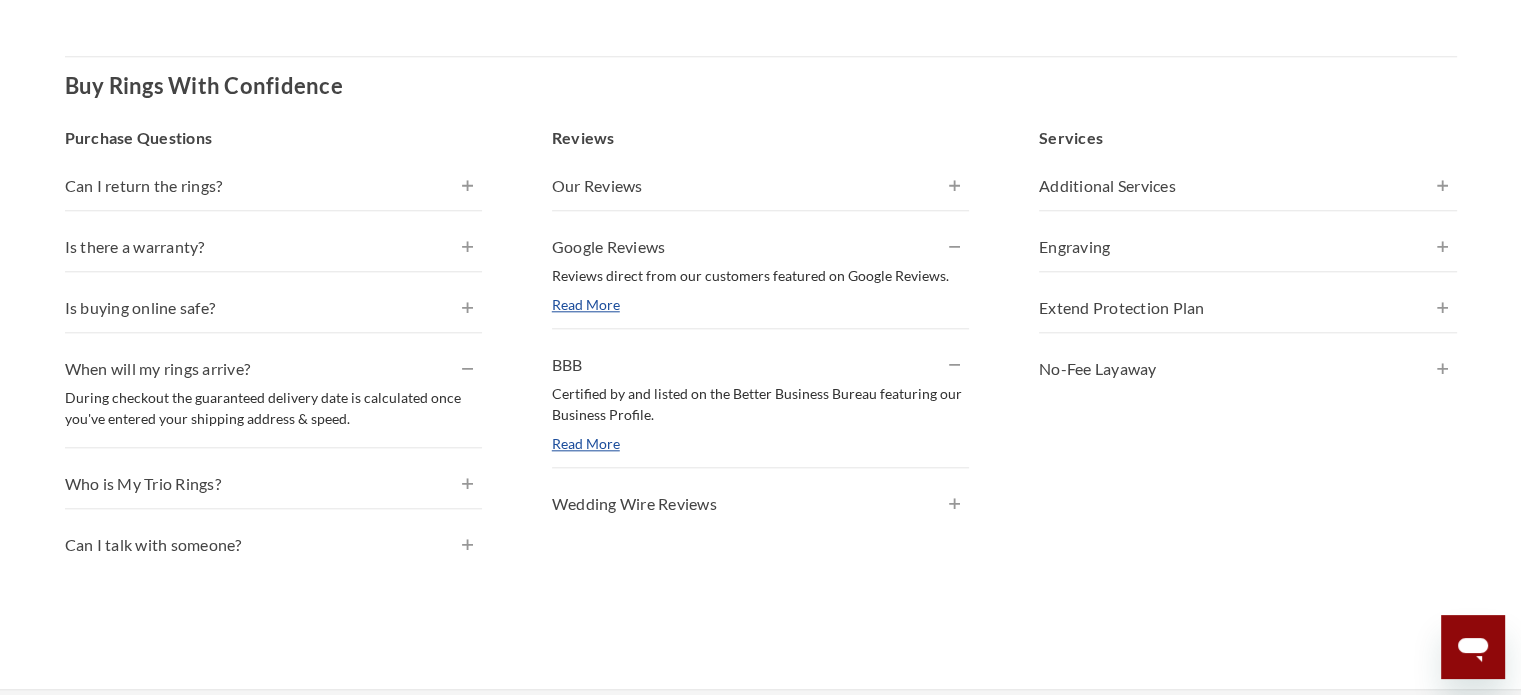 click on "Can I talk with someone?" at bounding box center [274, 545] 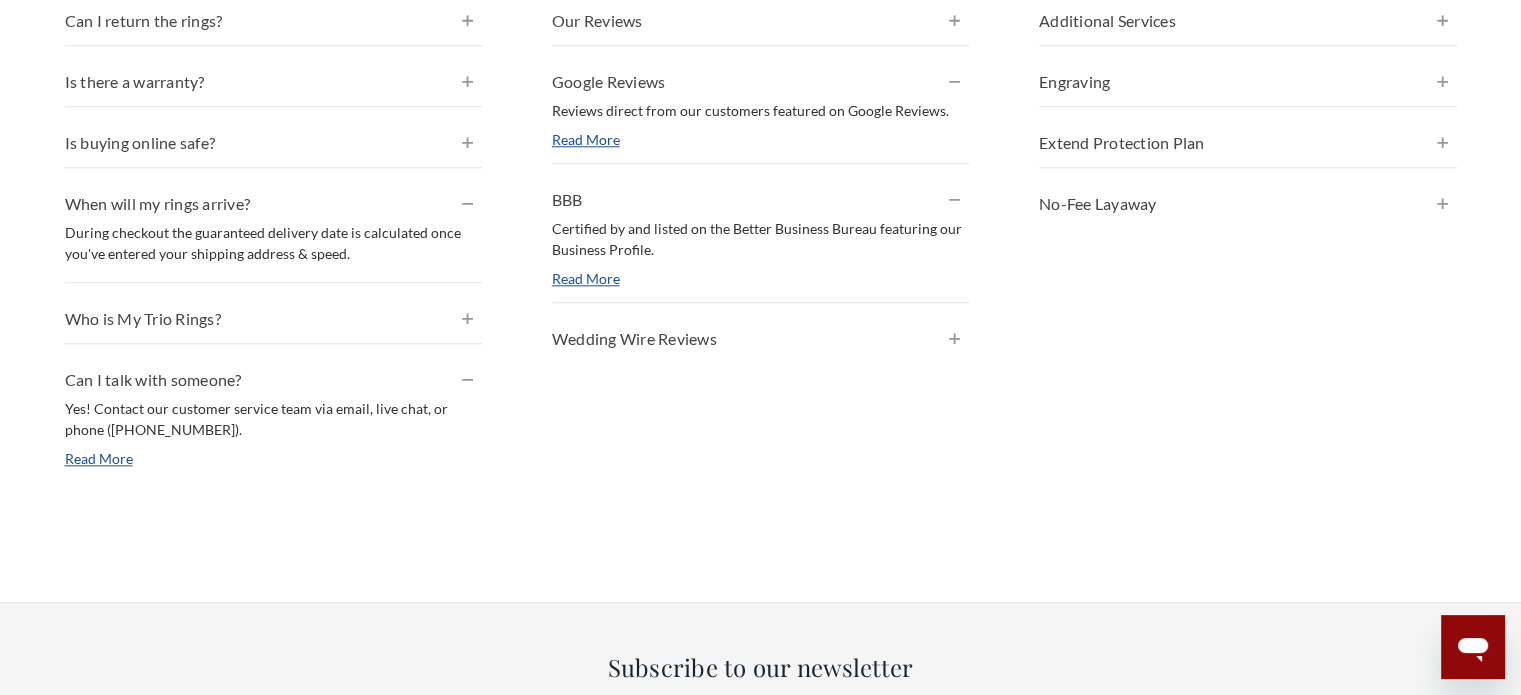 scroll, scrollTop: 2200, scrollLeft: 0, axis: vertical 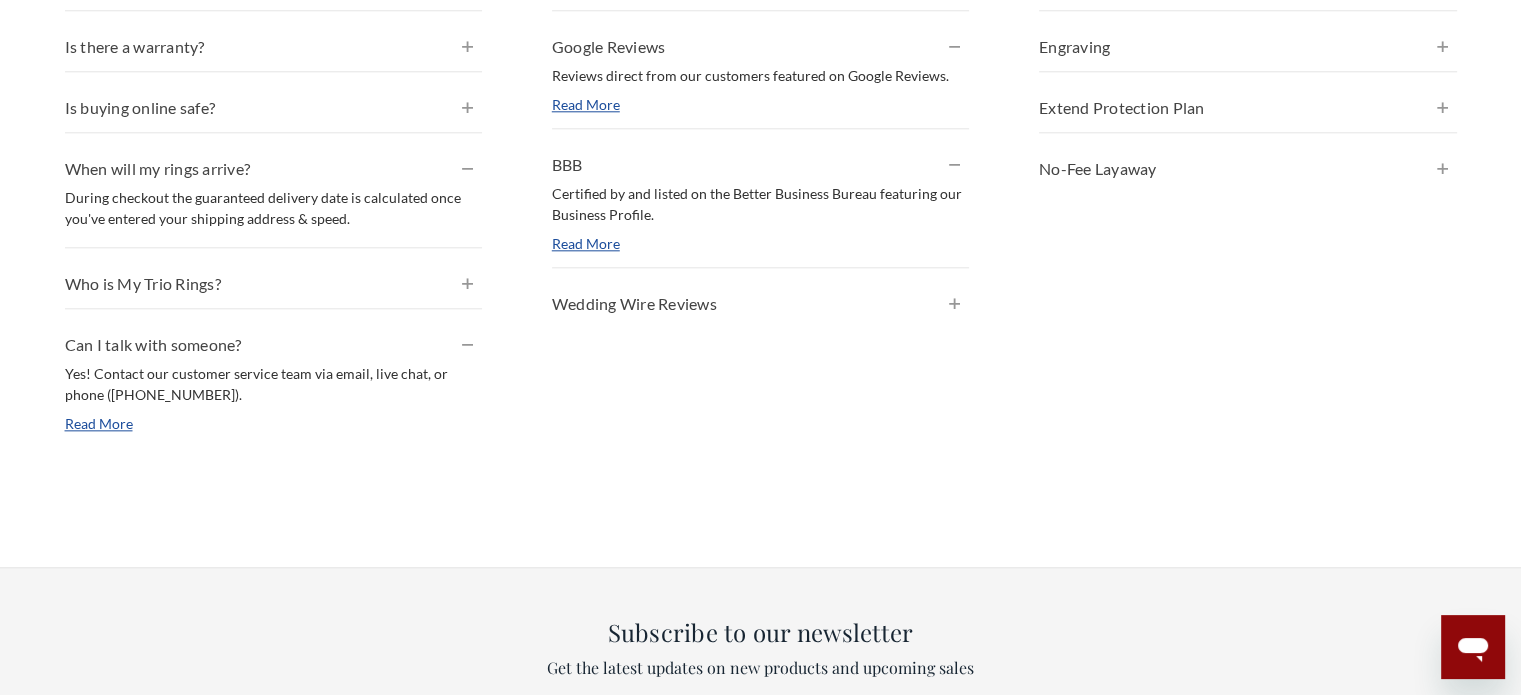 click 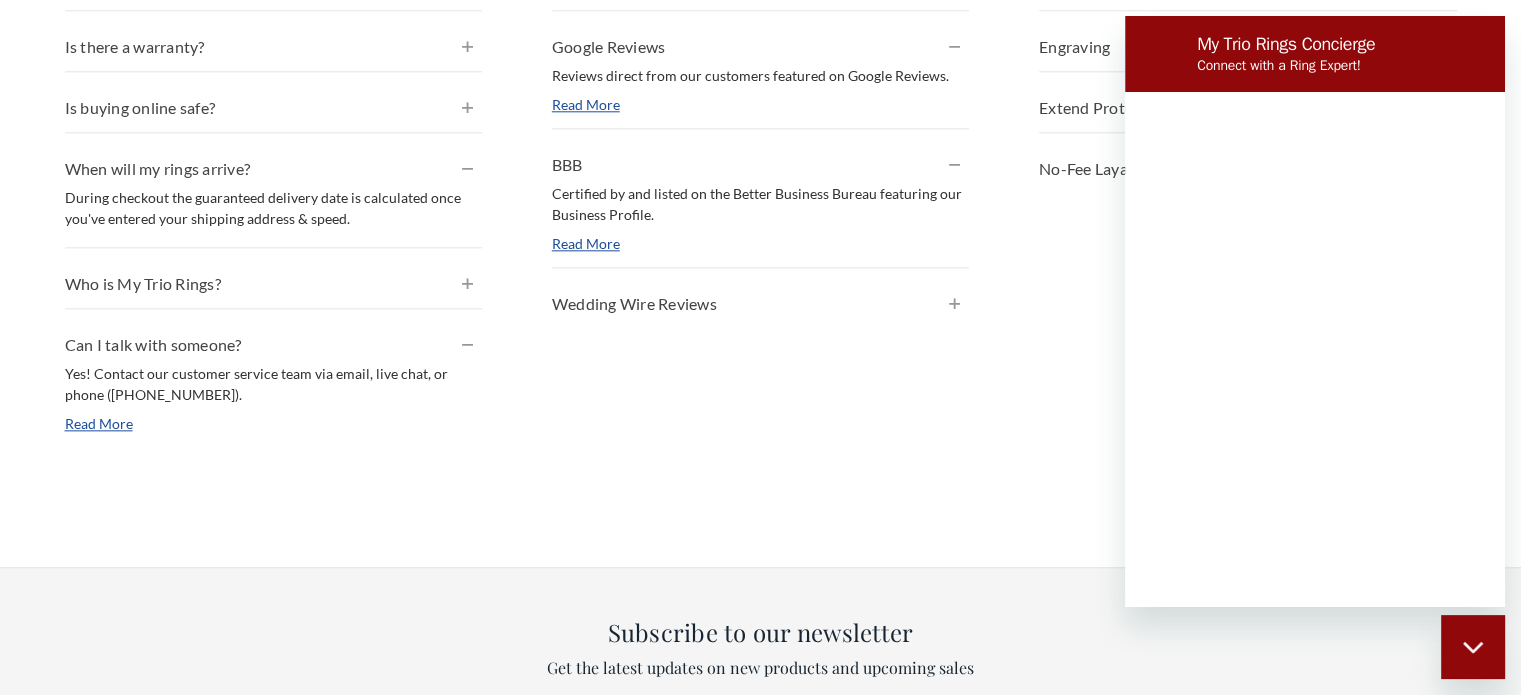 scroll, scrollTop: 0, scrollLeft: 0, axis: both 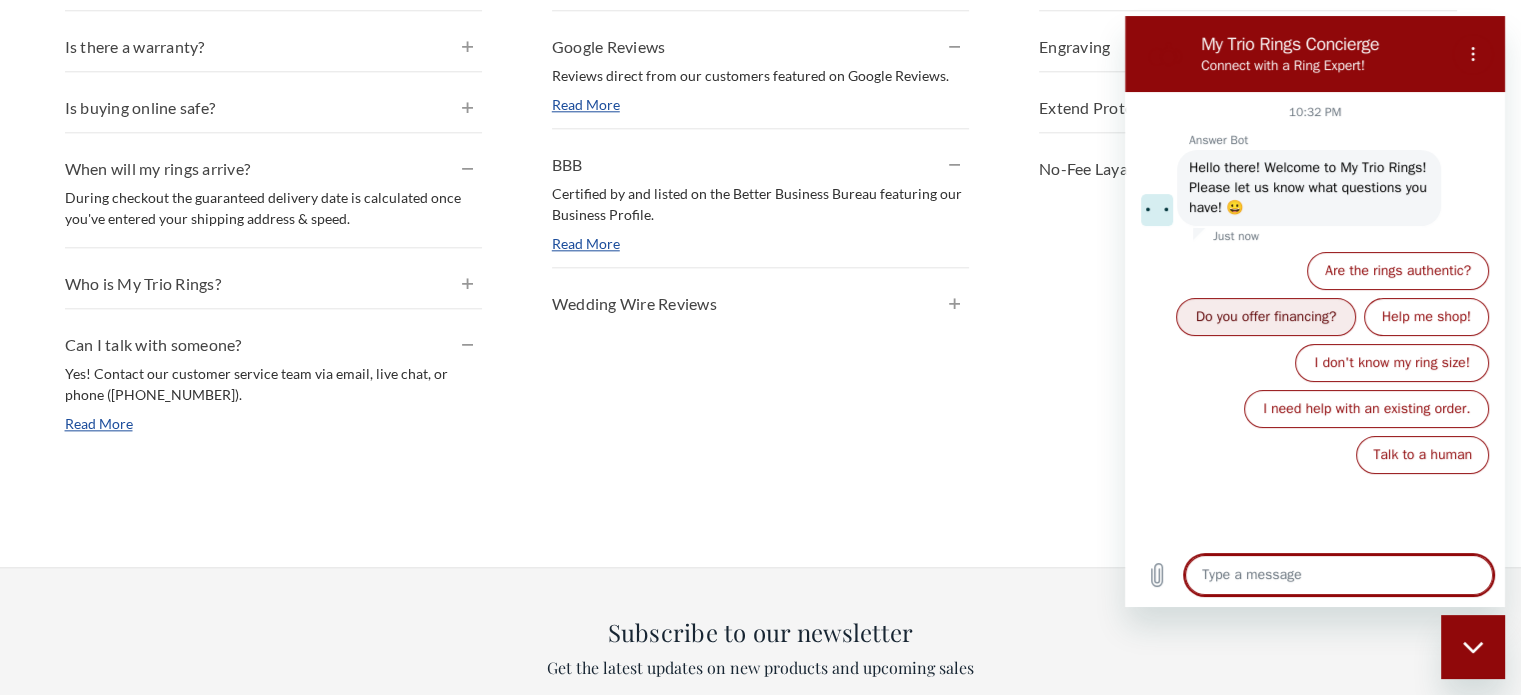 click on "Do you offer financing?" at bounding box center (1266, 317) 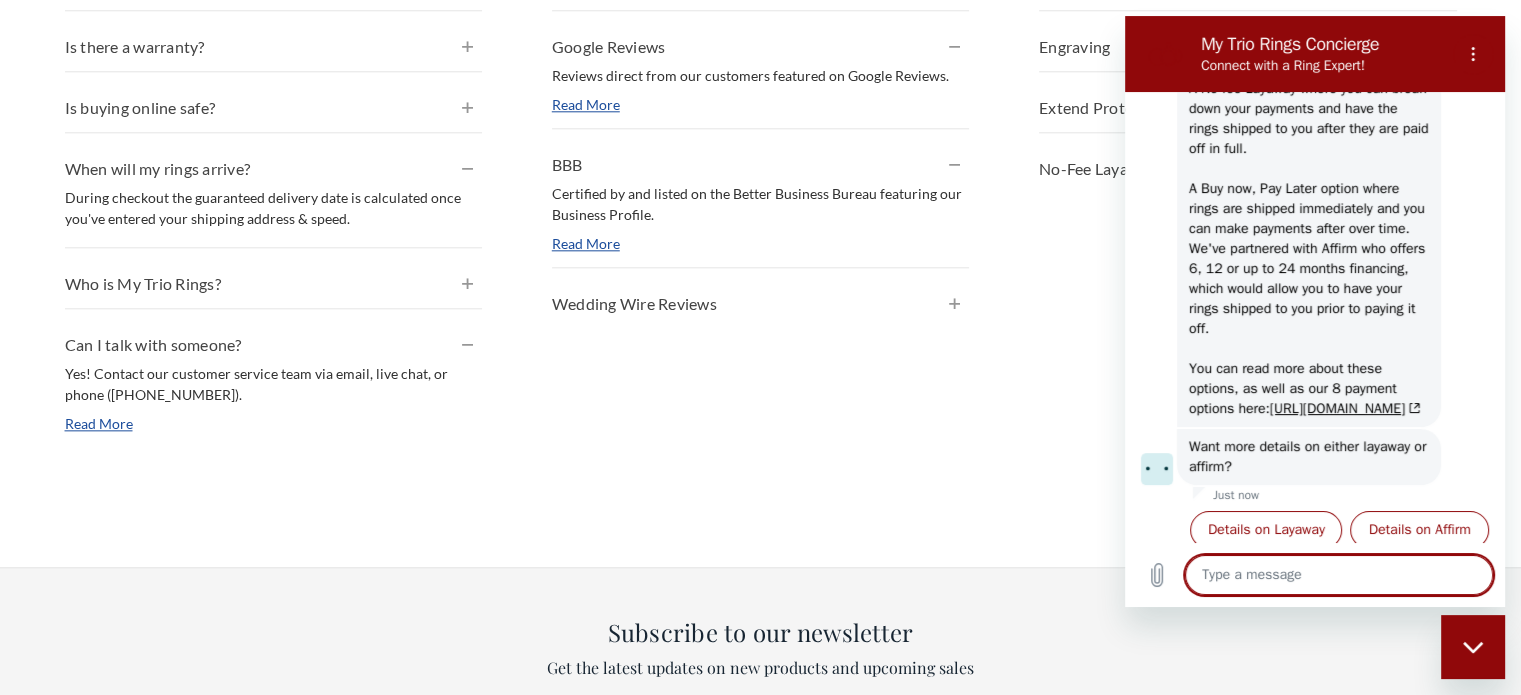 scroll, scrollTop: 368, scrollLeft: 0, axis: vertical 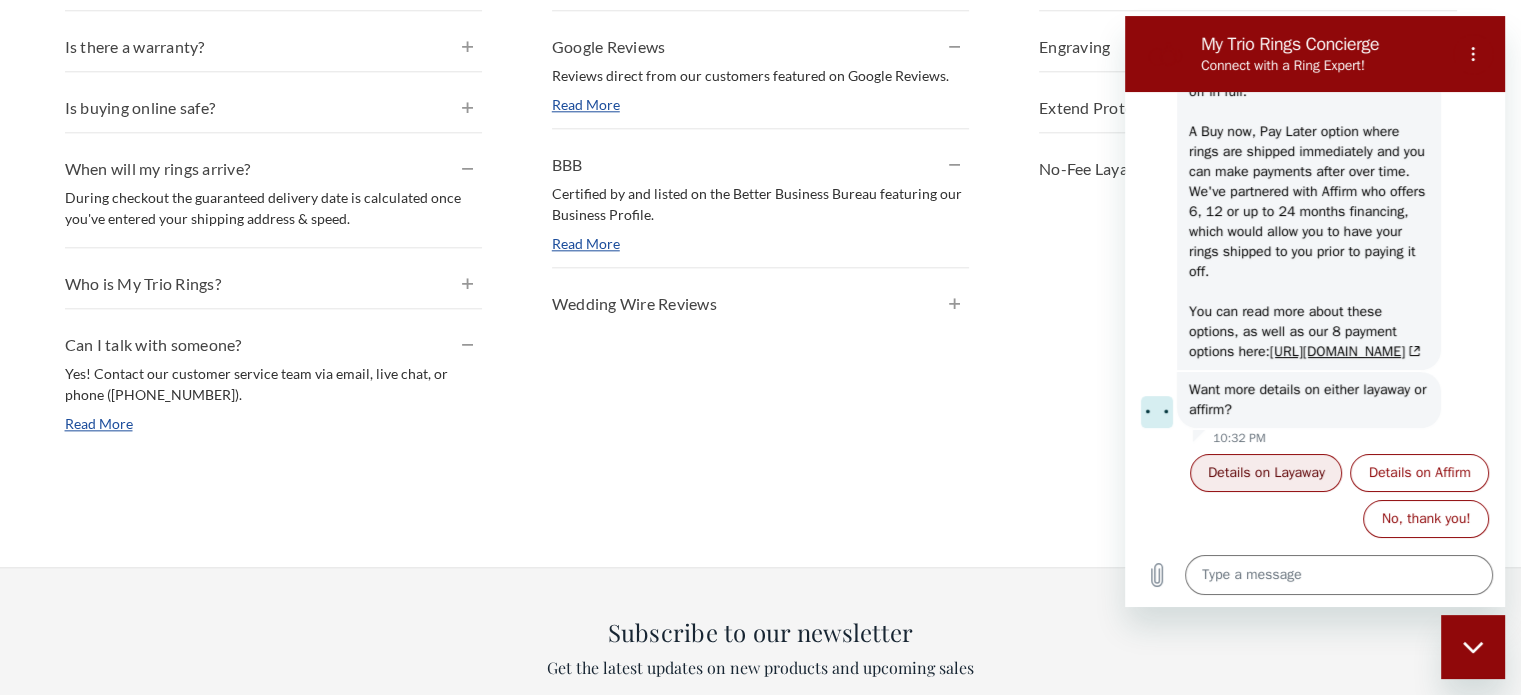 click on "Details on Layaway" at bounding box center (1266, 473) 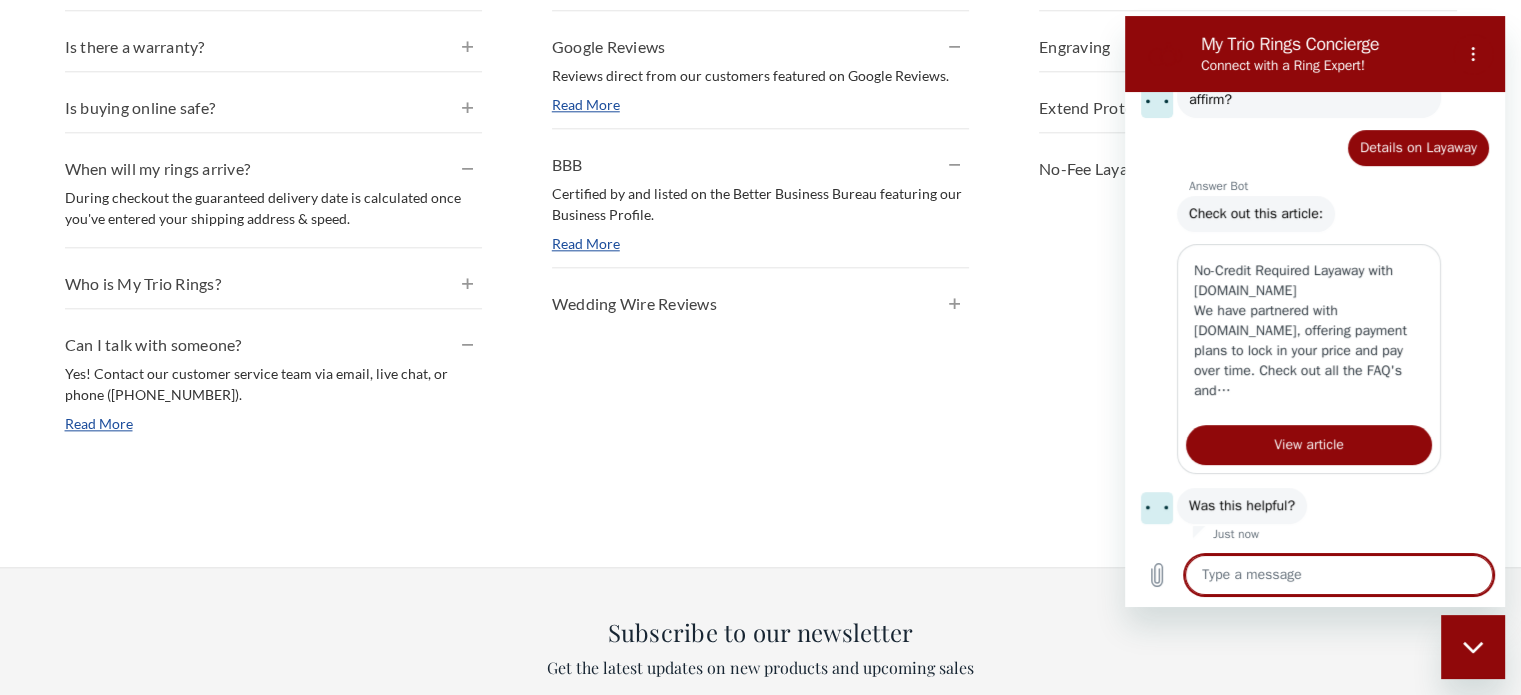 scroll, scrollTop: 708, scrollLeft: 0, axis: vertical 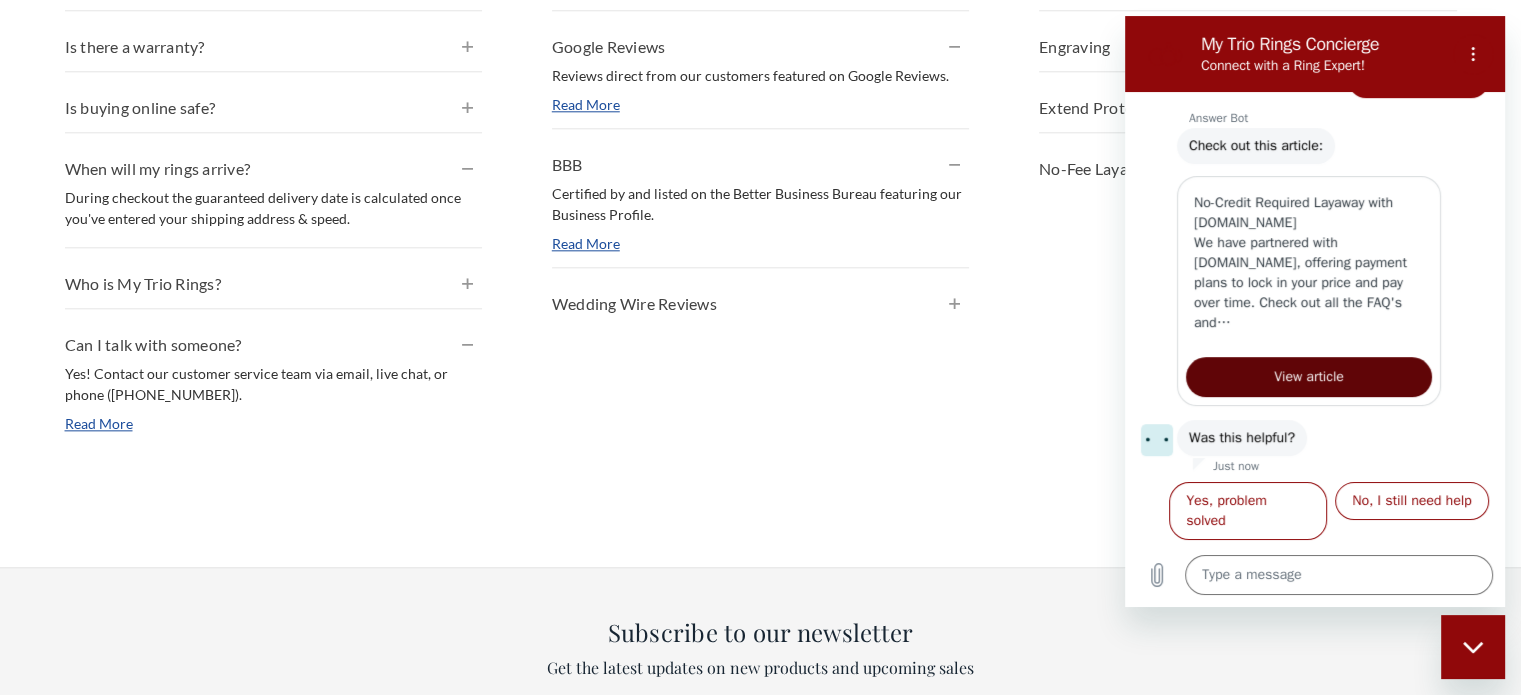 click on "View article" at bounding box center (1309, 377) 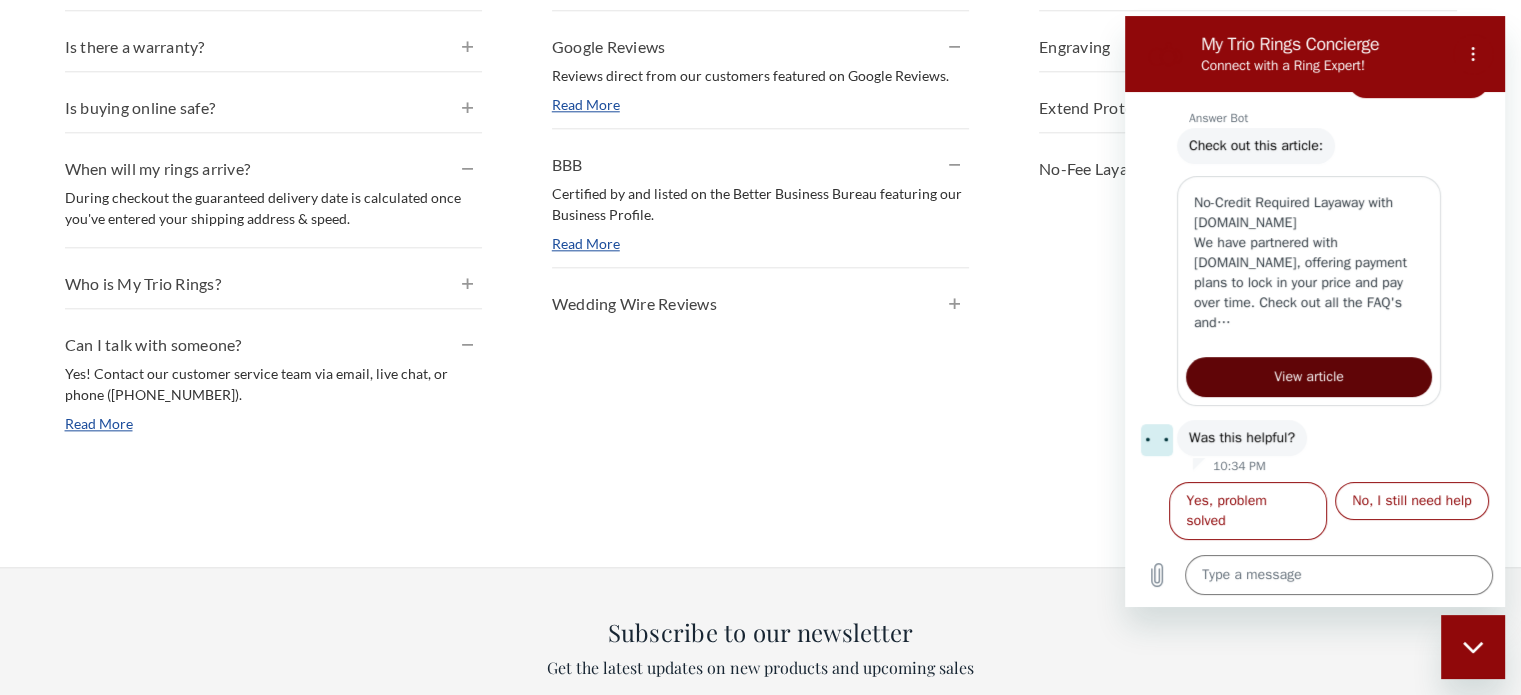 type on "x" 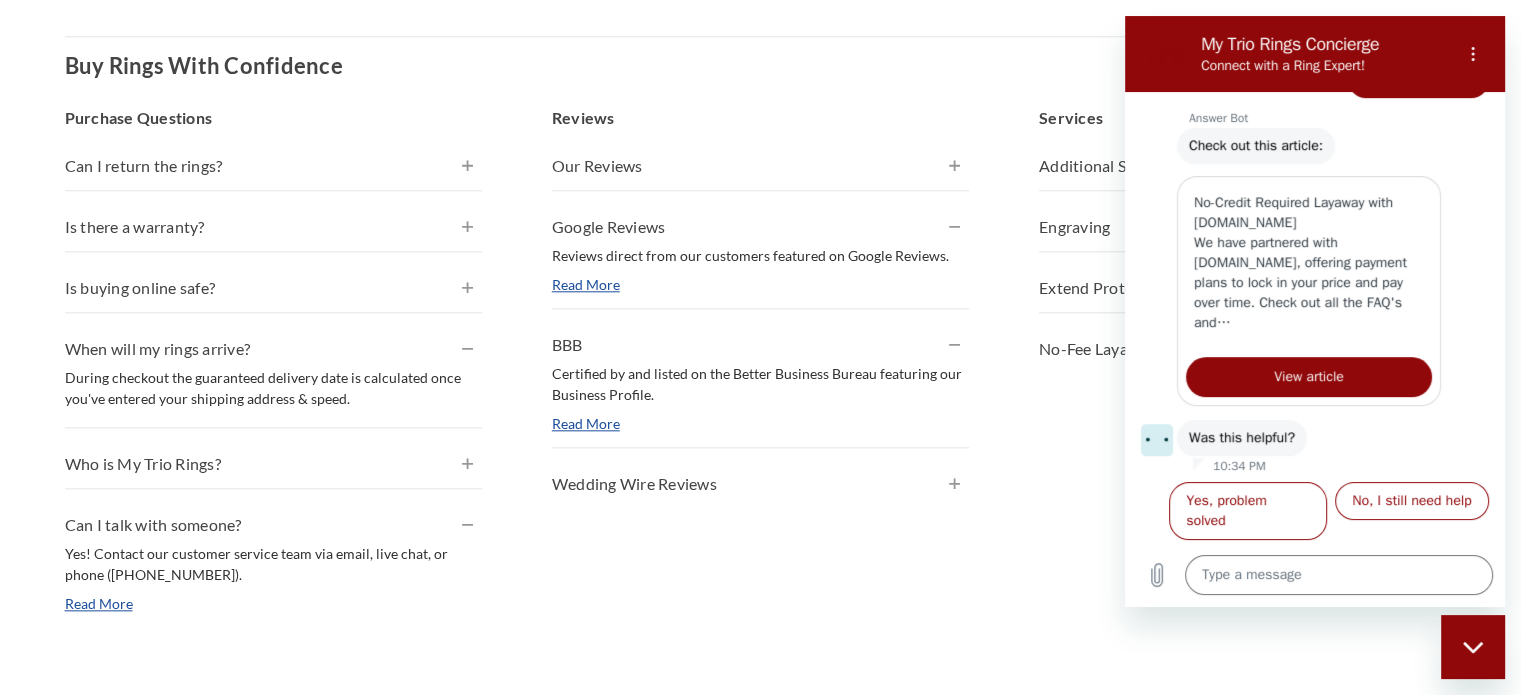 scroll, scrollTop: 2000, scrollLeft: 0, axis: vertical 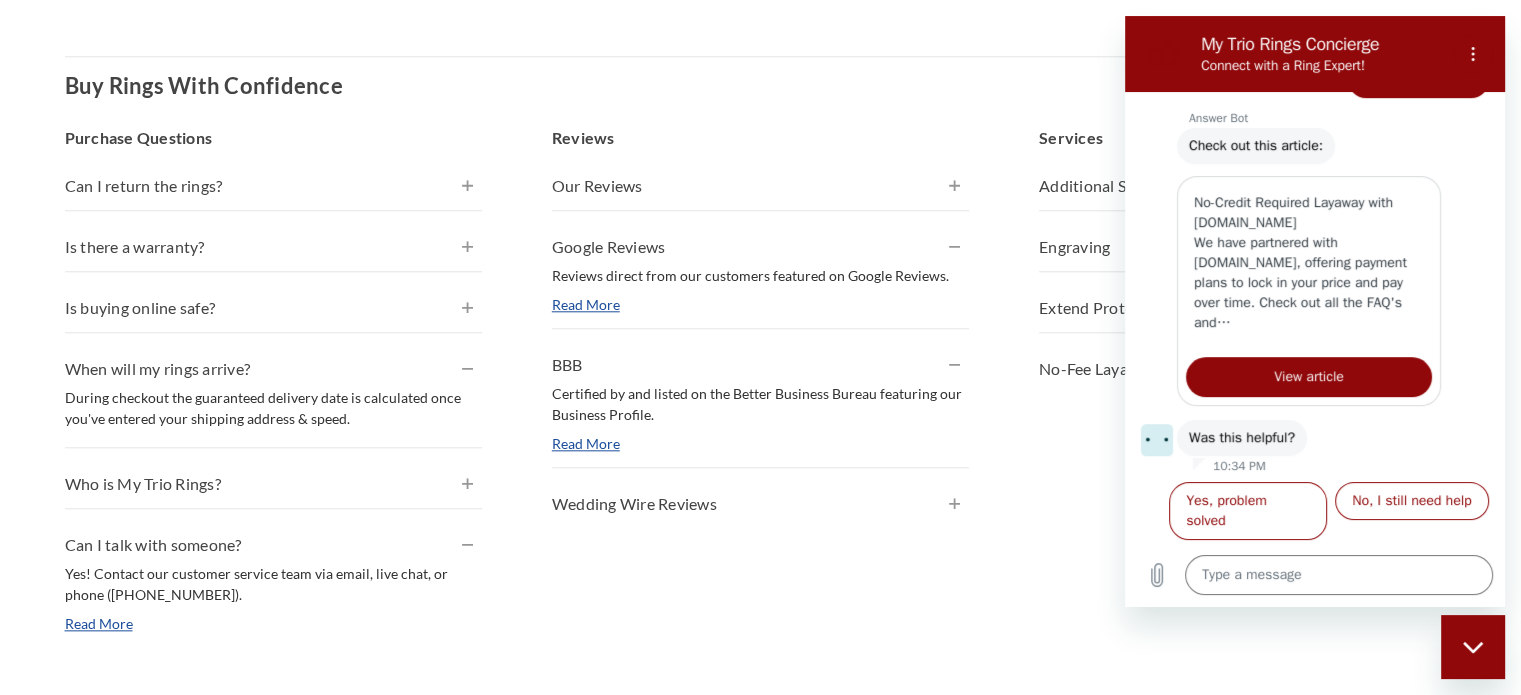 click on "Services
Additional Services
Our services range from ring polishing, rhodium plating, ring soldering, diamond replacements, and more!
Read More
Engraving
Add a personalized message along the inside of your rings by purchasing an engraving service.
Read More
Extend Protection Plan
Purchase an Extend Protection plan to protect your purchase from normal wear & tear and accidental damage.
Read More
No-Fee Layaway
Manage your weekly, bi-weekly, or monthly plan online with no credit check, fee, or deposit required.
Read More" at bounding box center [1248, 392] 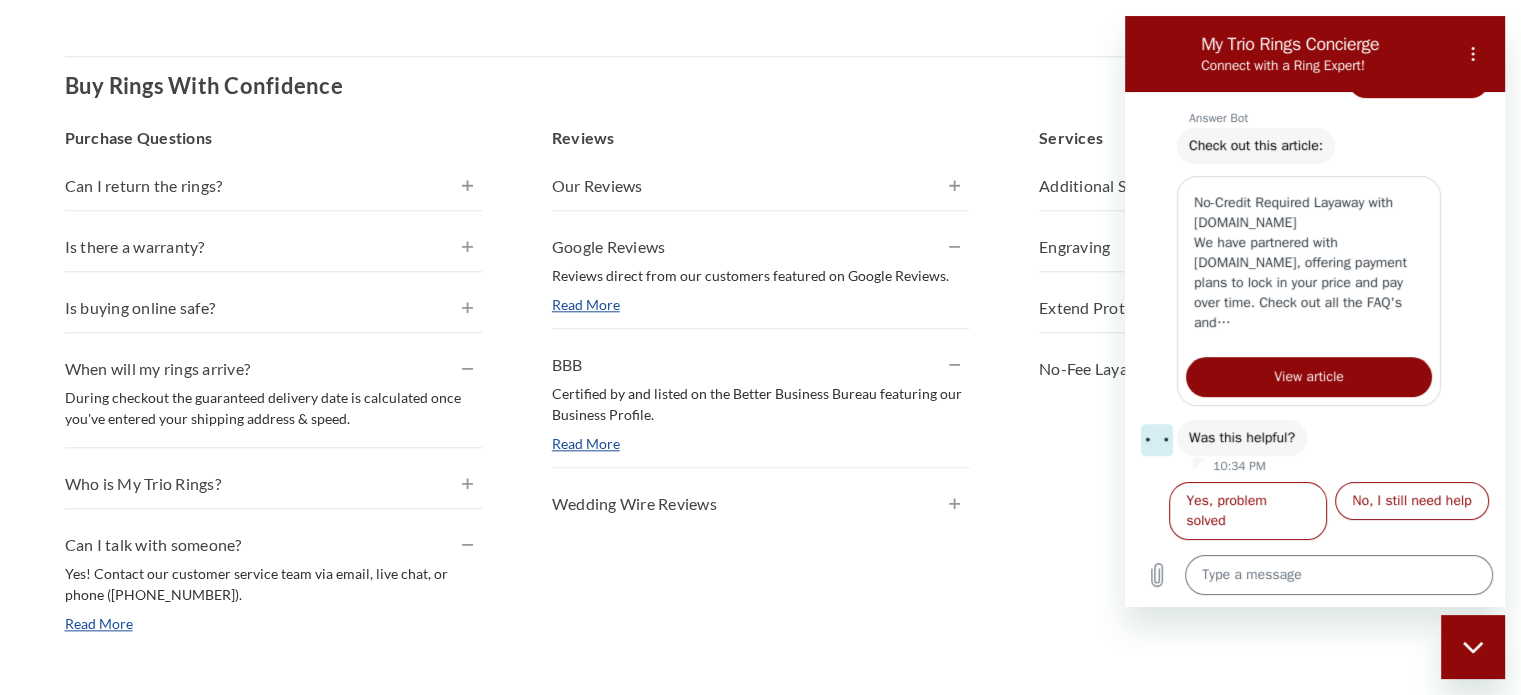 click on "Buy Rings With Confidence" at bounding box center (761, 85) 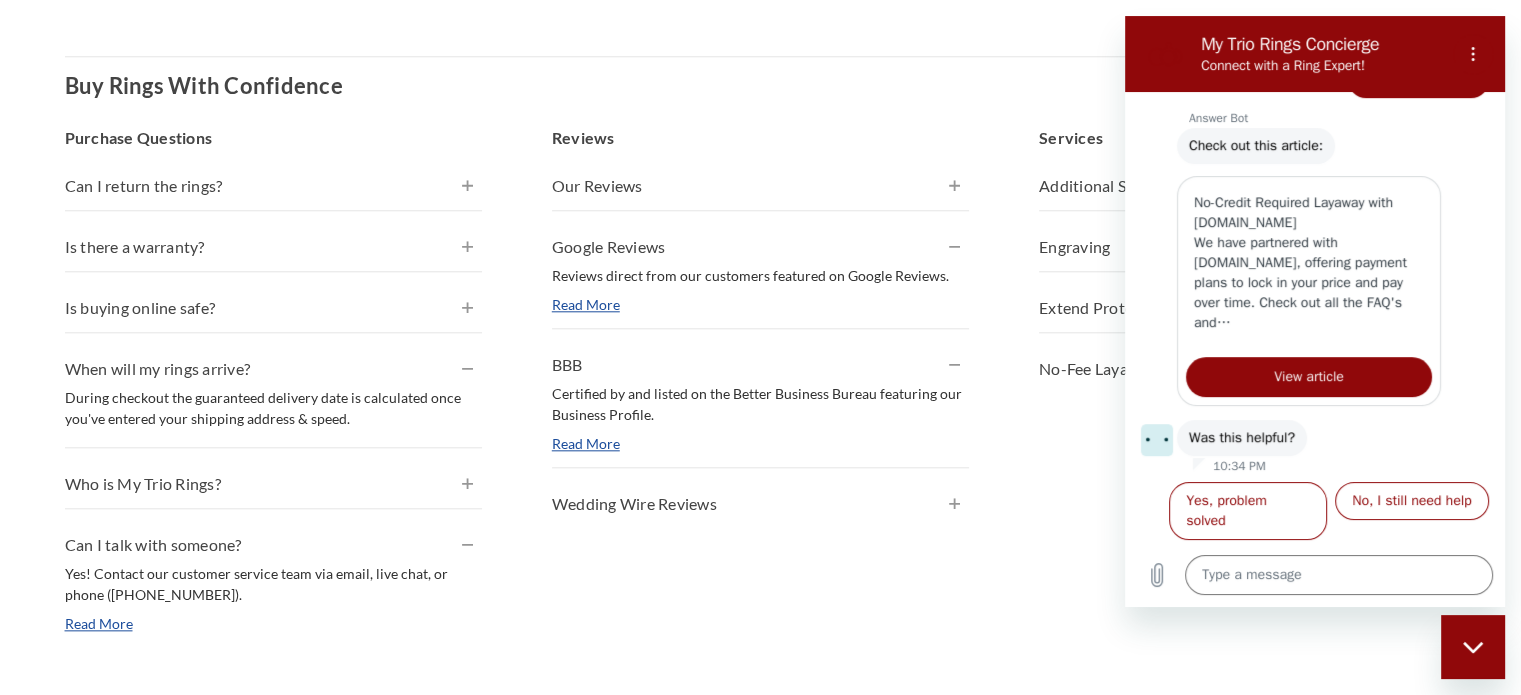 drag, startPoint x: 991, startPoint y: 627, endPoint x: 1008, endPoint y: 627, distance: 17 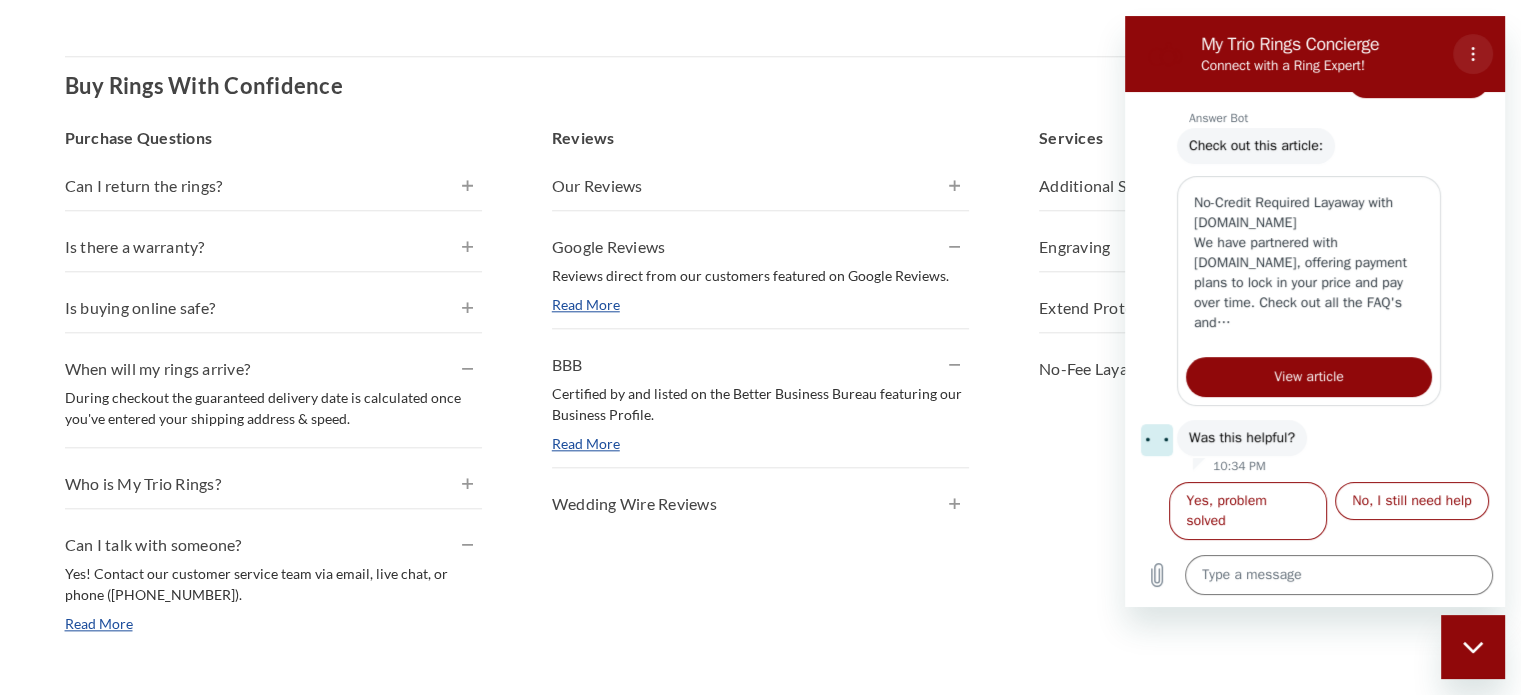 click 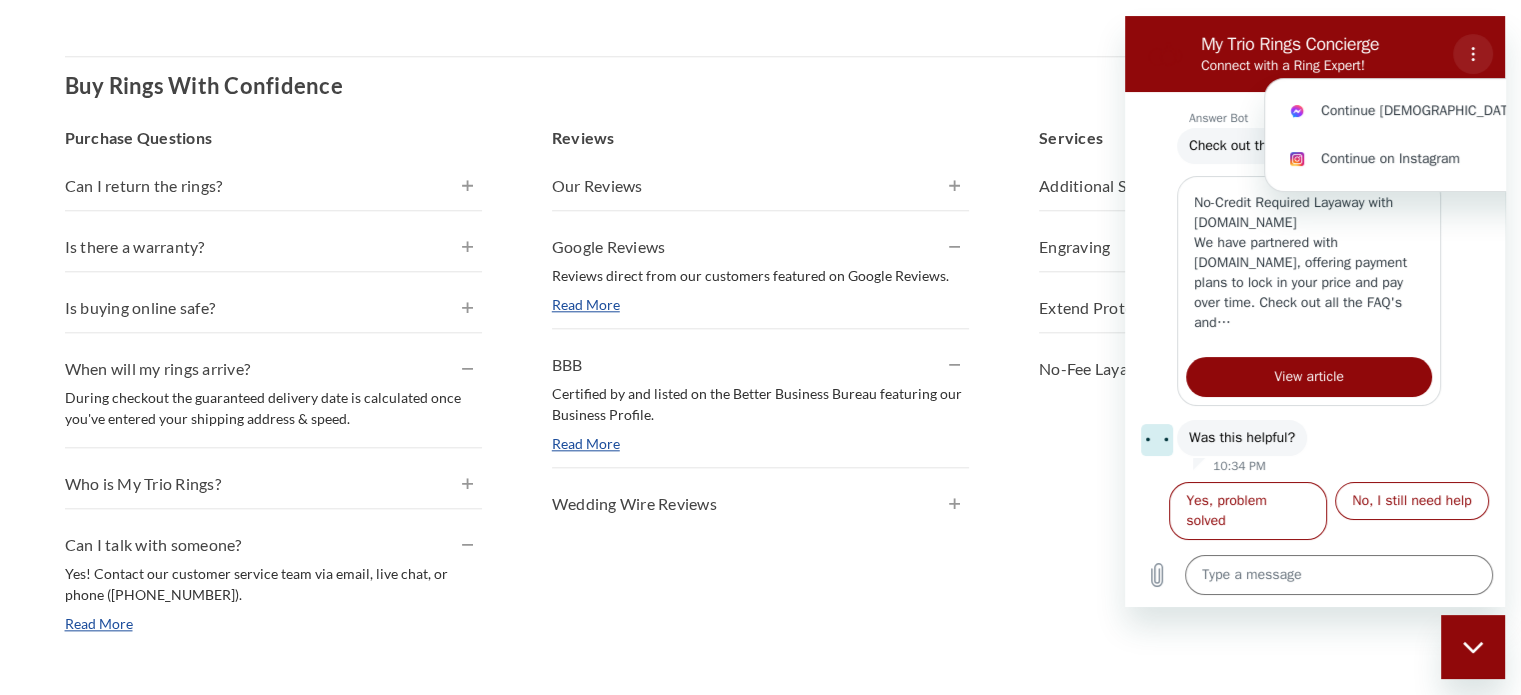 click 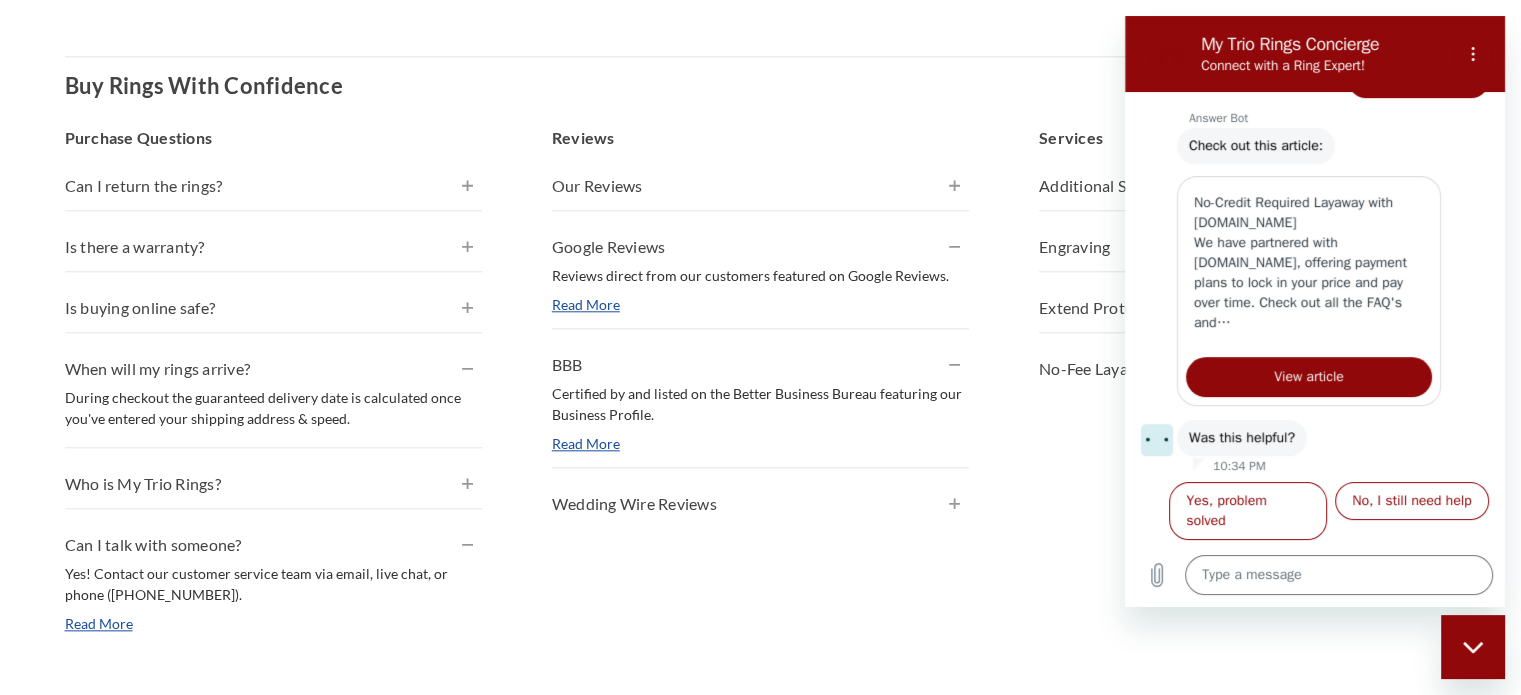 click on "Home
Your Cart
Your Cart (3 items)
Item
Price
Quantity
Total
1 1" at bounding box center [761, -561] 